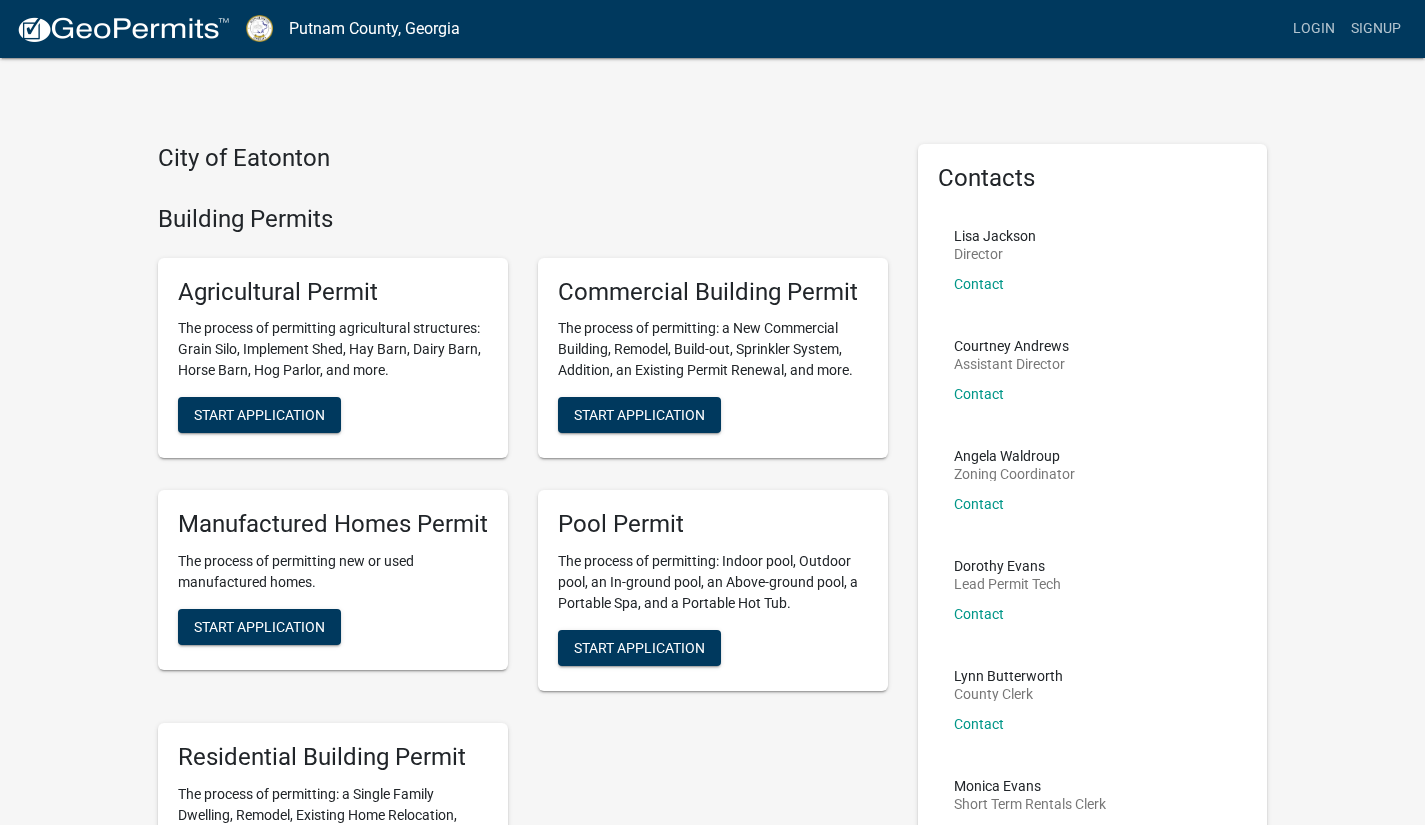 scroll, scrollTop: 0, scrollLeft: 0, axis: both 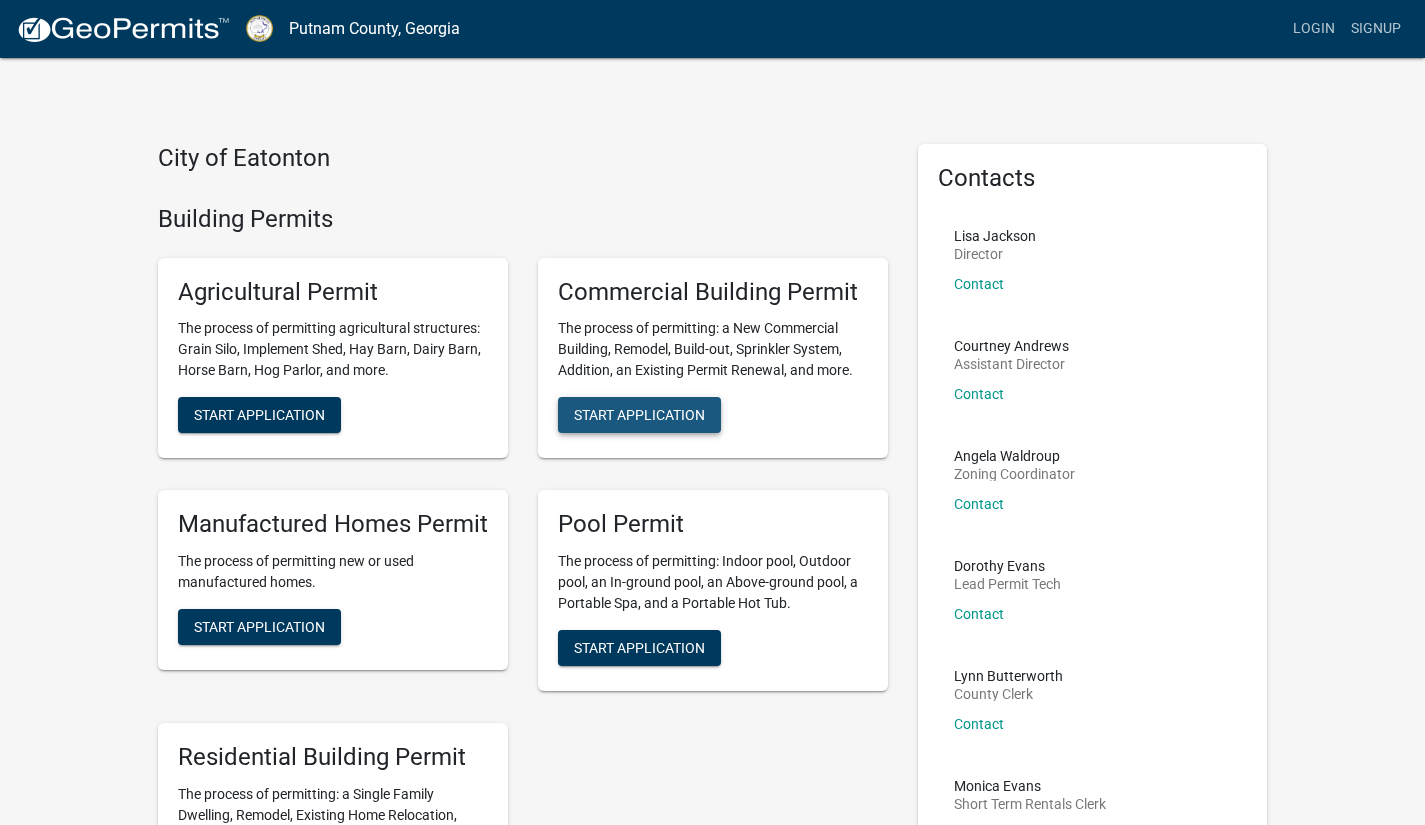 click on "Start Application" at bounding box center [639, 415] 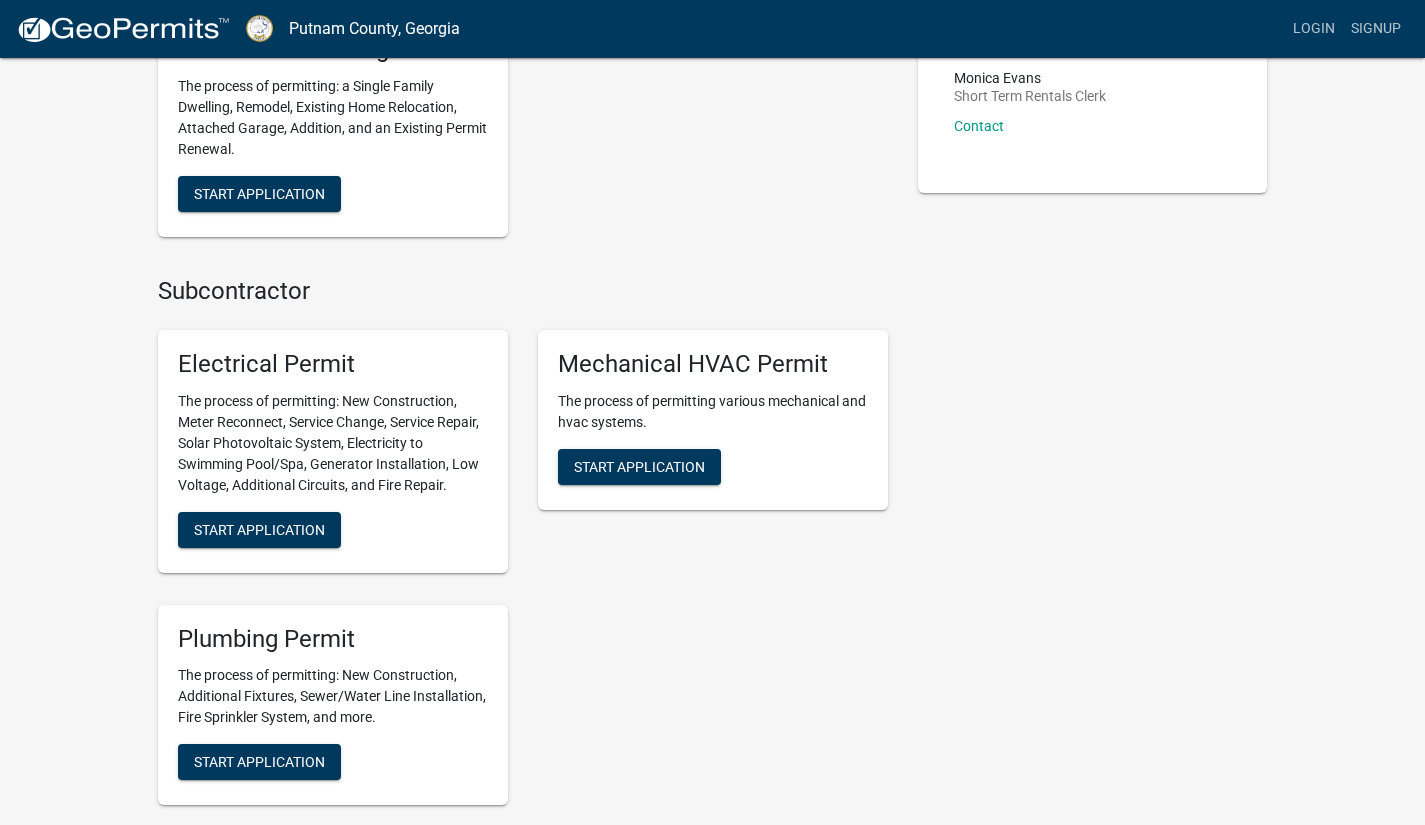 scroll, scrollTop: 914, scrollLeft: 0, axis: vertical 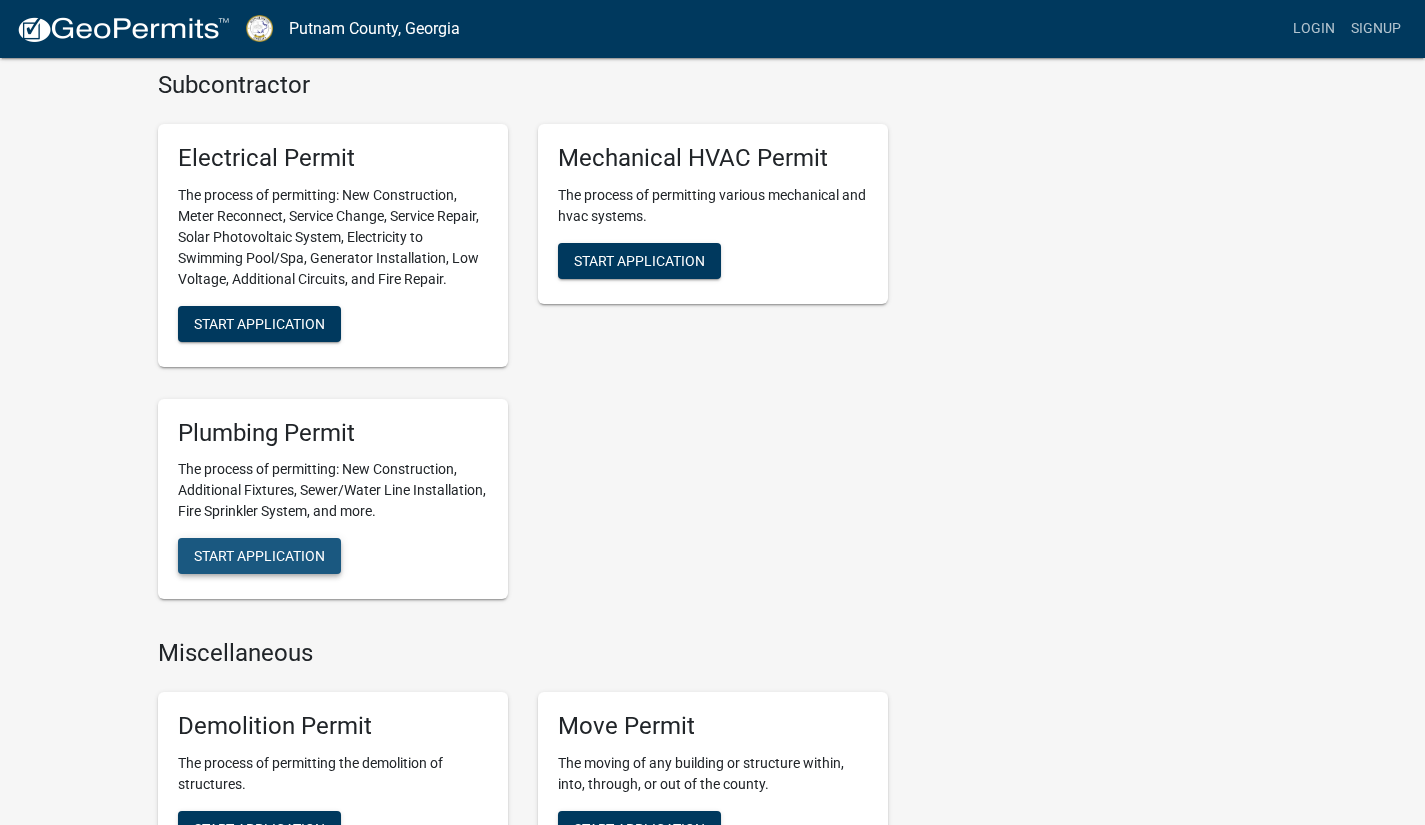 click on "Start Application" at bounding box center [259, 556] 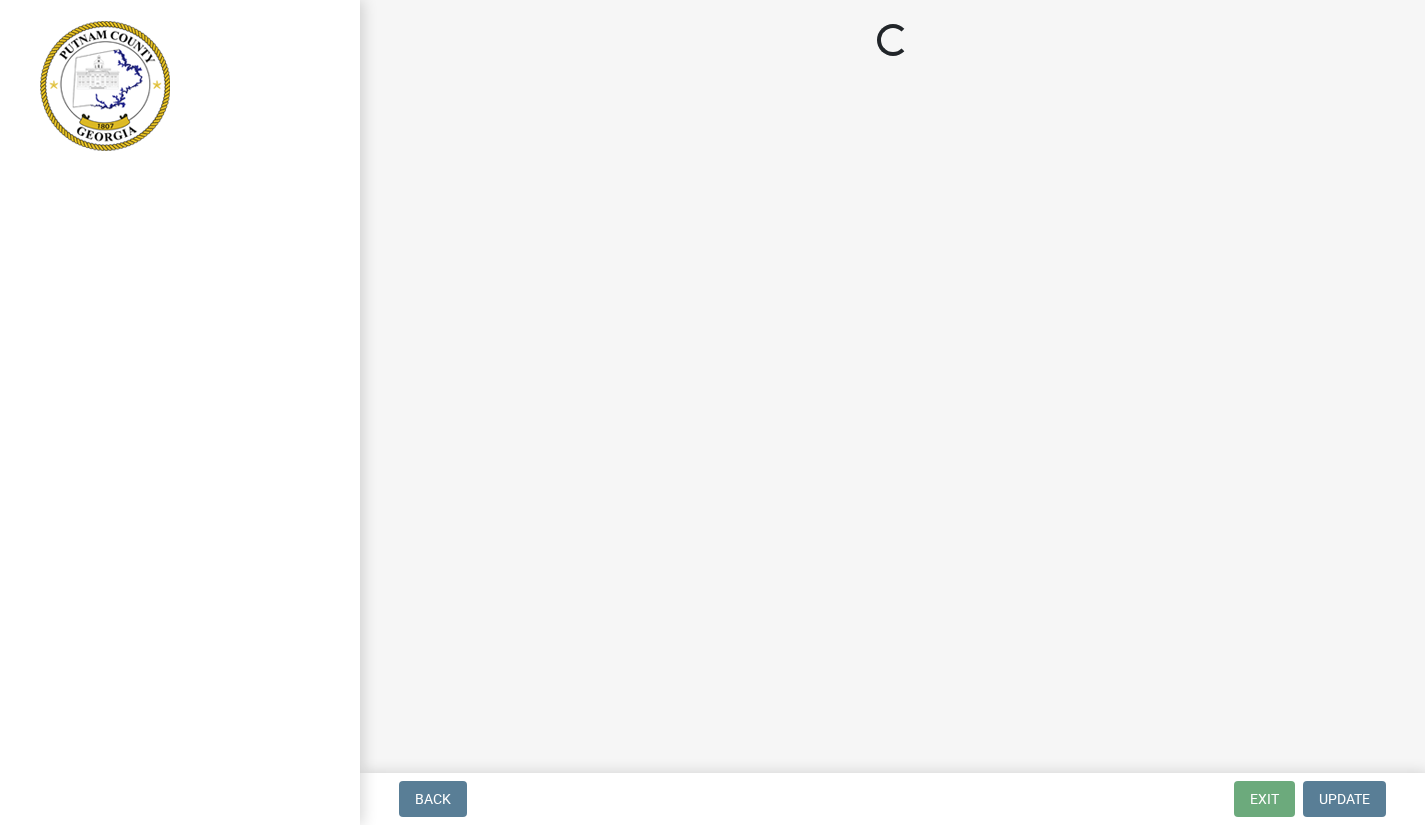 scroll, scrollTop: 0, scrollLeft: 0, axis: both 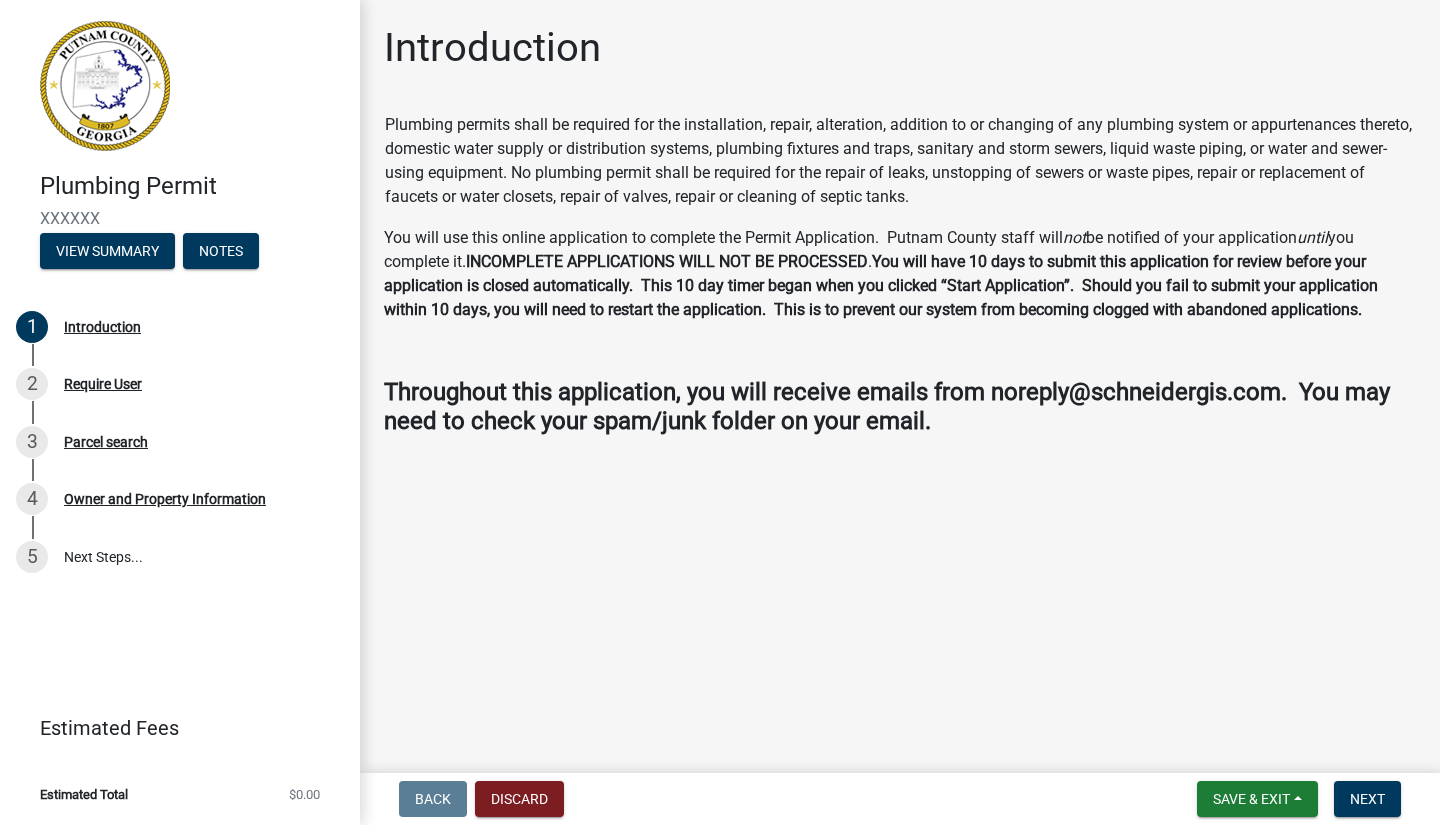 click on "Introduction Plumbing permits shall be required for the installation, repair, alteration, addition to or changing of any plumbing system or appurtenances thereto, domestic water supply or distribution systems, plumbing fixtures and traps, sanitary and storm sewers, liquid waste piping, or water and sewer-using equipment. No plumbing permit shall be required for the repair of leaks, unstopping of sewers or waste pipes, repair or replacement of faucets or water closets, repair of valves, repair or cleaning of septic tanks. You will use this online application to complete the Permit Application.  Putnam County staff will  not  be notified of your application  until  you complete it.  INCOMPLETE APPLICATIONS WILL NOT BE PROCESSED .     Throughout this application, you will receive emails from noreply@schneidergis.com.  You may need to check your spam/junk folder on your email." 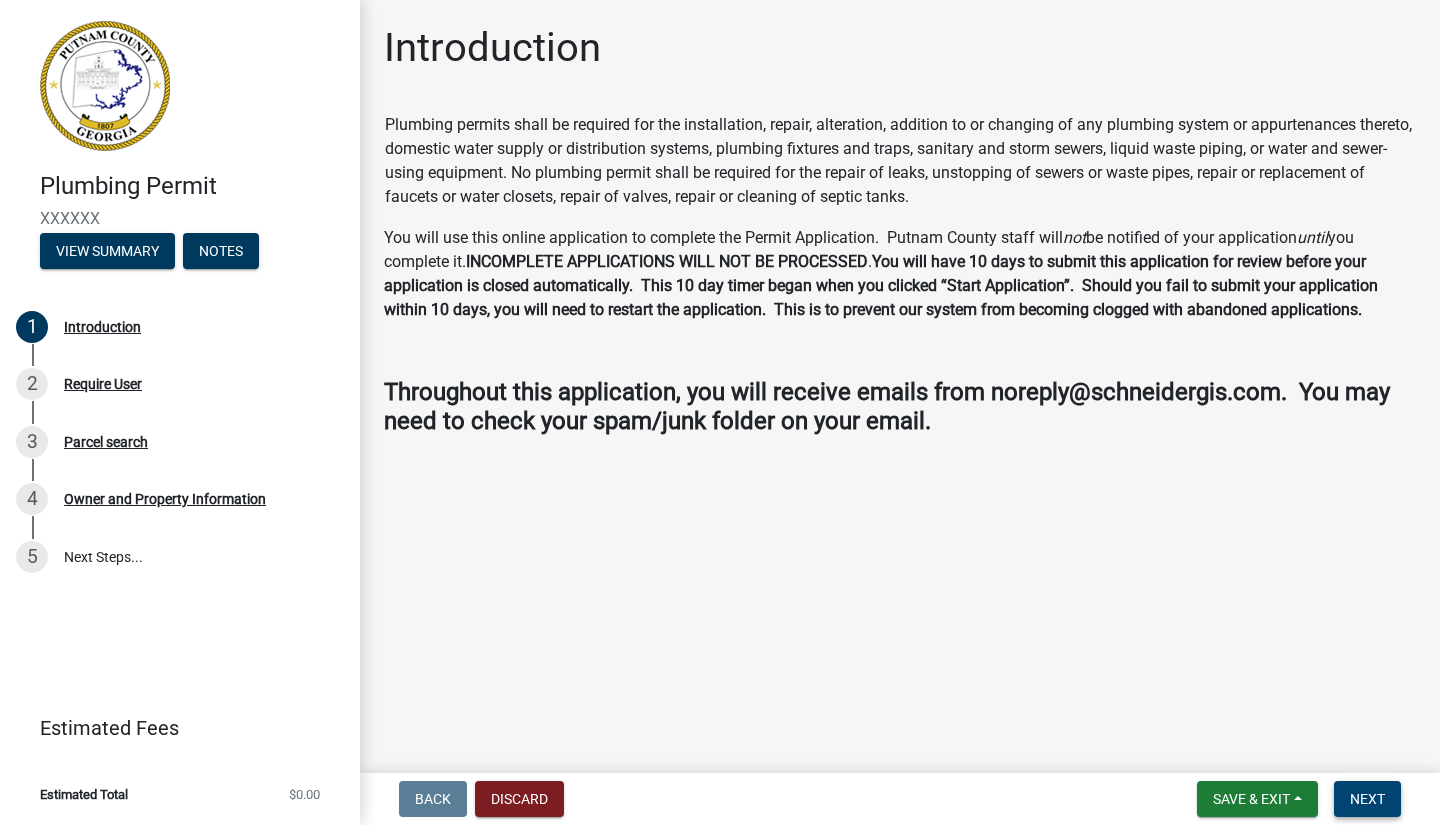 click on "Next" at bounding box center (1367, 799) 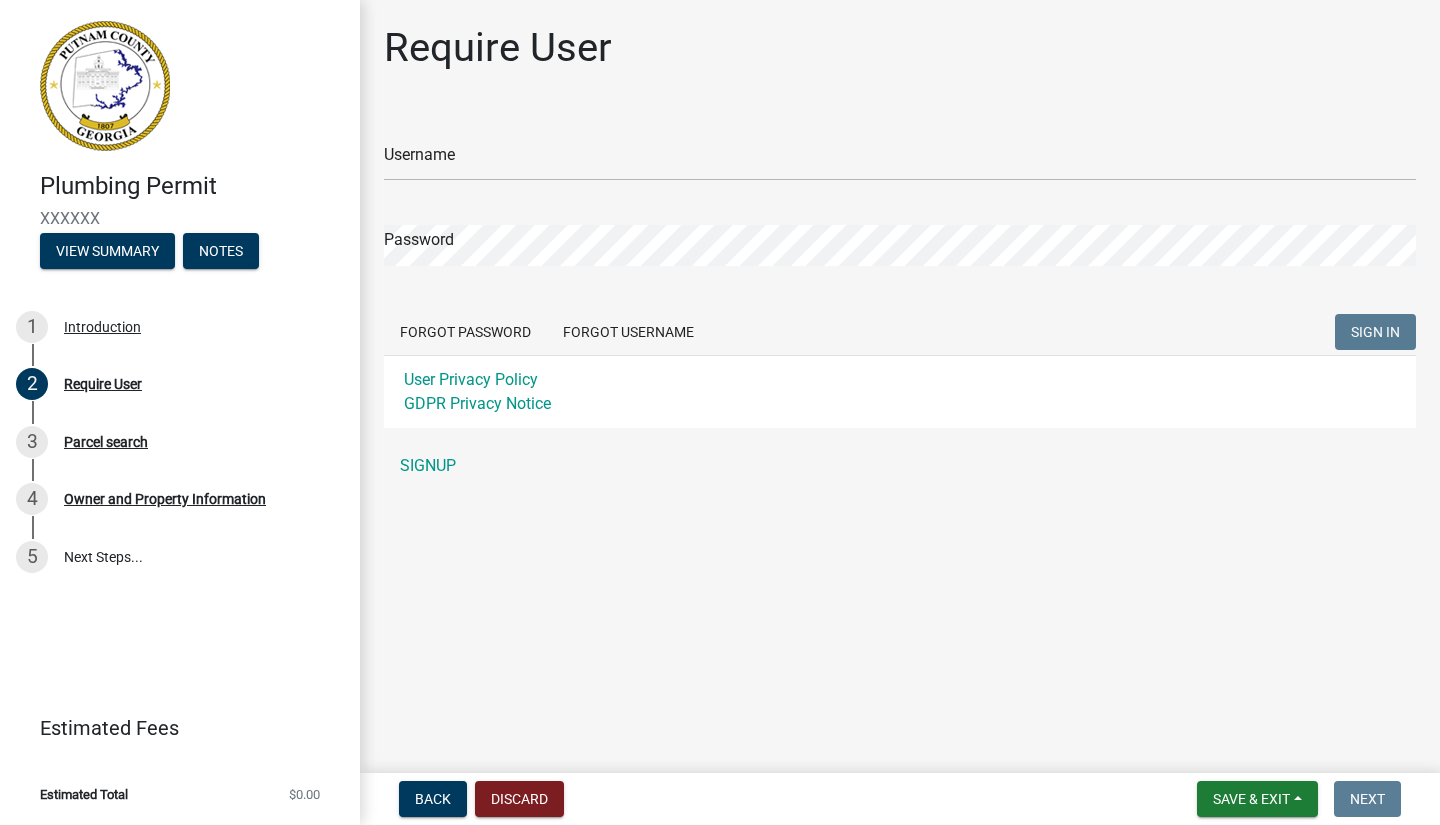 click on "SIGNUP" 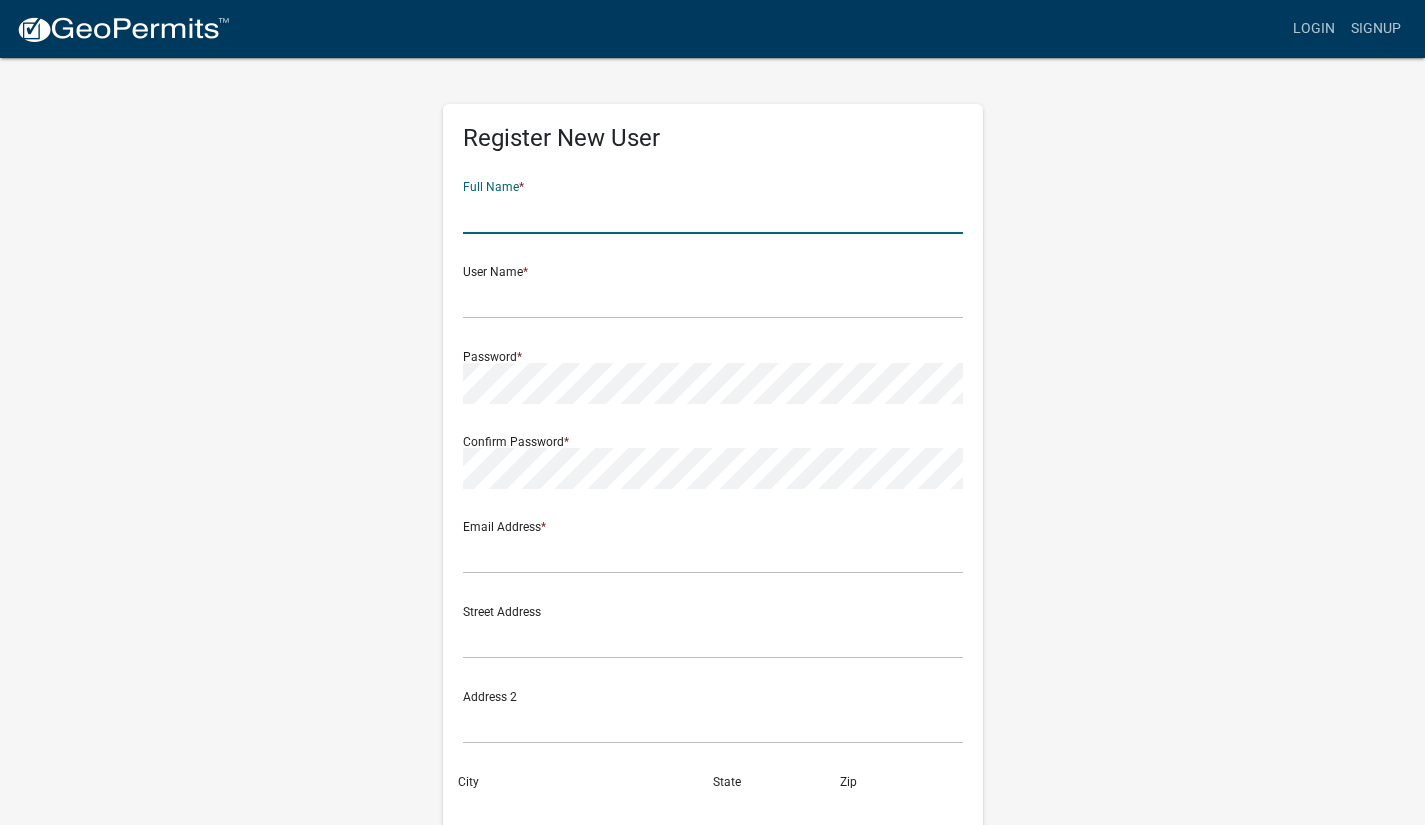 click 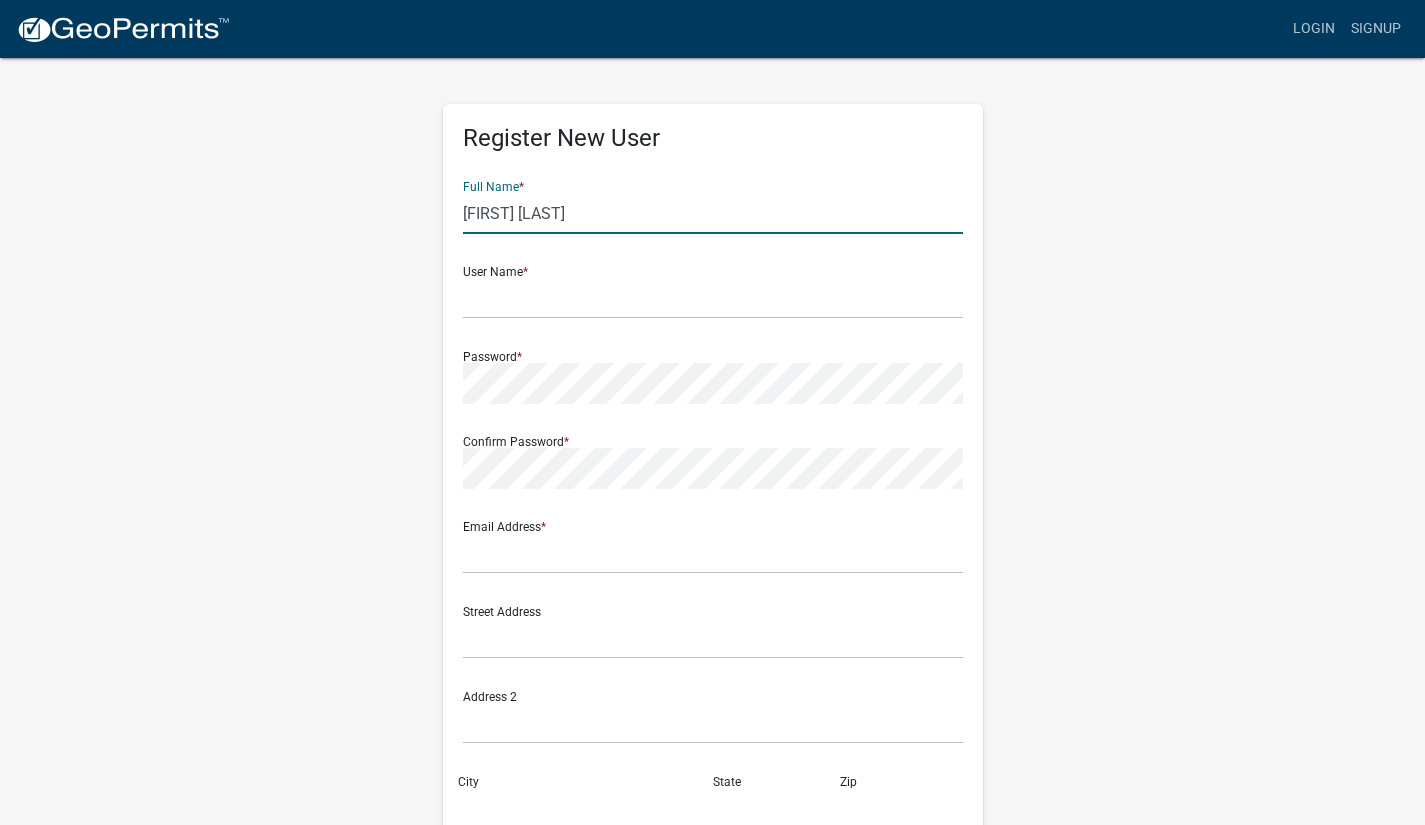 type on "[FIRST] [LAST]" 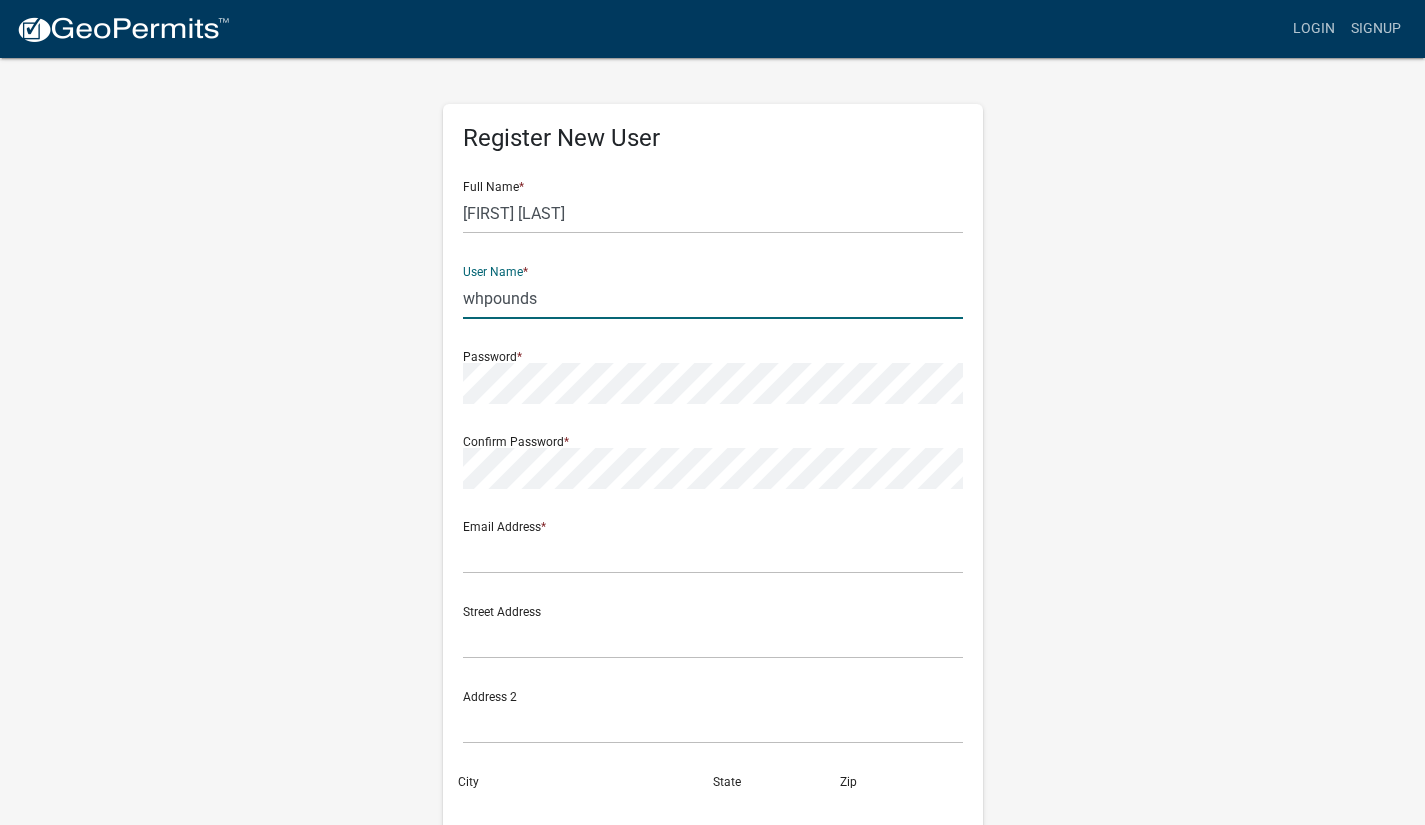type on "whpounds" 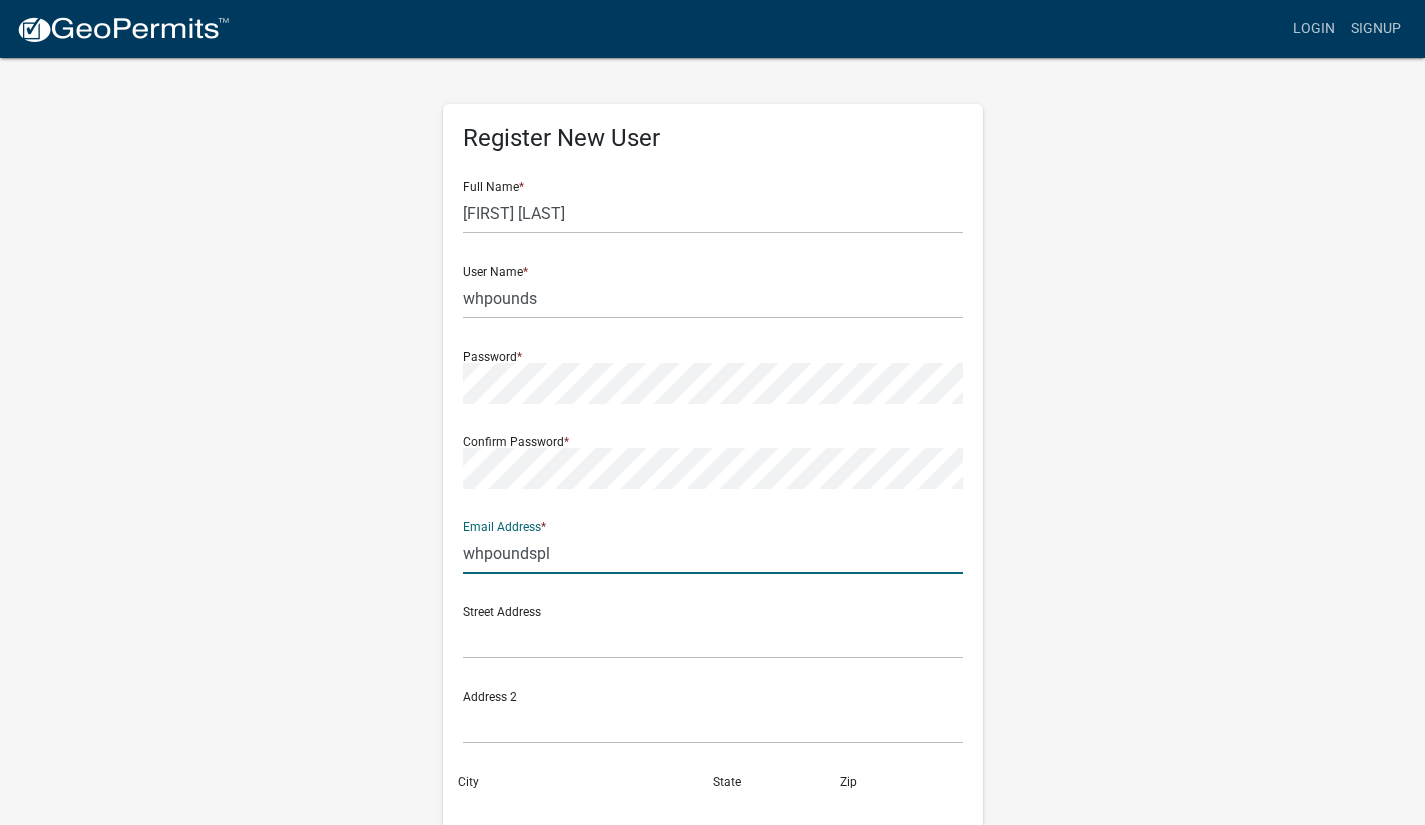 type on "[EMAIL]" 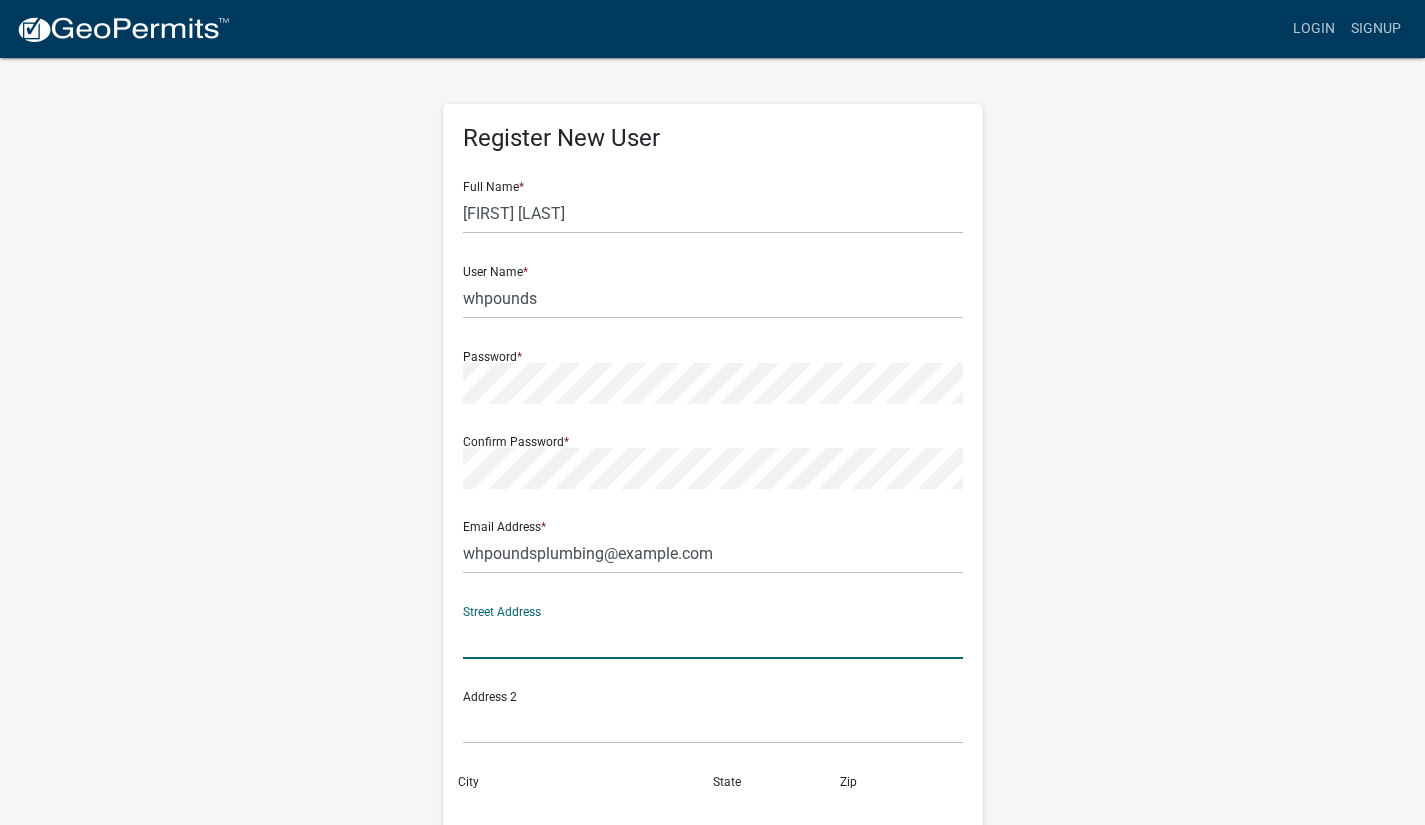 click 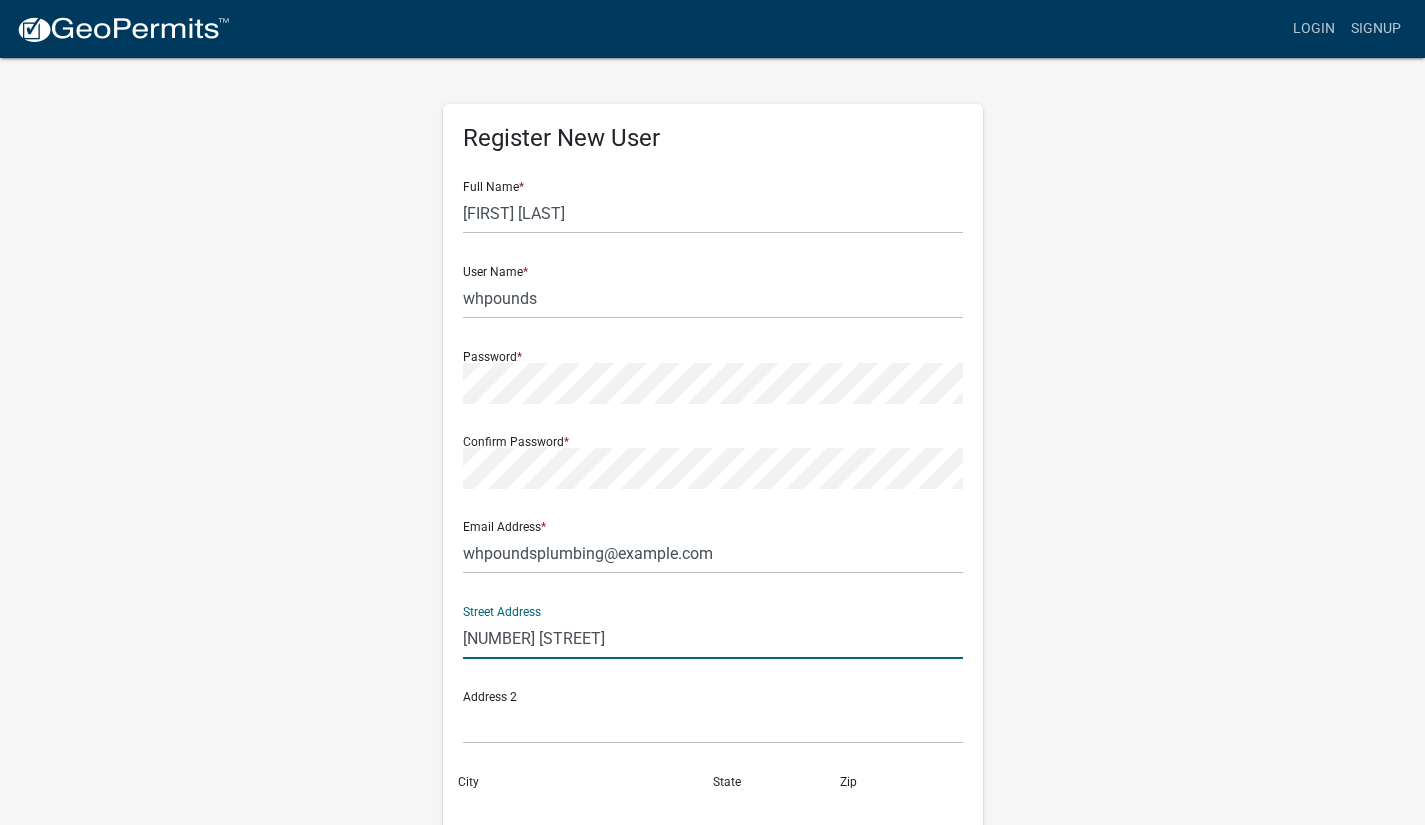 type on "[NUMBER] [STREET]" 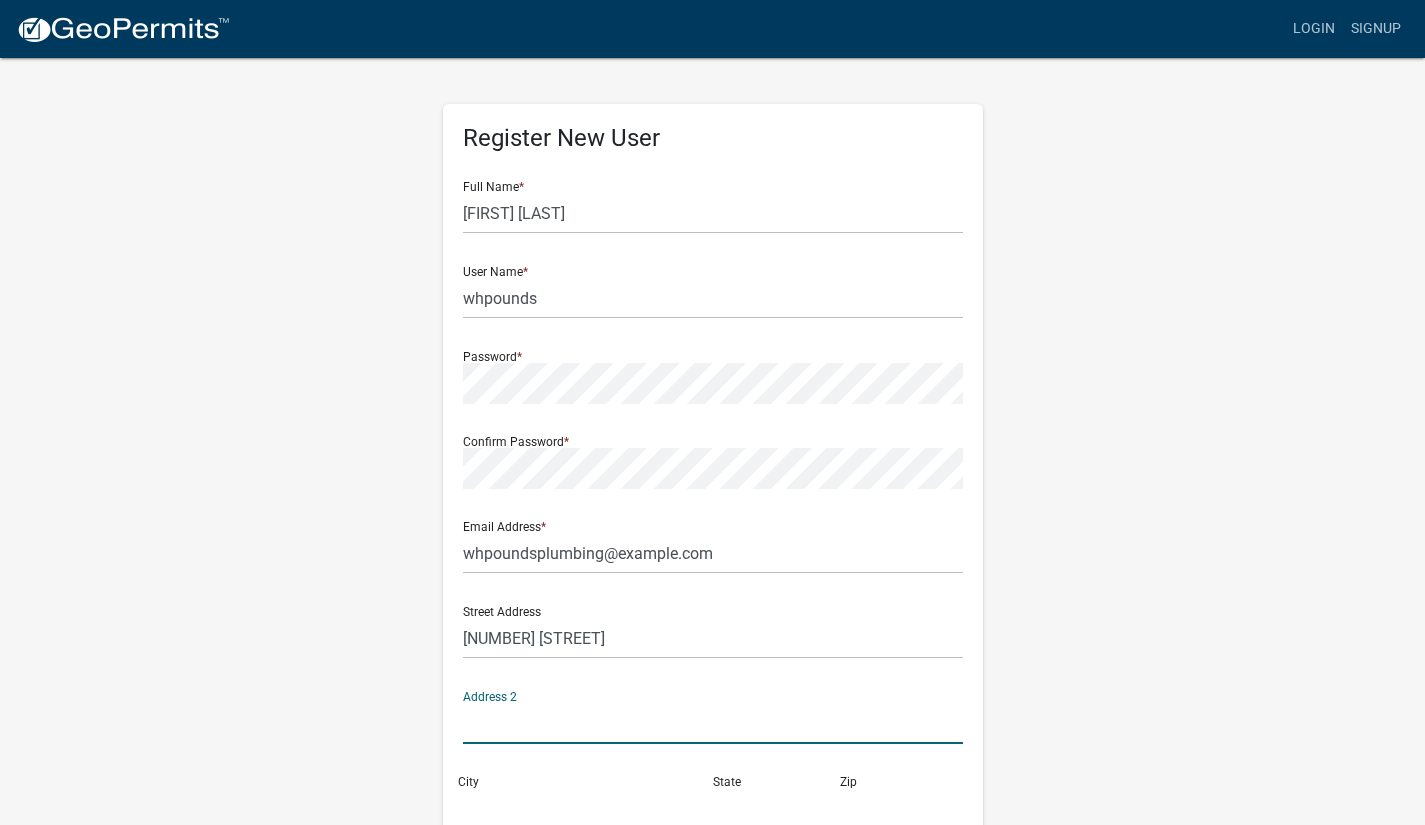 scroll, scrollTop: 4, scrollLeft: 0, axis: vertical 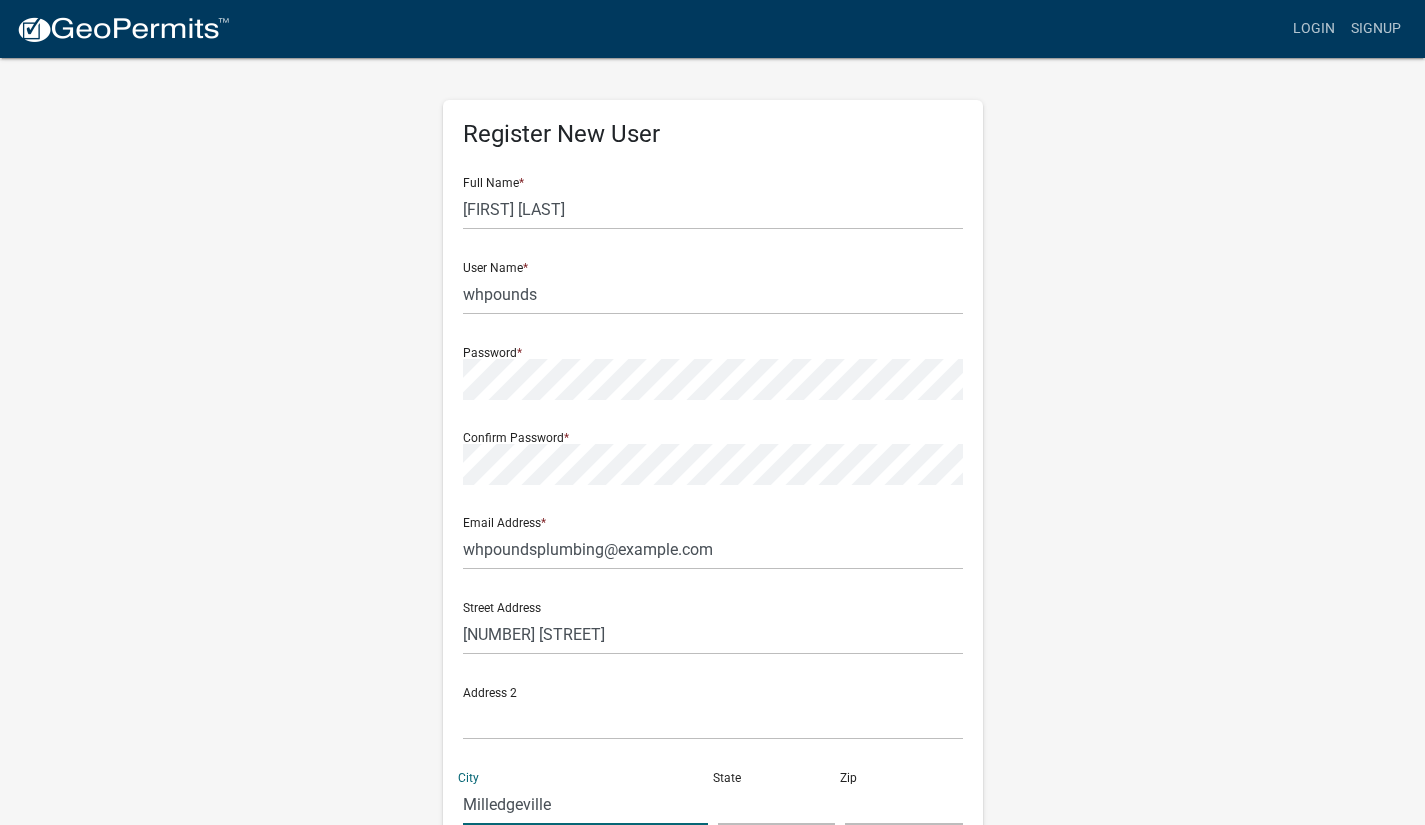 type on "Milledgeville" 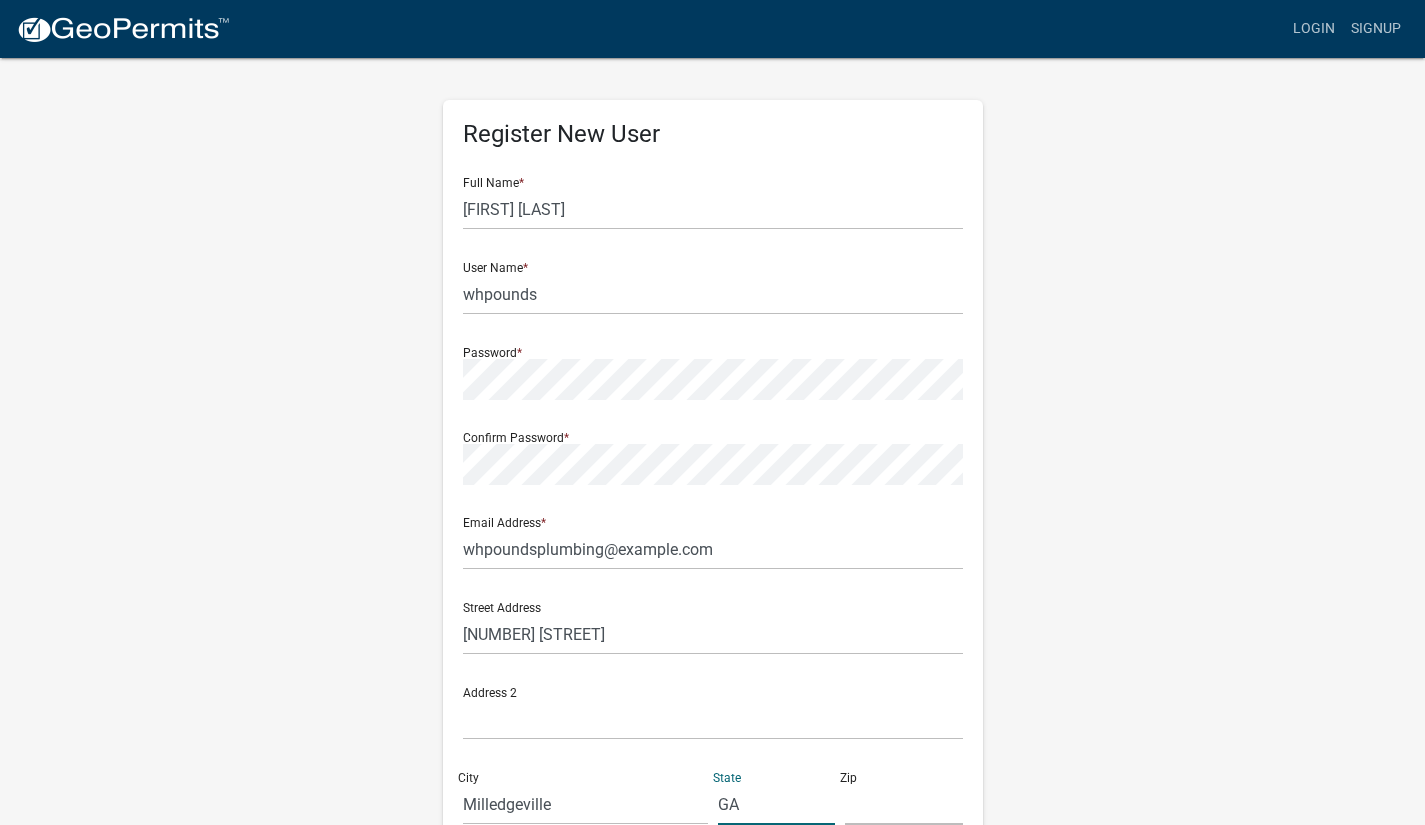 type on "GA" 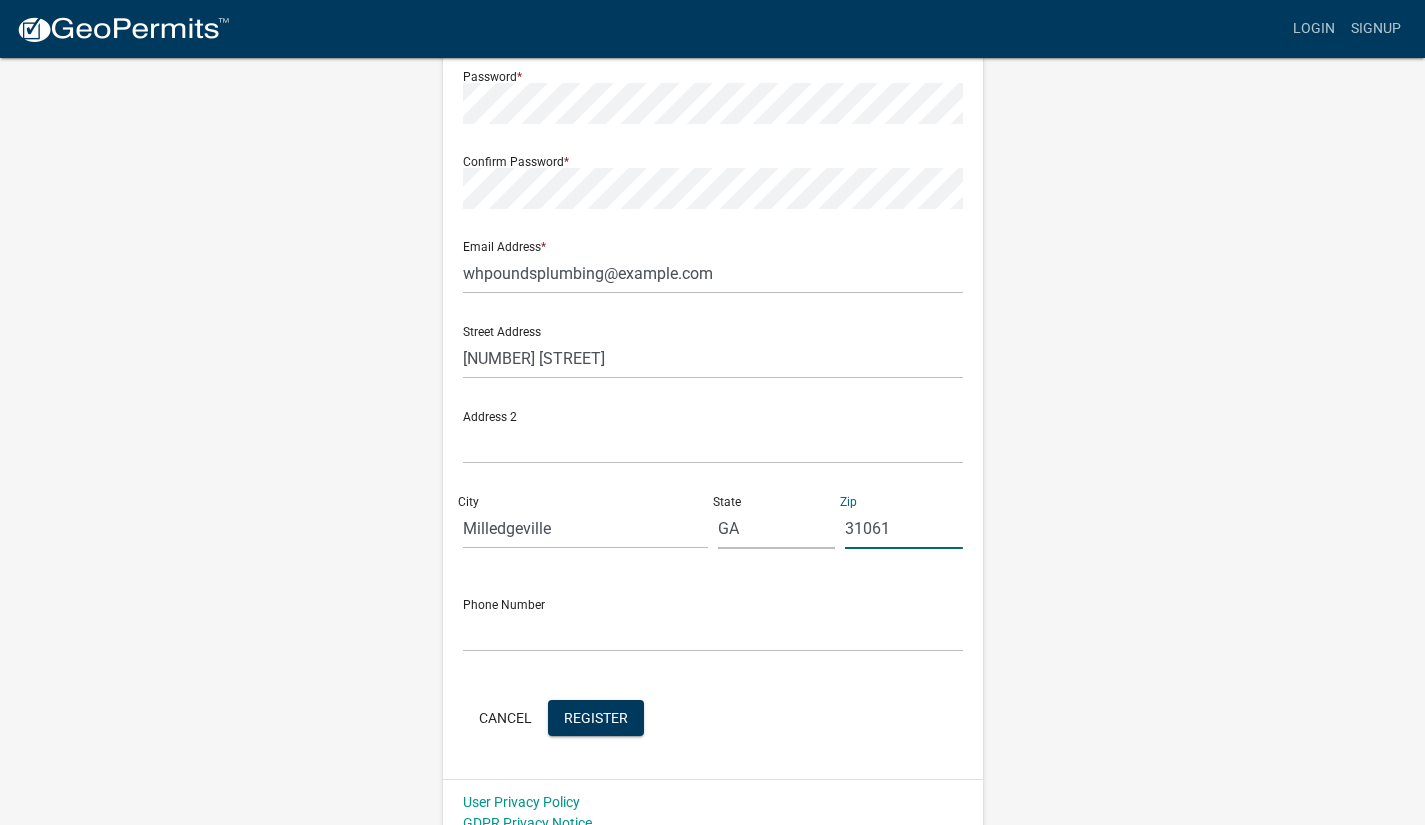 scroll, scrollTop: 290, scrollLeft: 0, axis: vertical 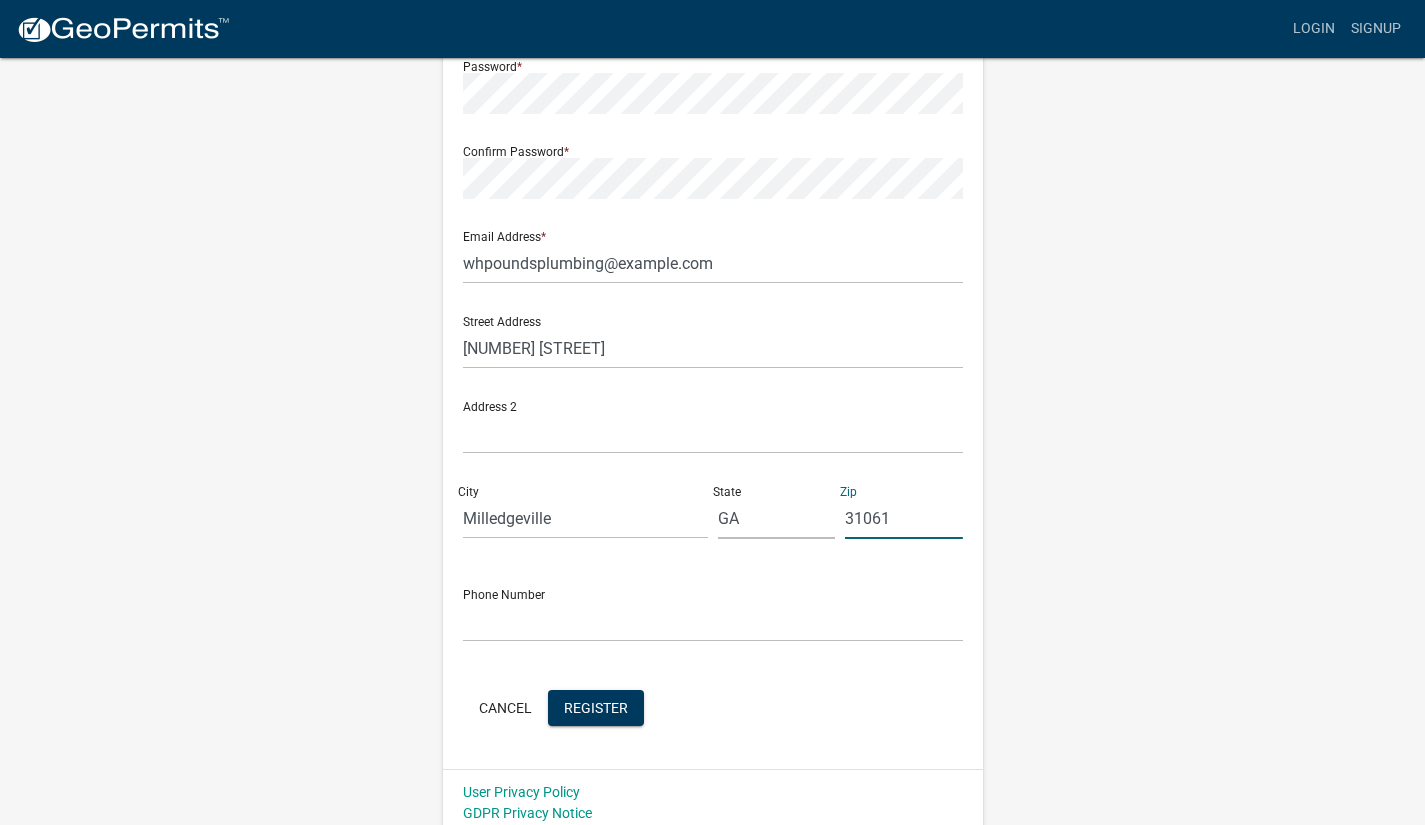 type on "31061" 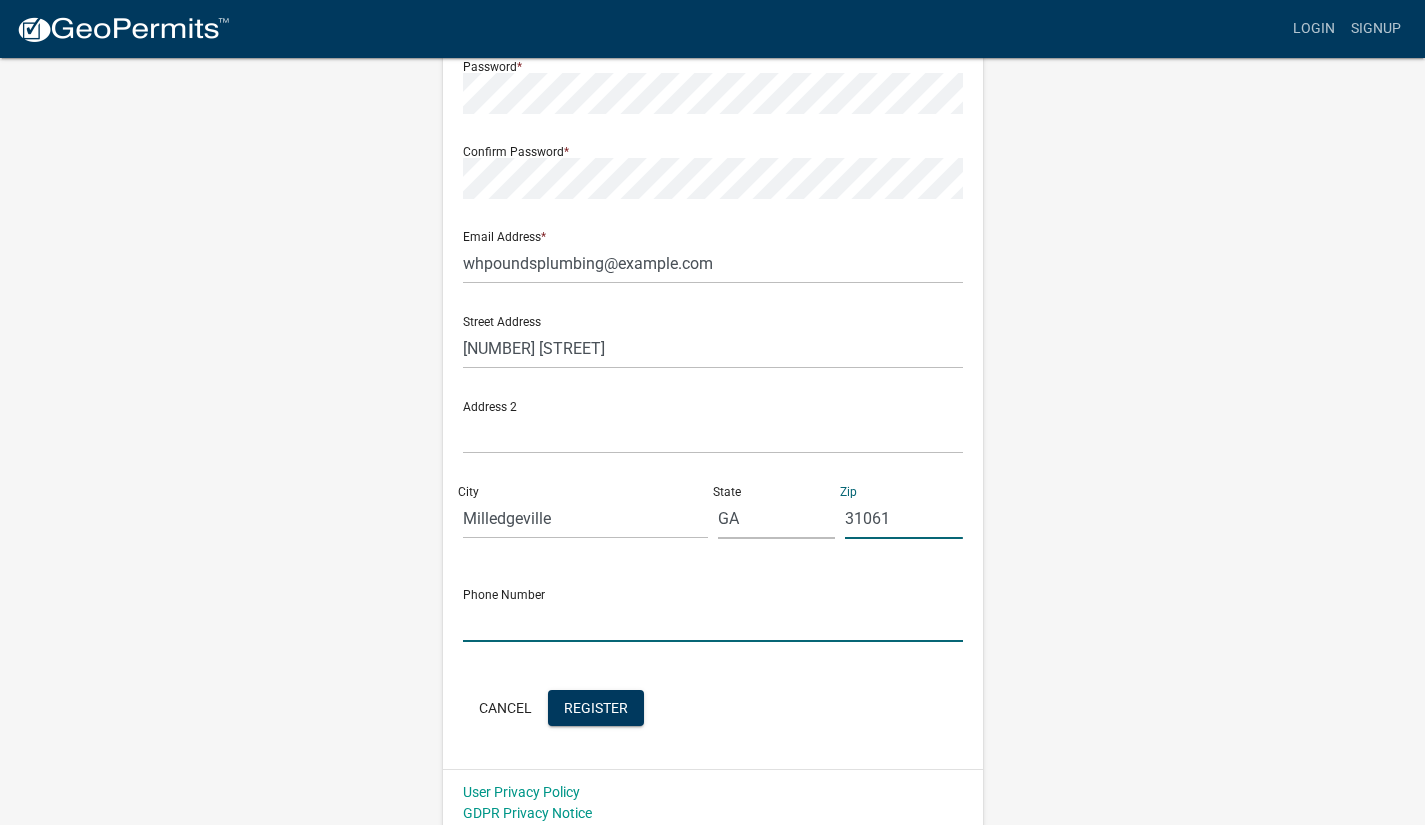 click 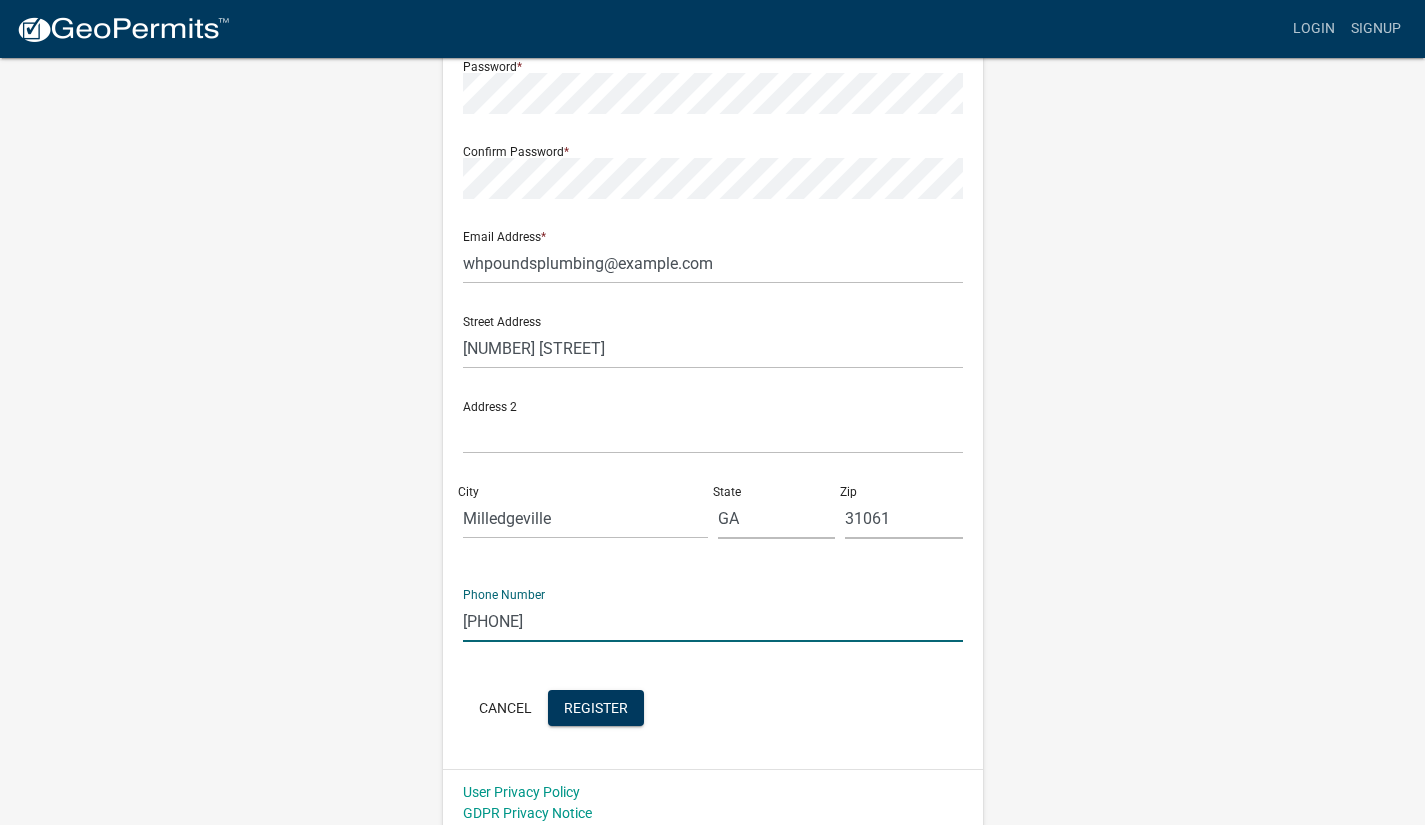 drag, startPoint x: 576, startPoint y: 605, endPoint x: 215, endPoint y: 620, distance: 361.3115 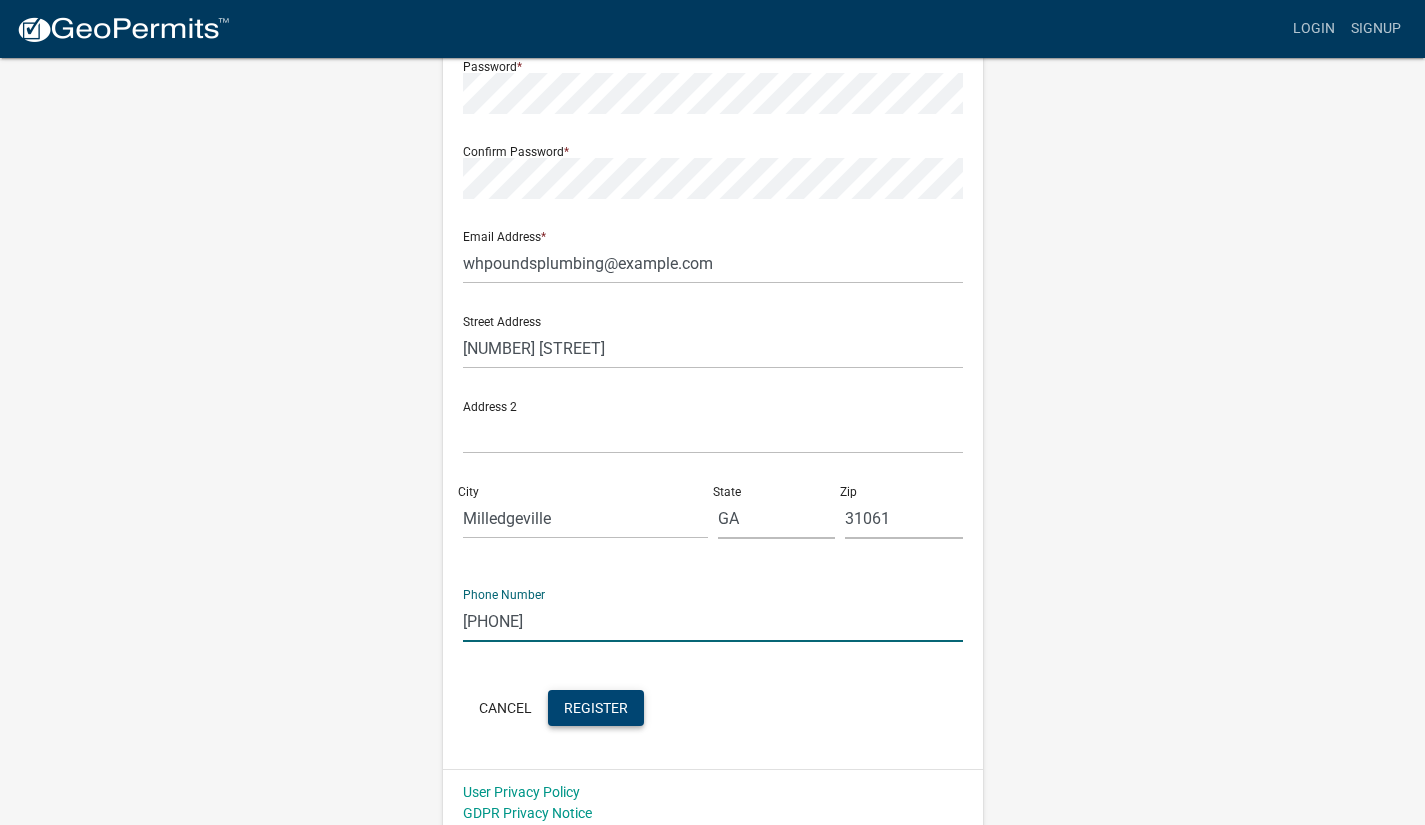 click on "Register" 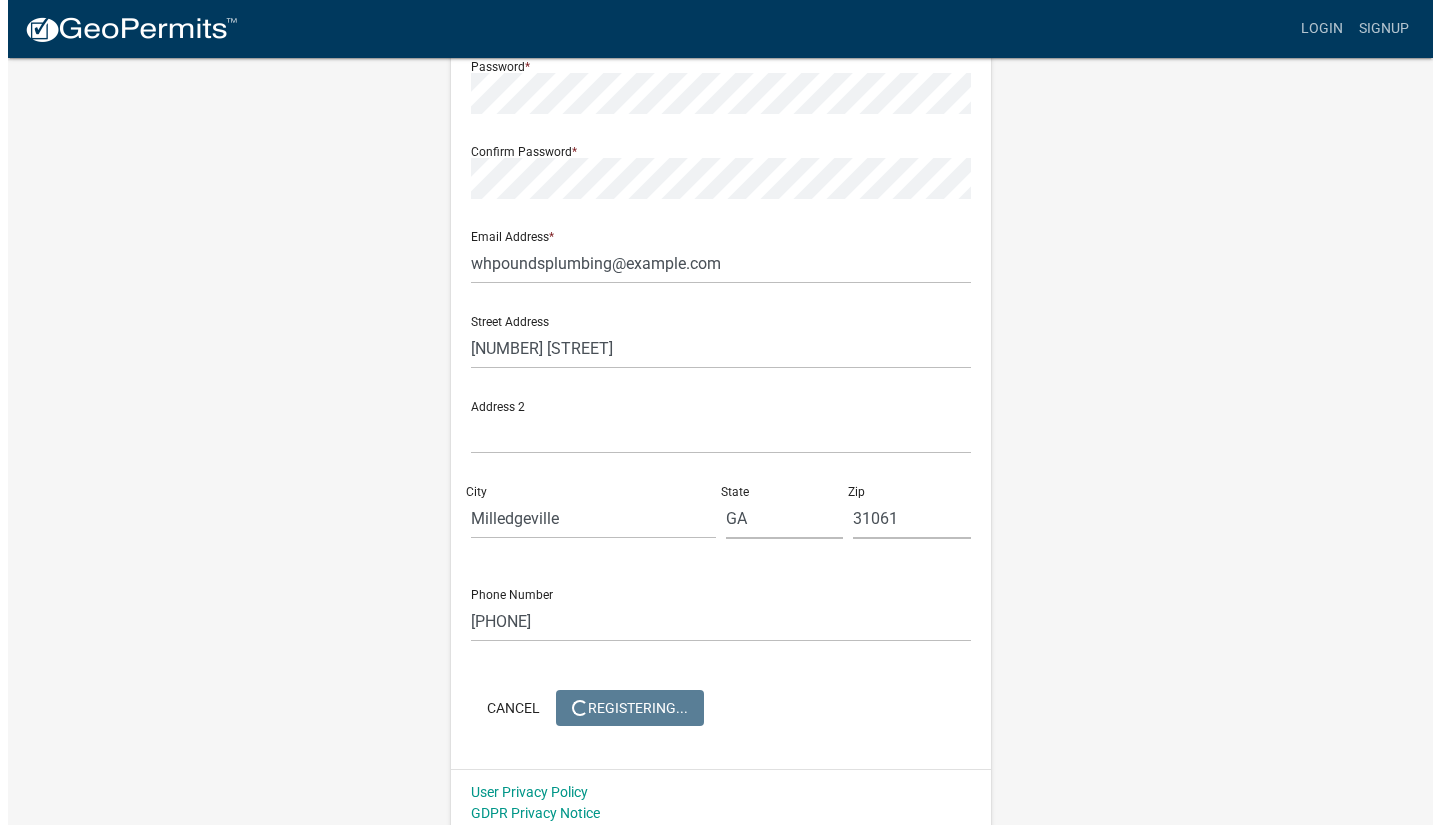 scroll, scrollTop: 0, scrollLeft: 0, axis: both 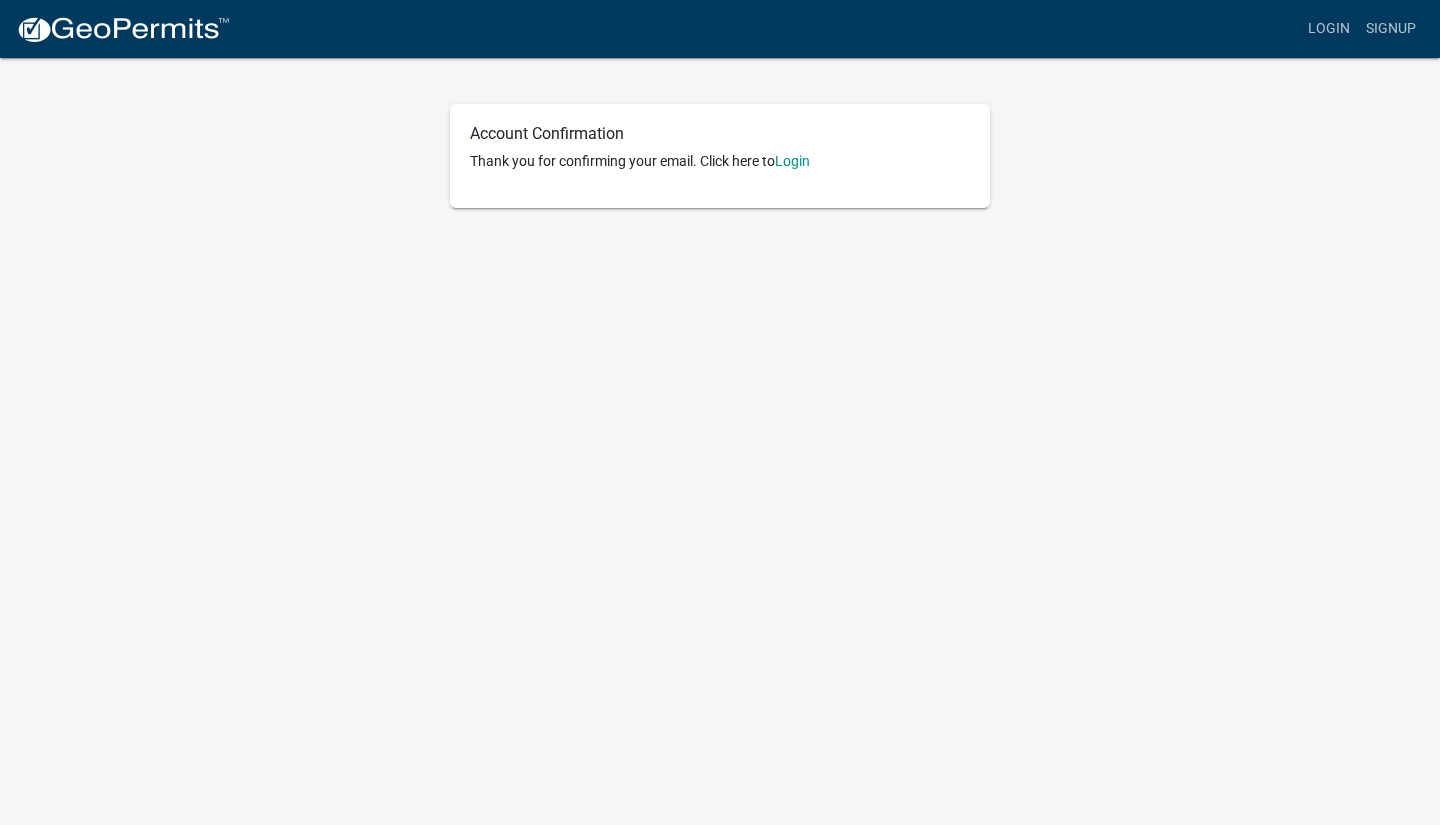 click on "Login" 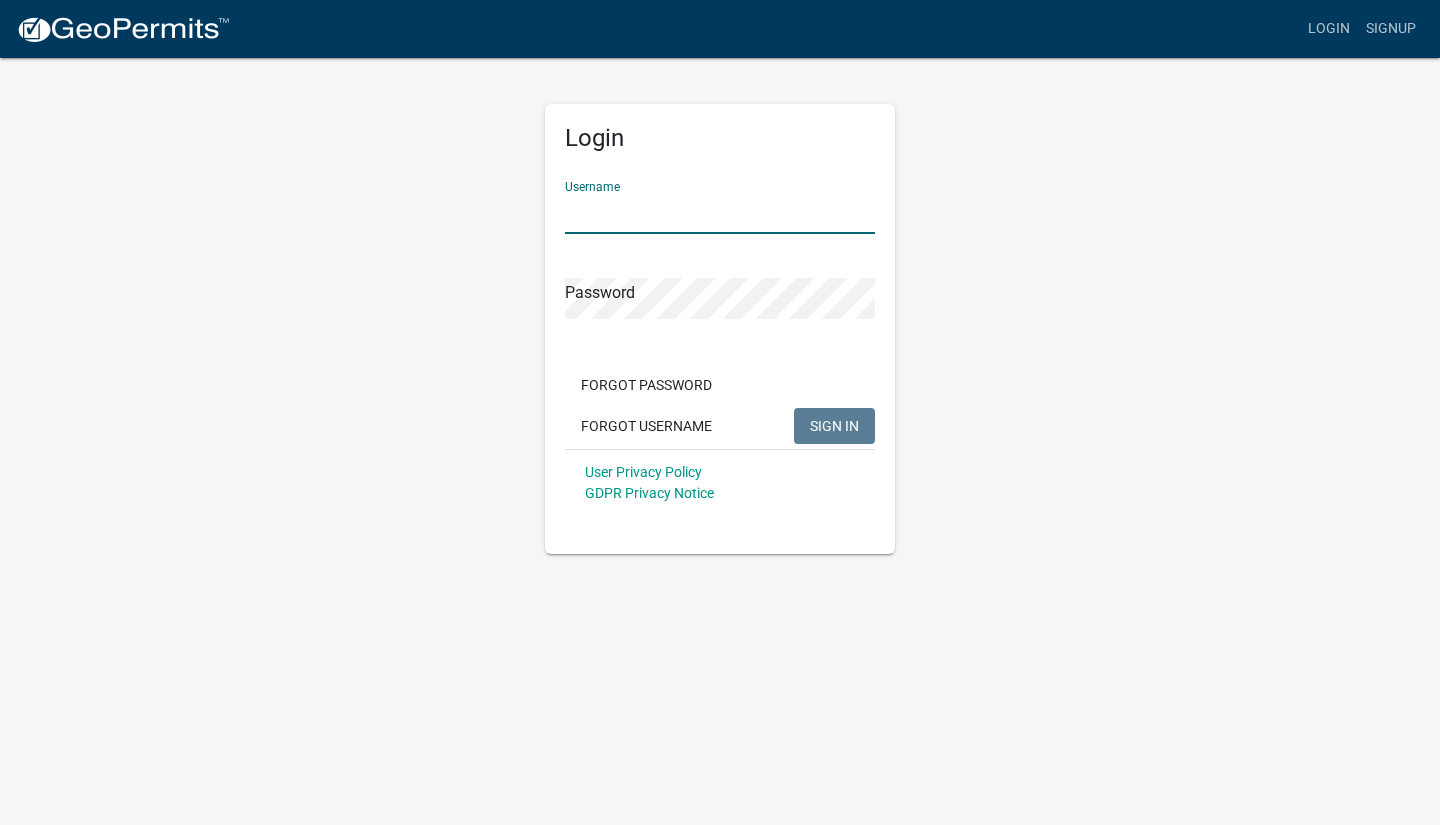 click on "Username" at bounding box center (720, 213) 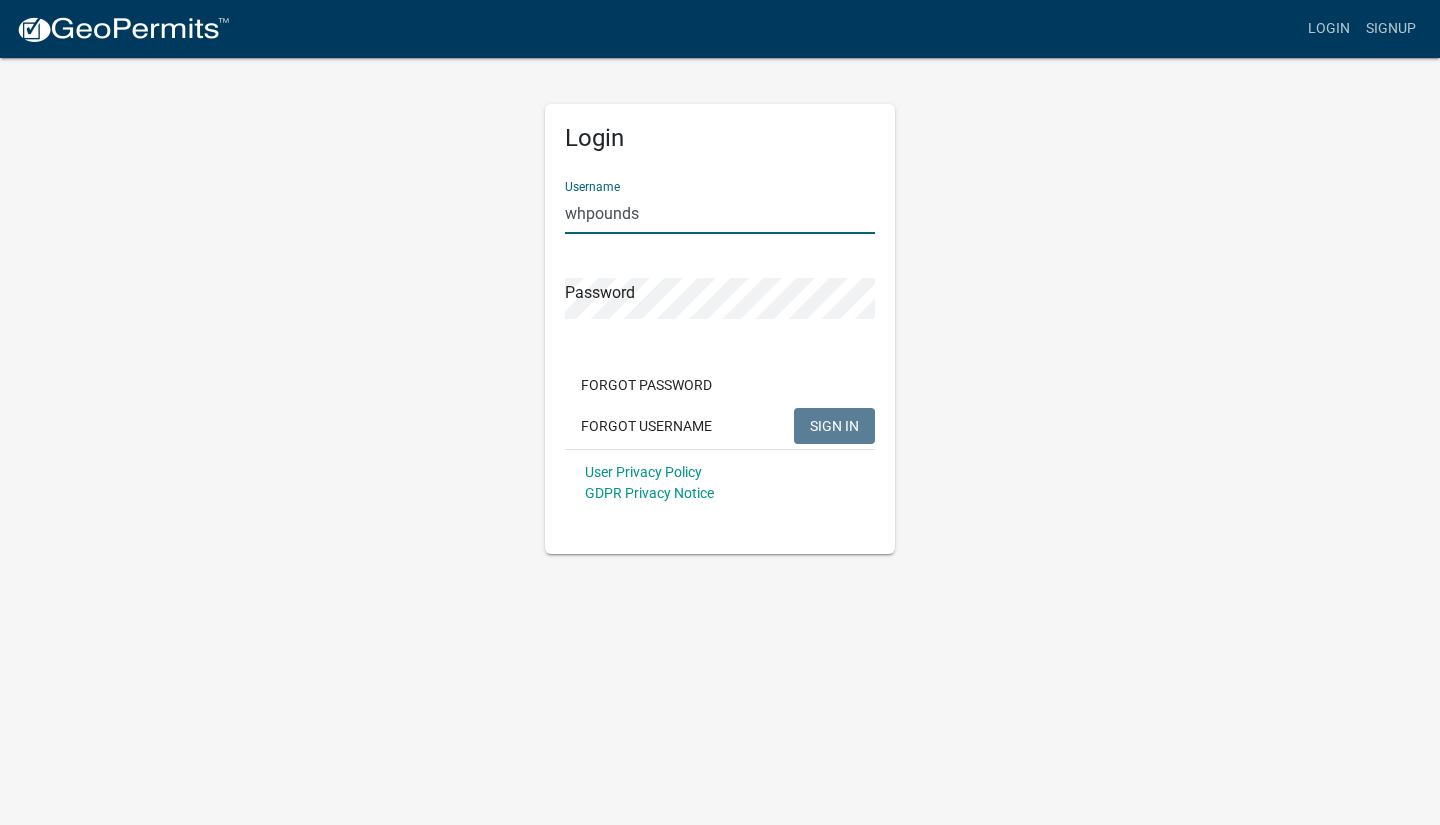 type on "whpounds" 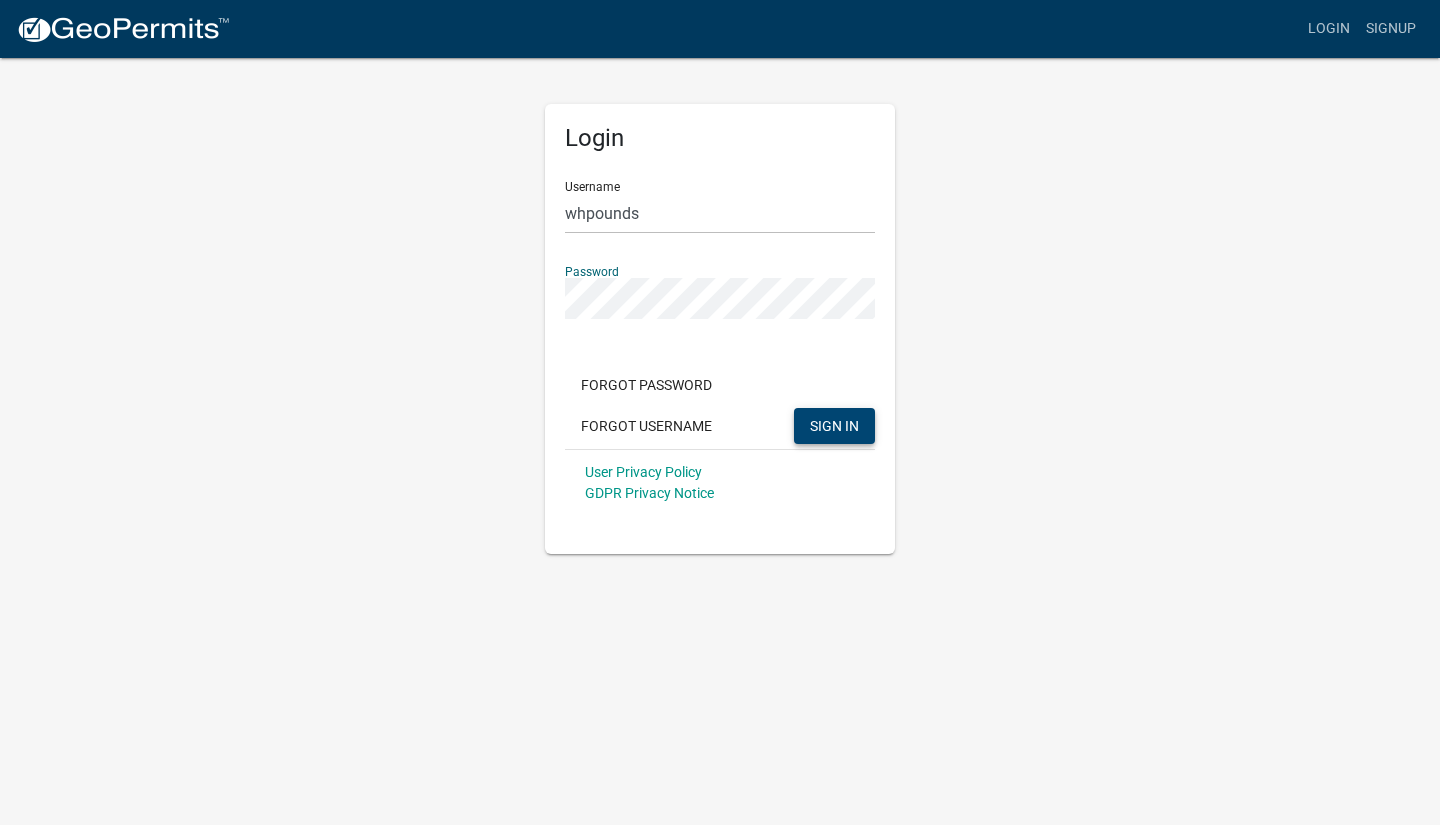 click on "SIGN IN" 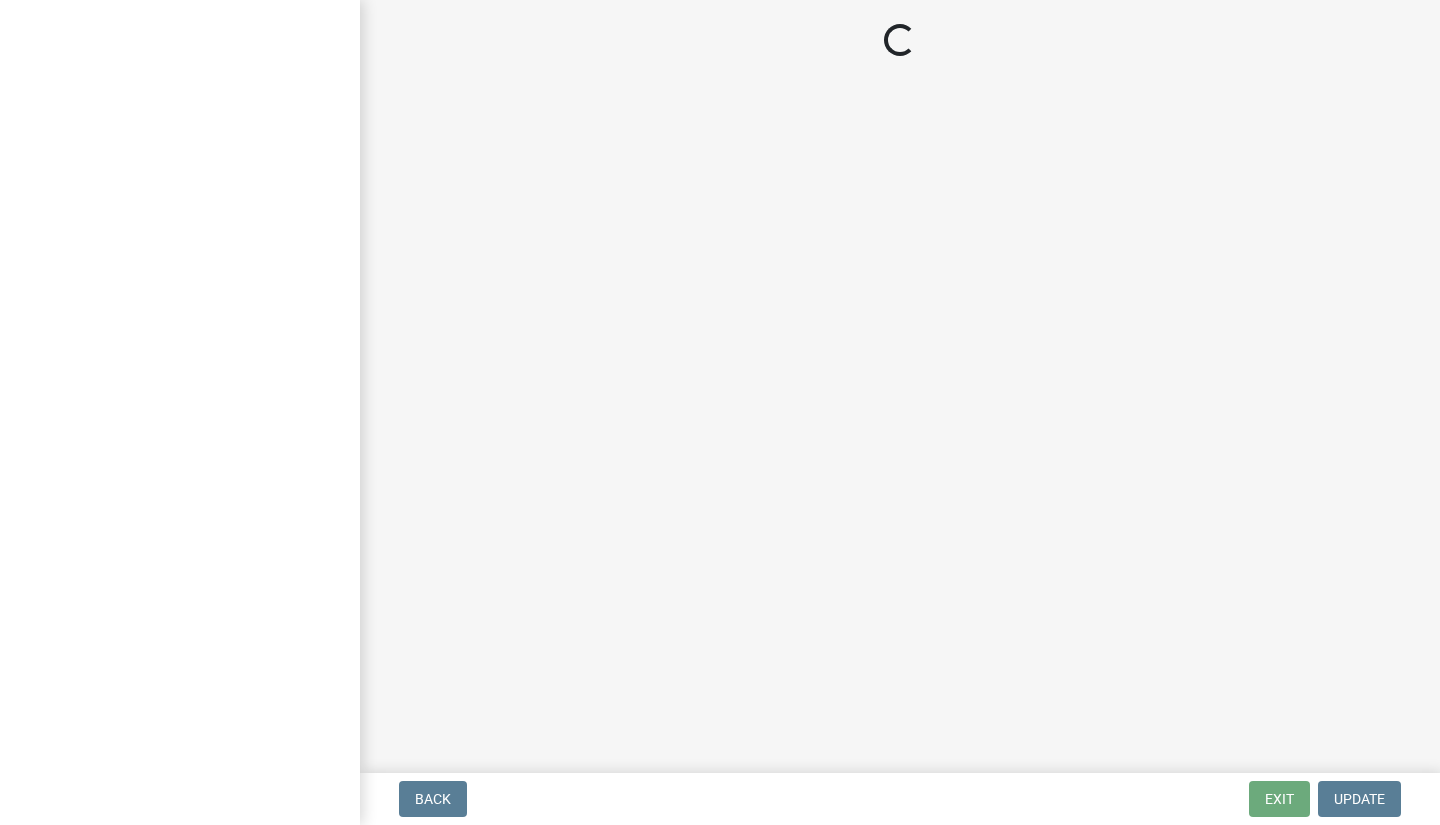 scroll, scrollTop: 0, scrollLeft: 0, axis: both 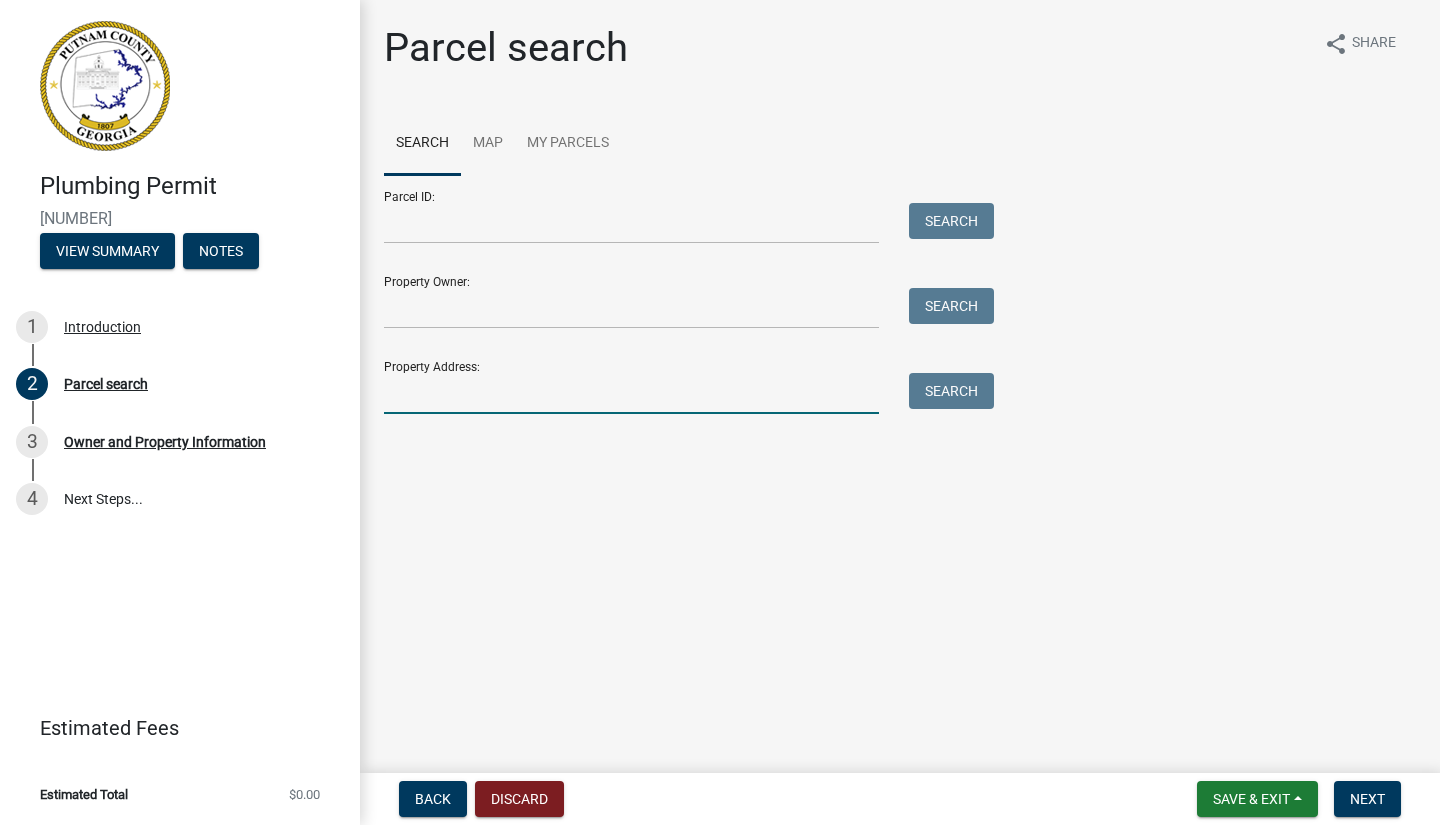 click on "Property Address:" at bounding box center [631, 393] 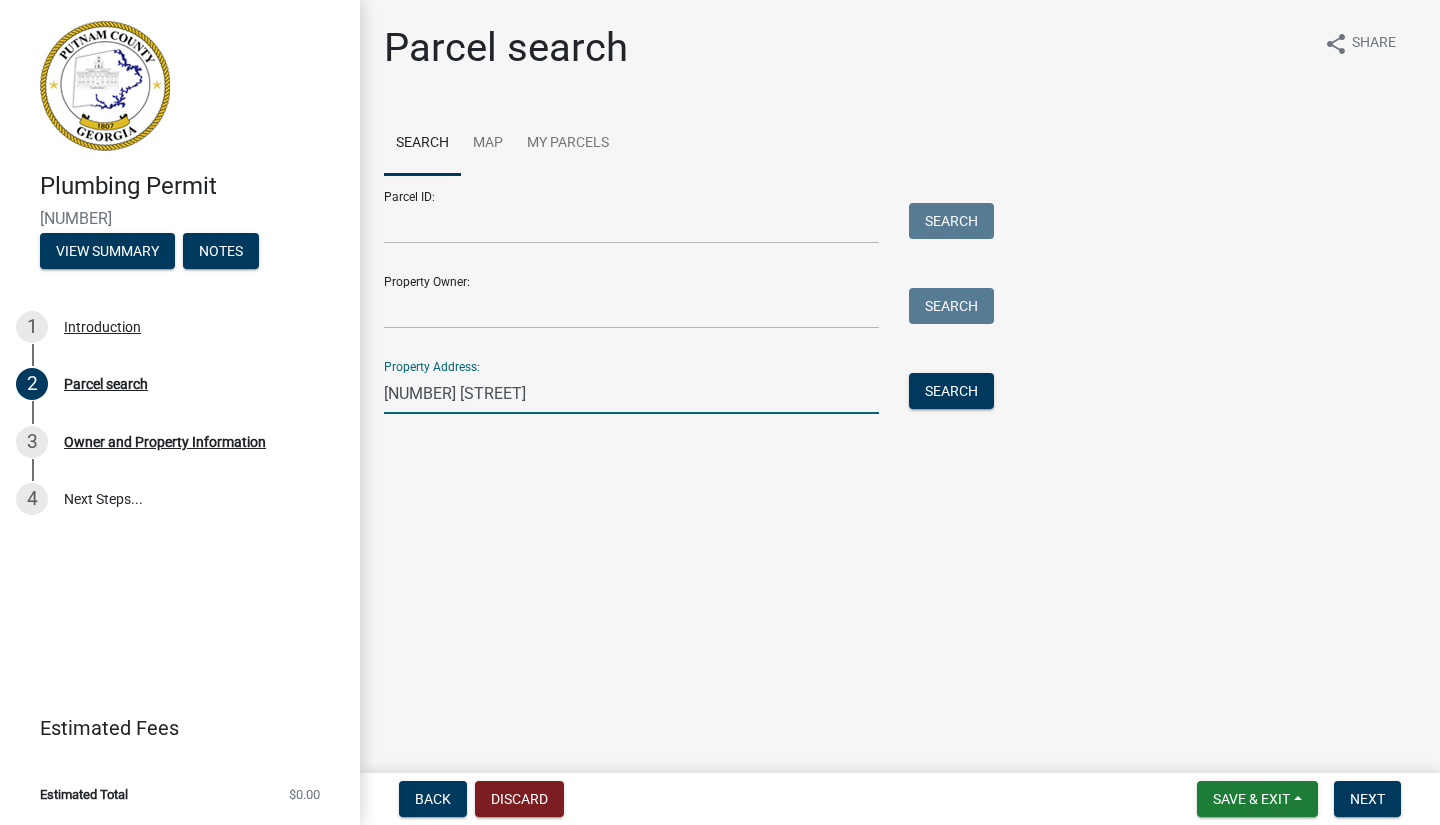 type on "[NUMBER] [STREET]" 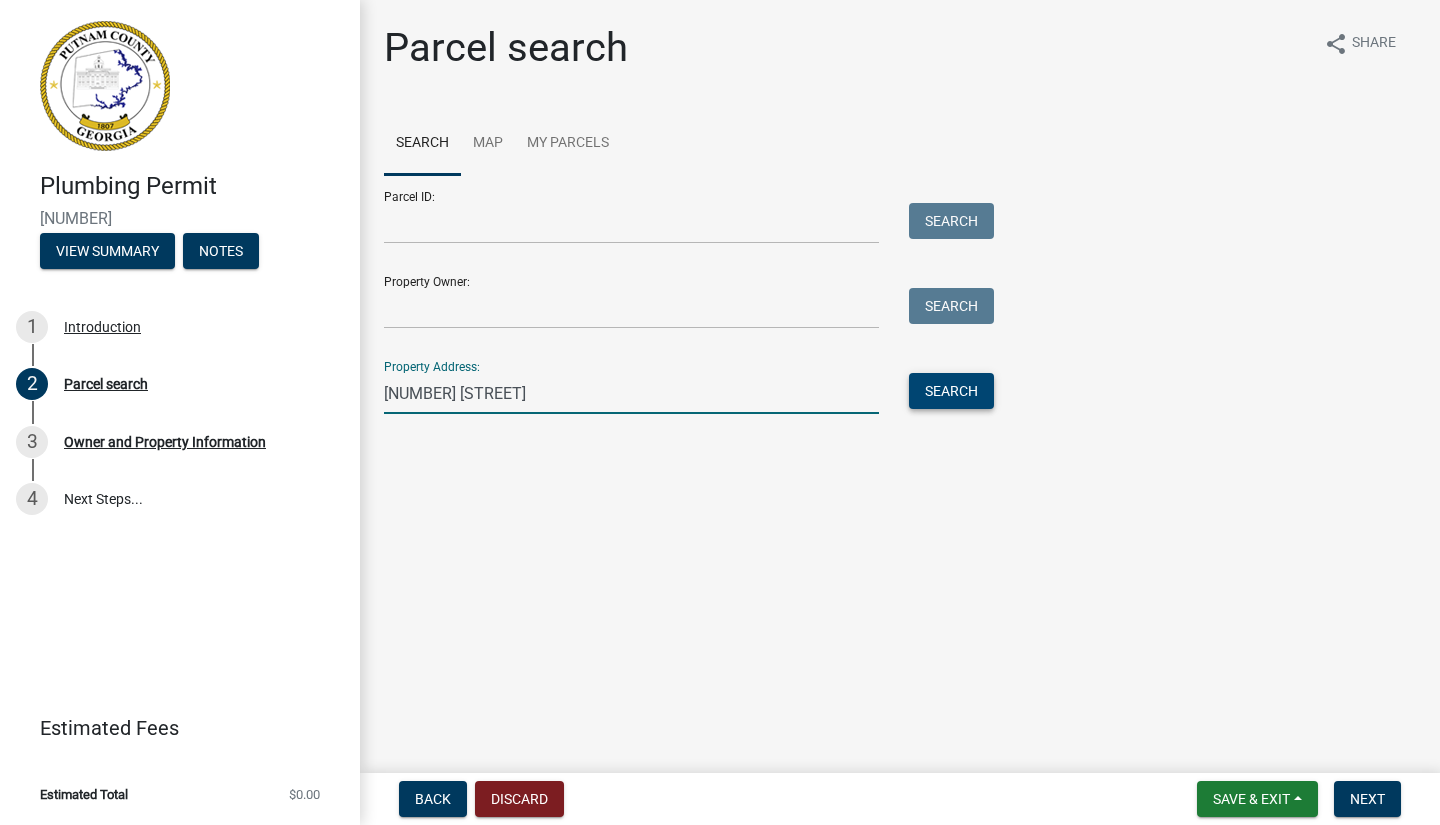 click on "Search" at bounding box center [951, 391] 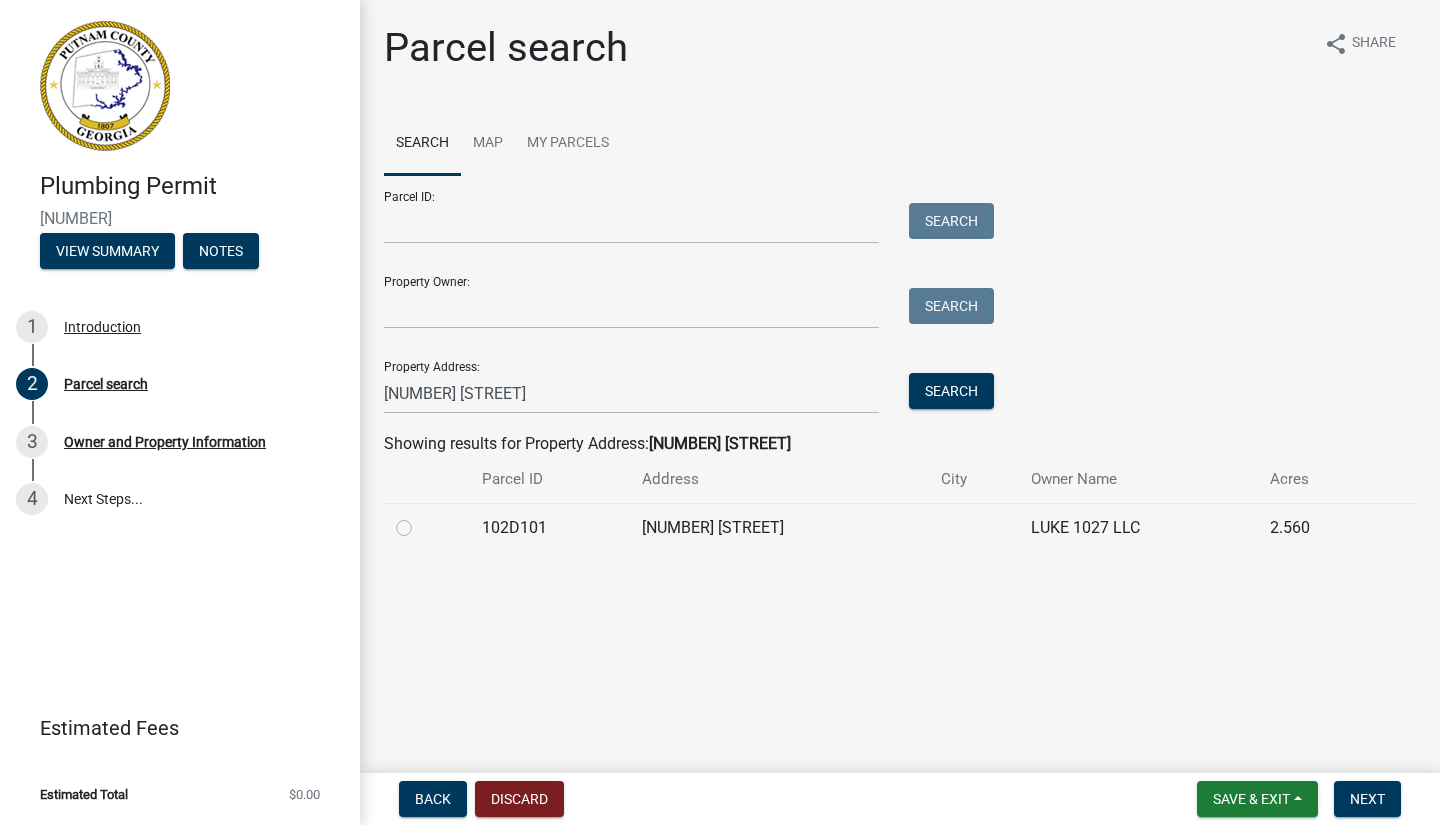 click 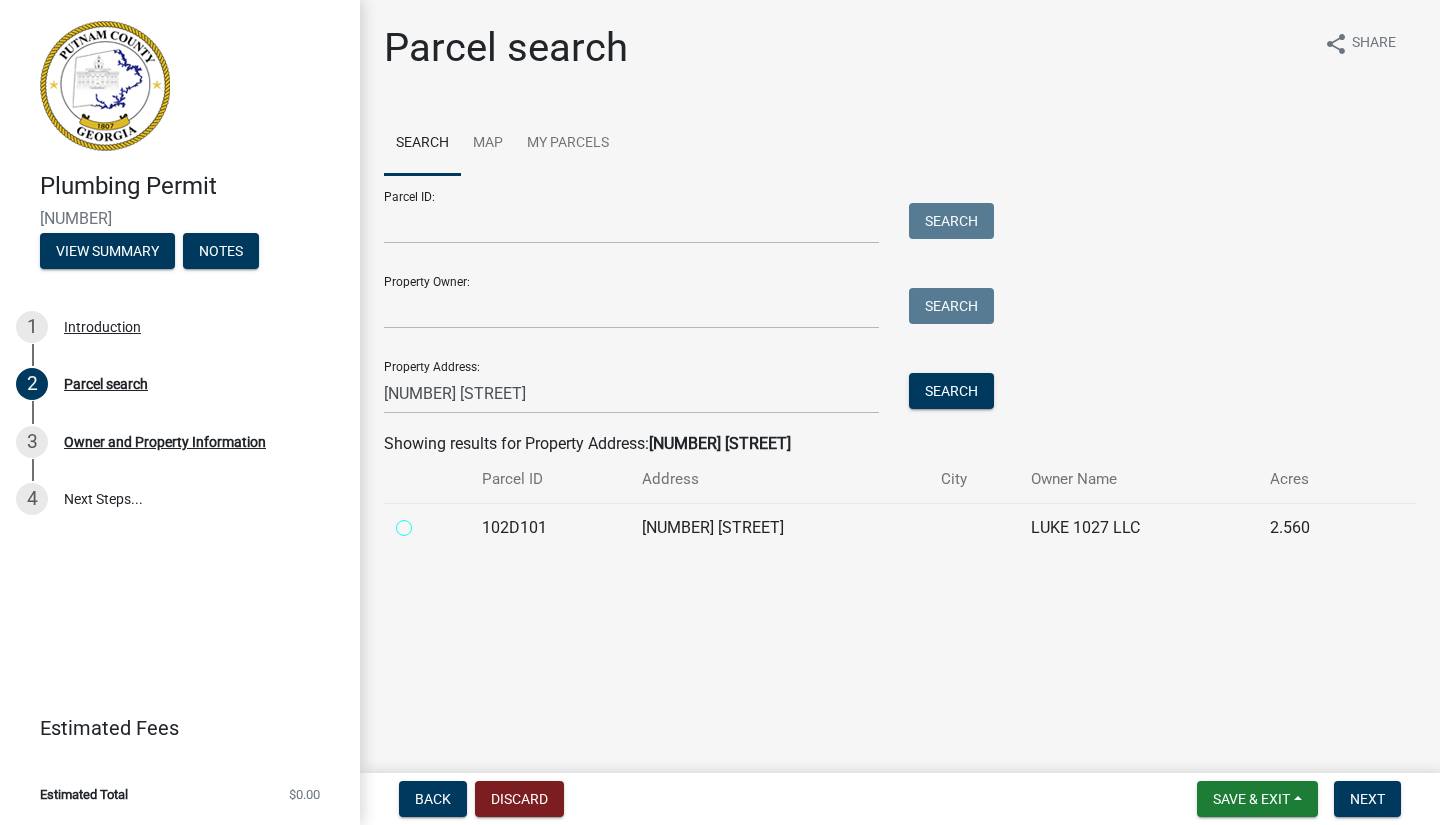 click at bounding box center [426, 522] 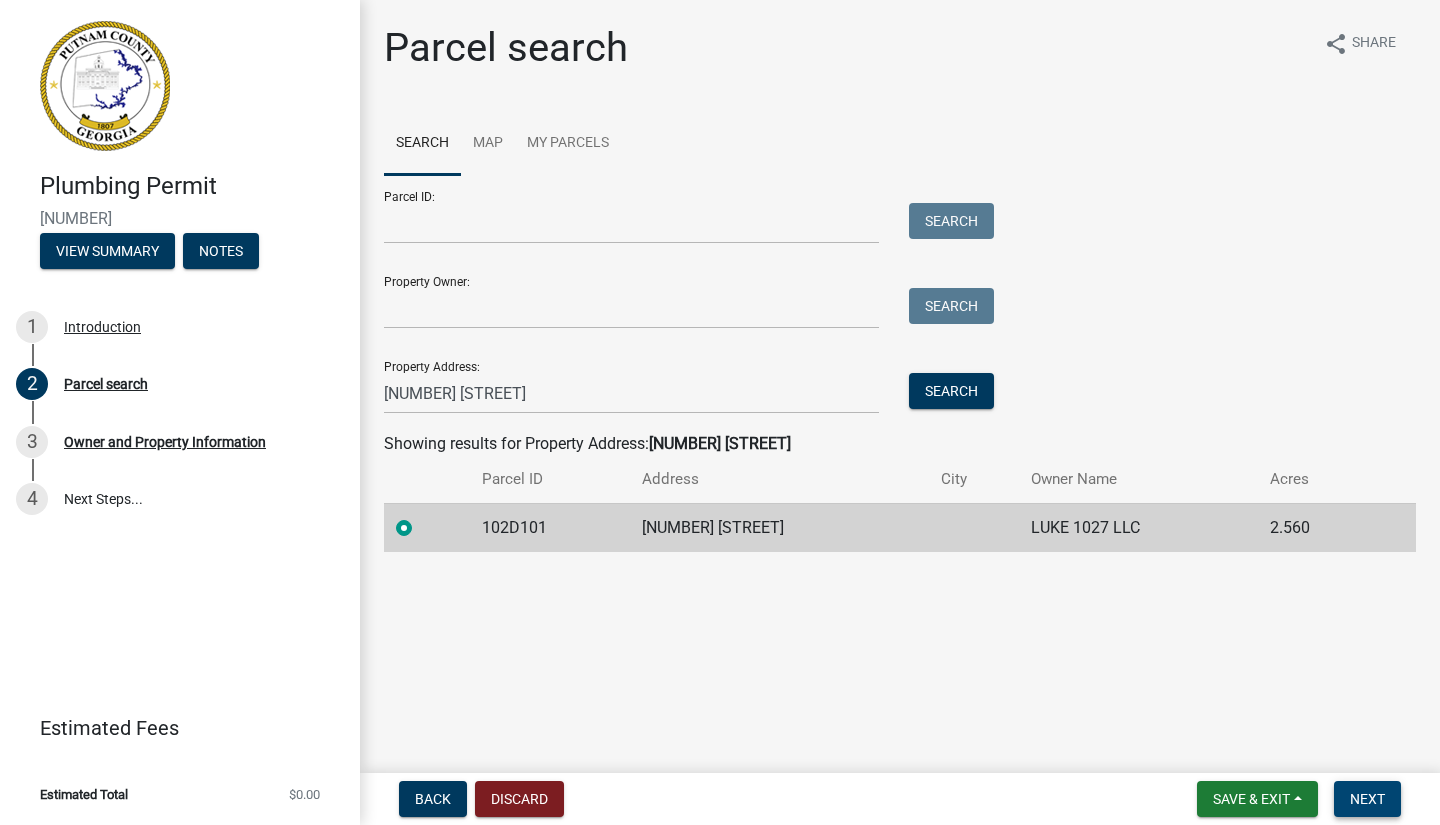 click on "Next" at bounding box center (1367, 799) 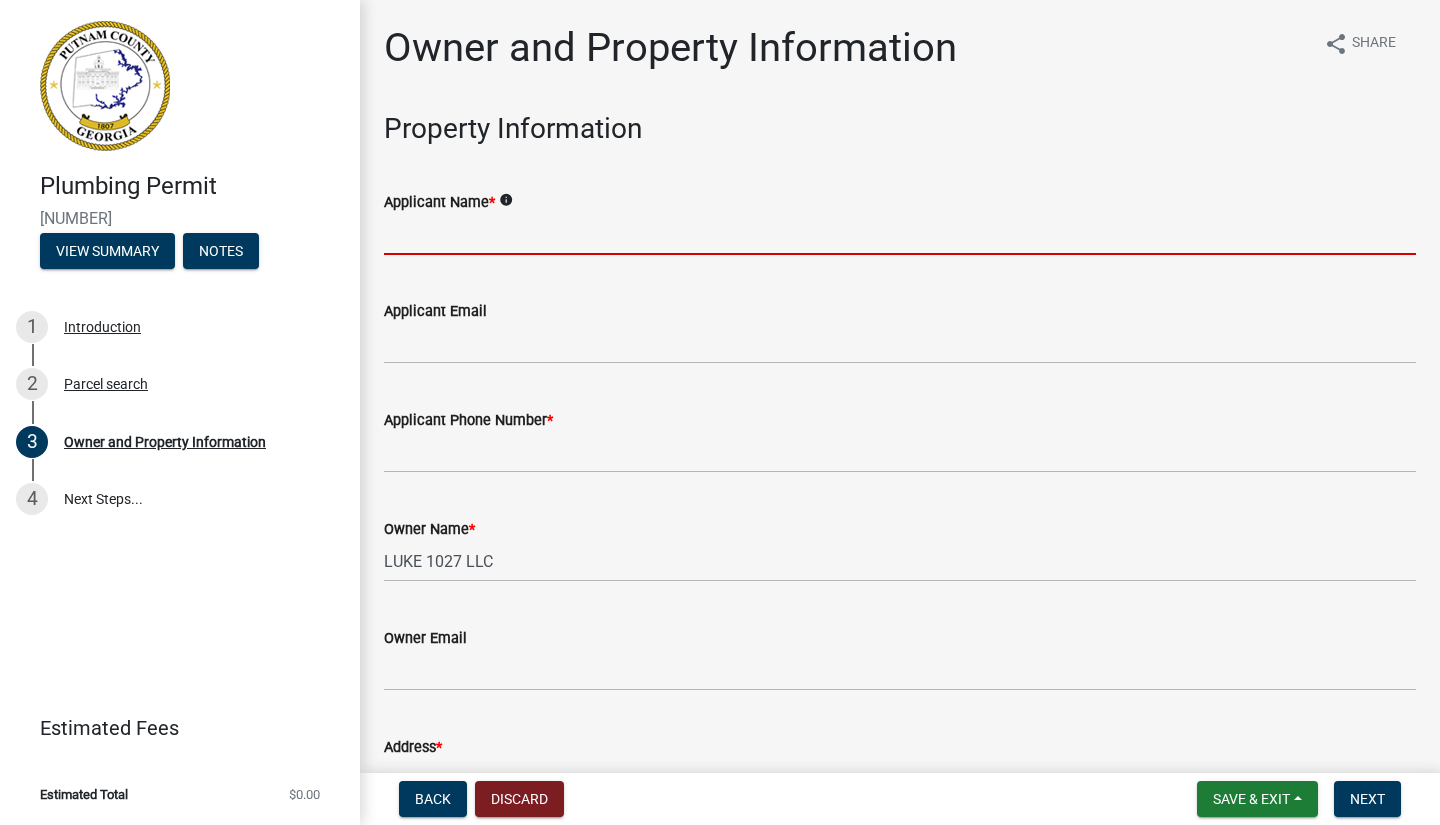 click on "Applicant Name  *" at bounding box center [900, 234] 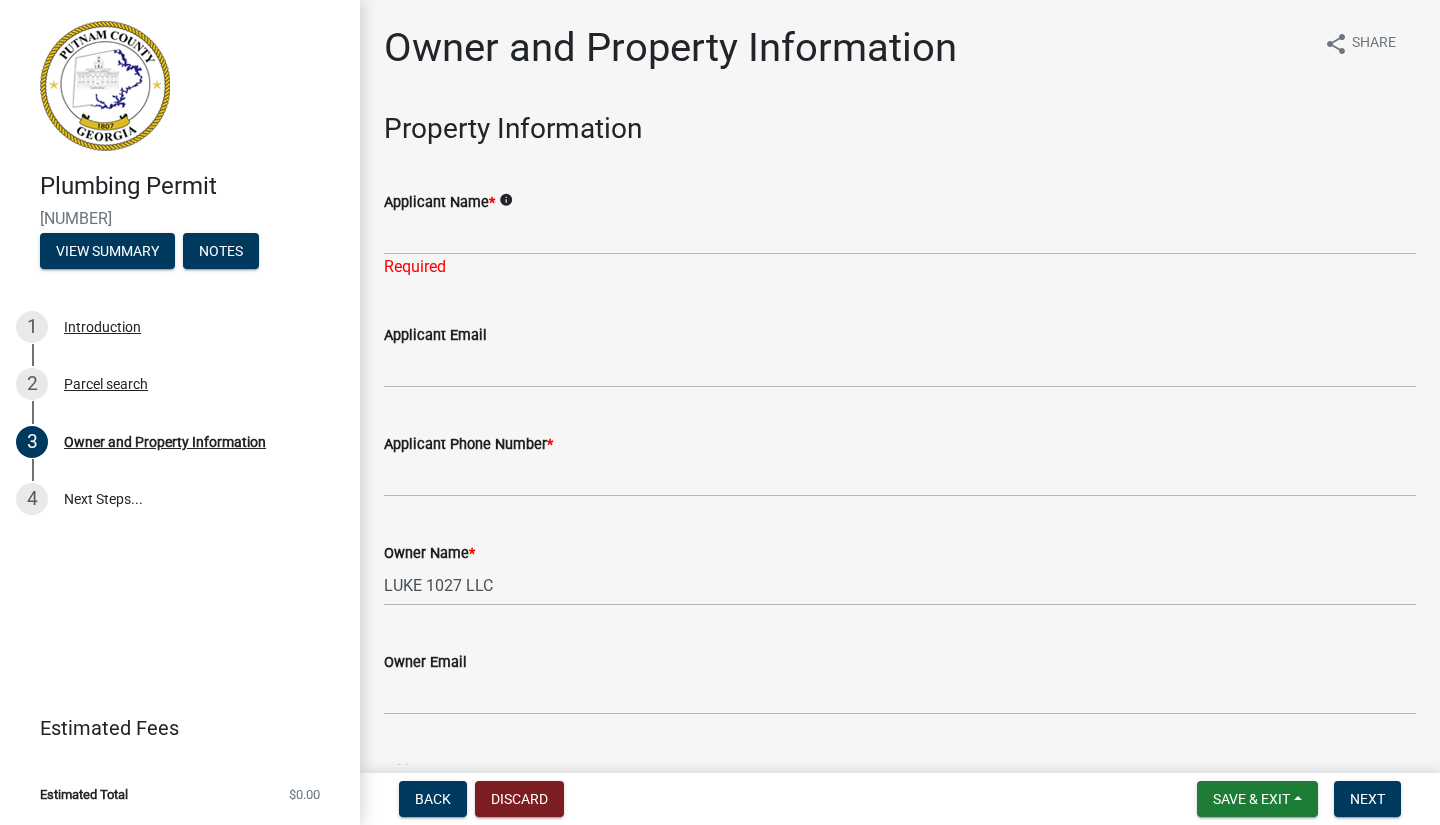 click on "info" 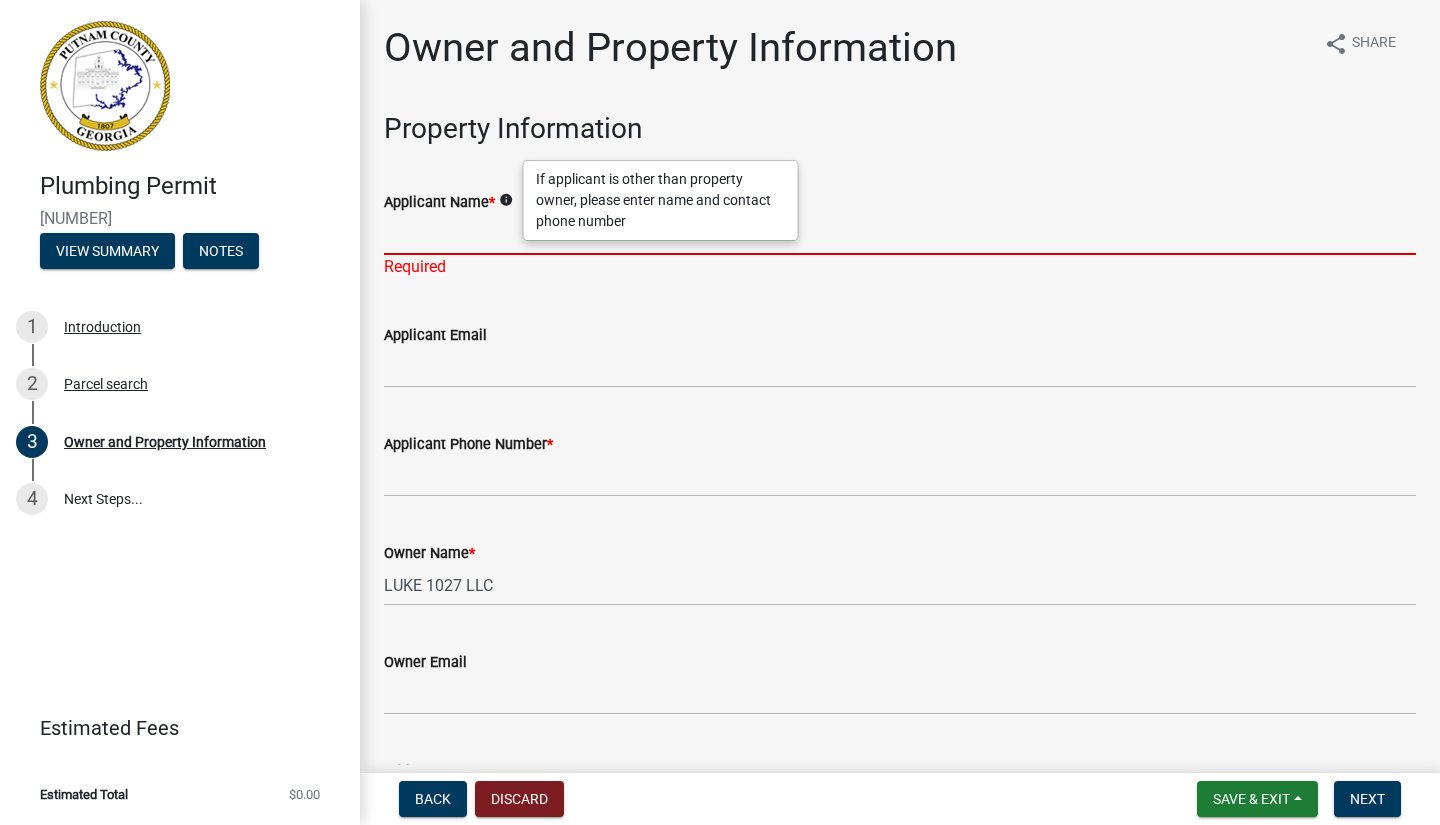 click on "Applicant Name  *" at bounding box center (900, 234) 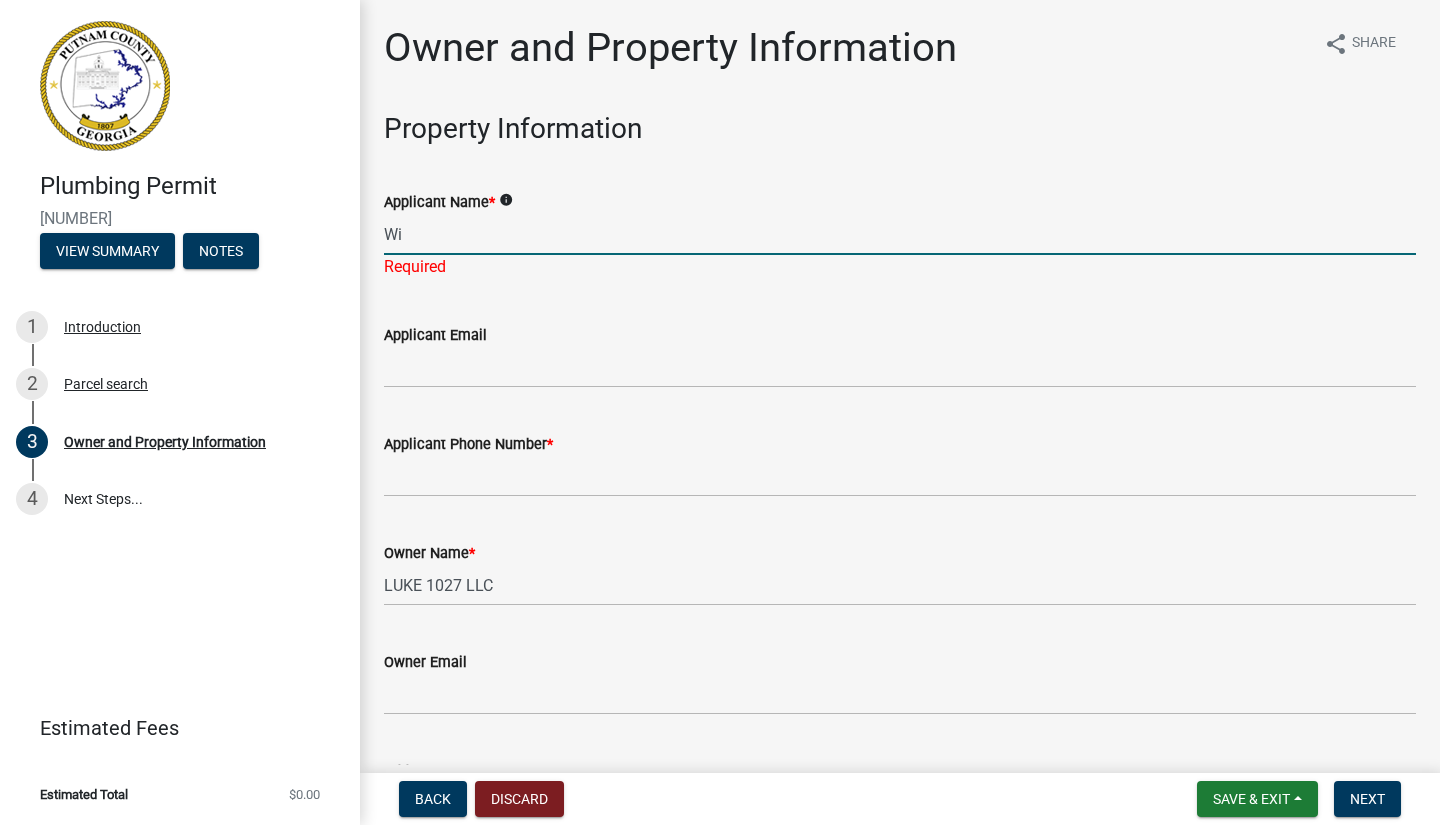 type on "W" 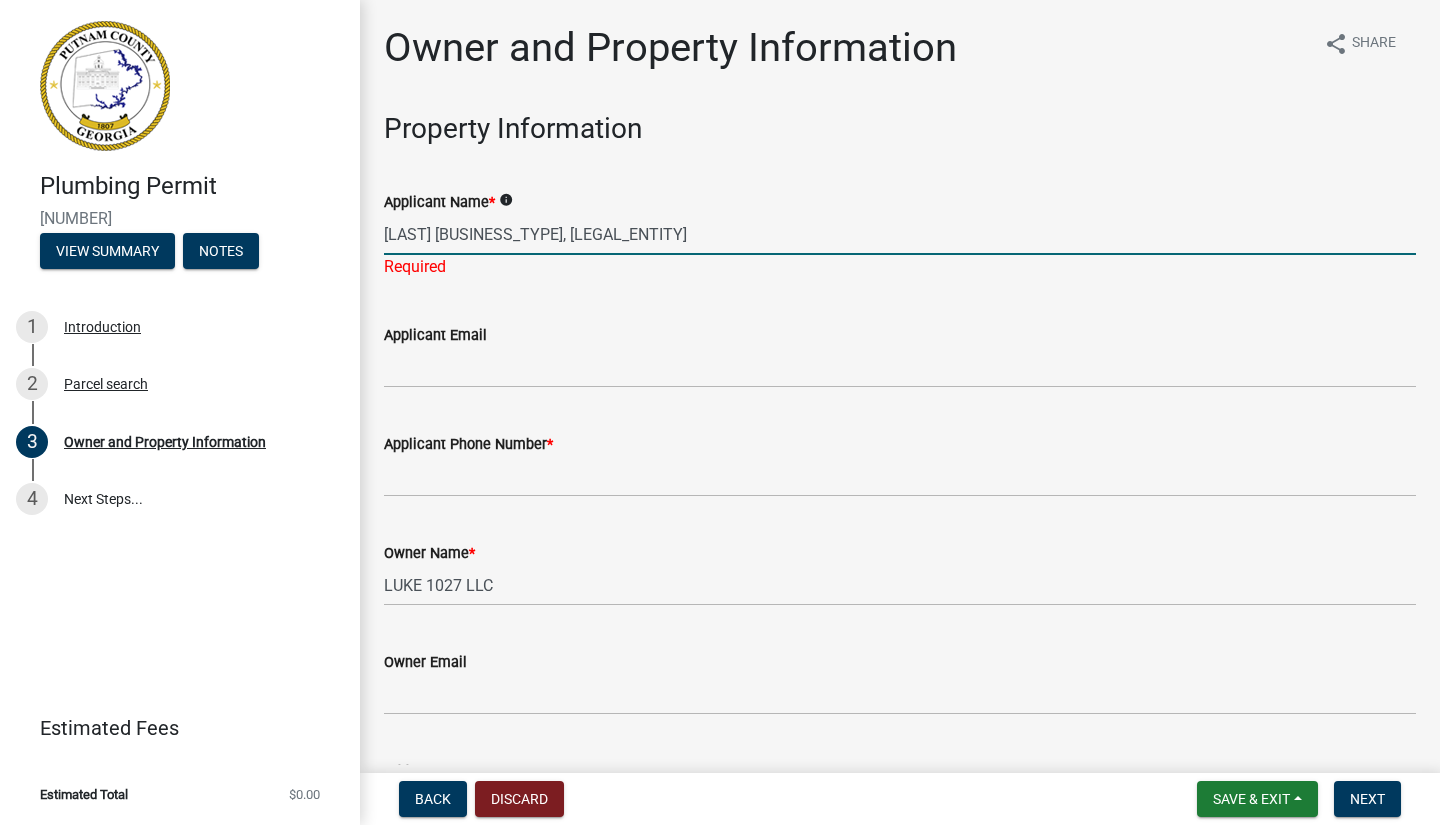 type on "[LAST] [BUSINESS_TYPE], [LEGAL_ENTITY]" 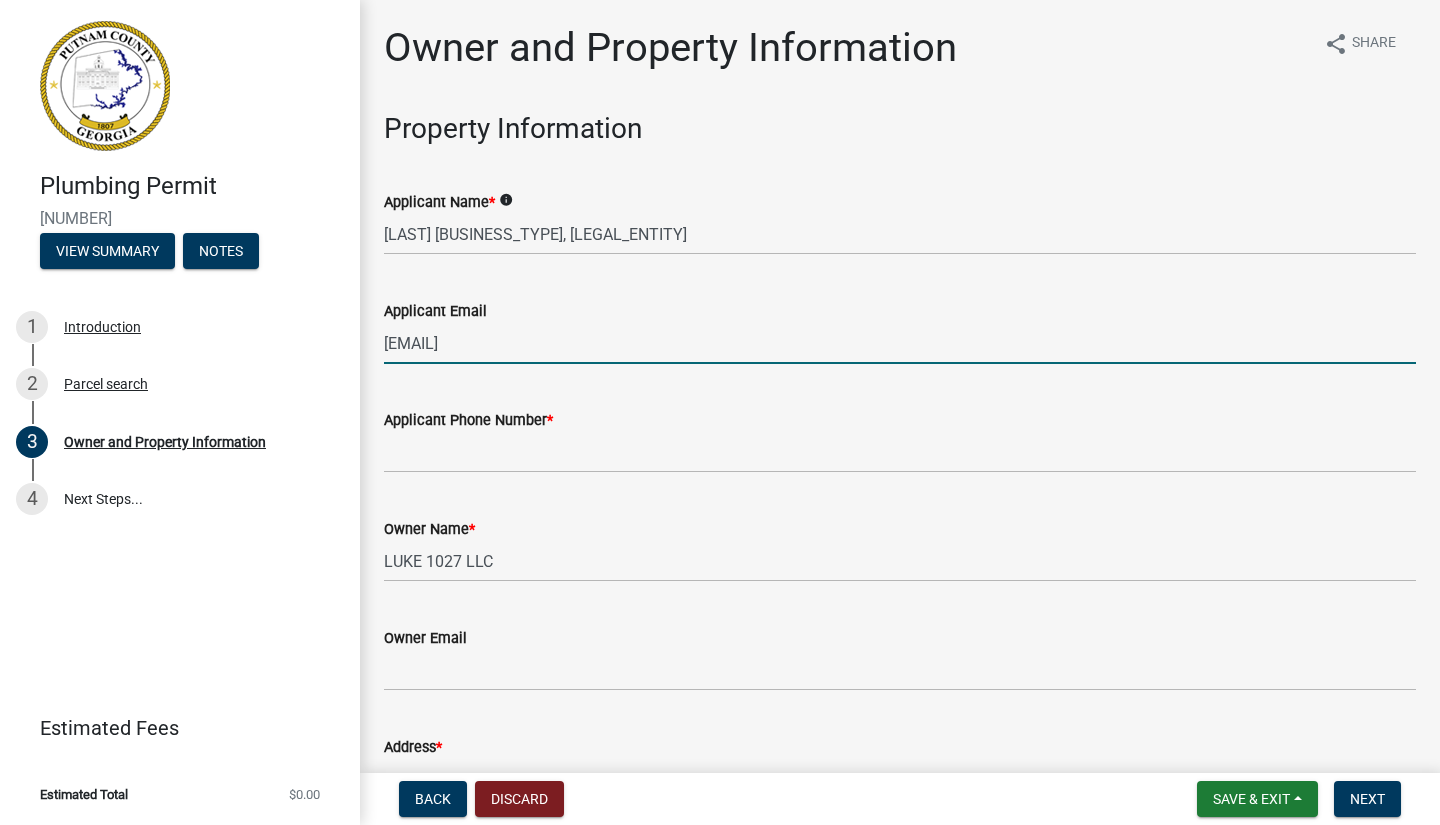 type on "[EMAIL]" 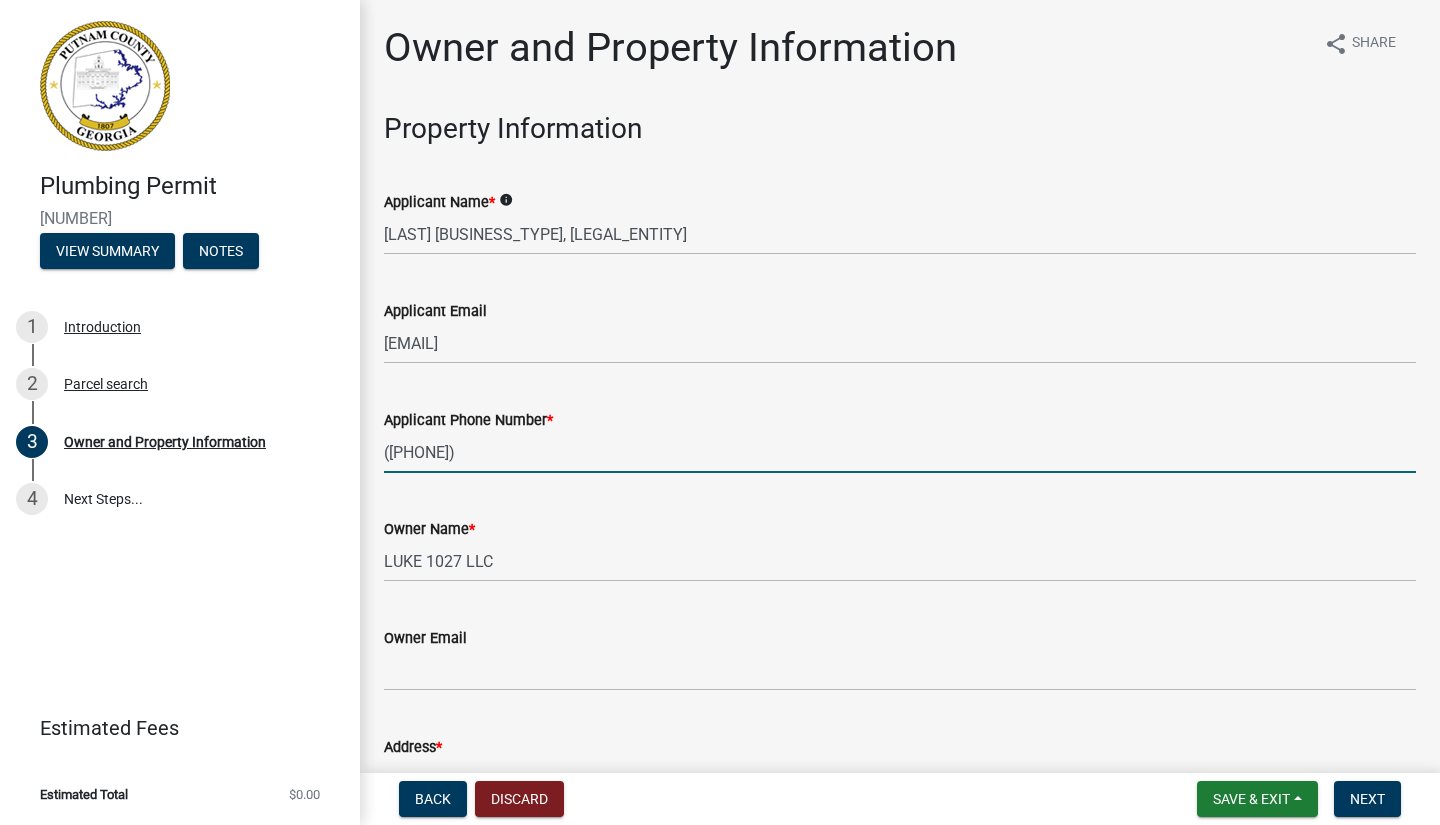 type on "([PHONE])" 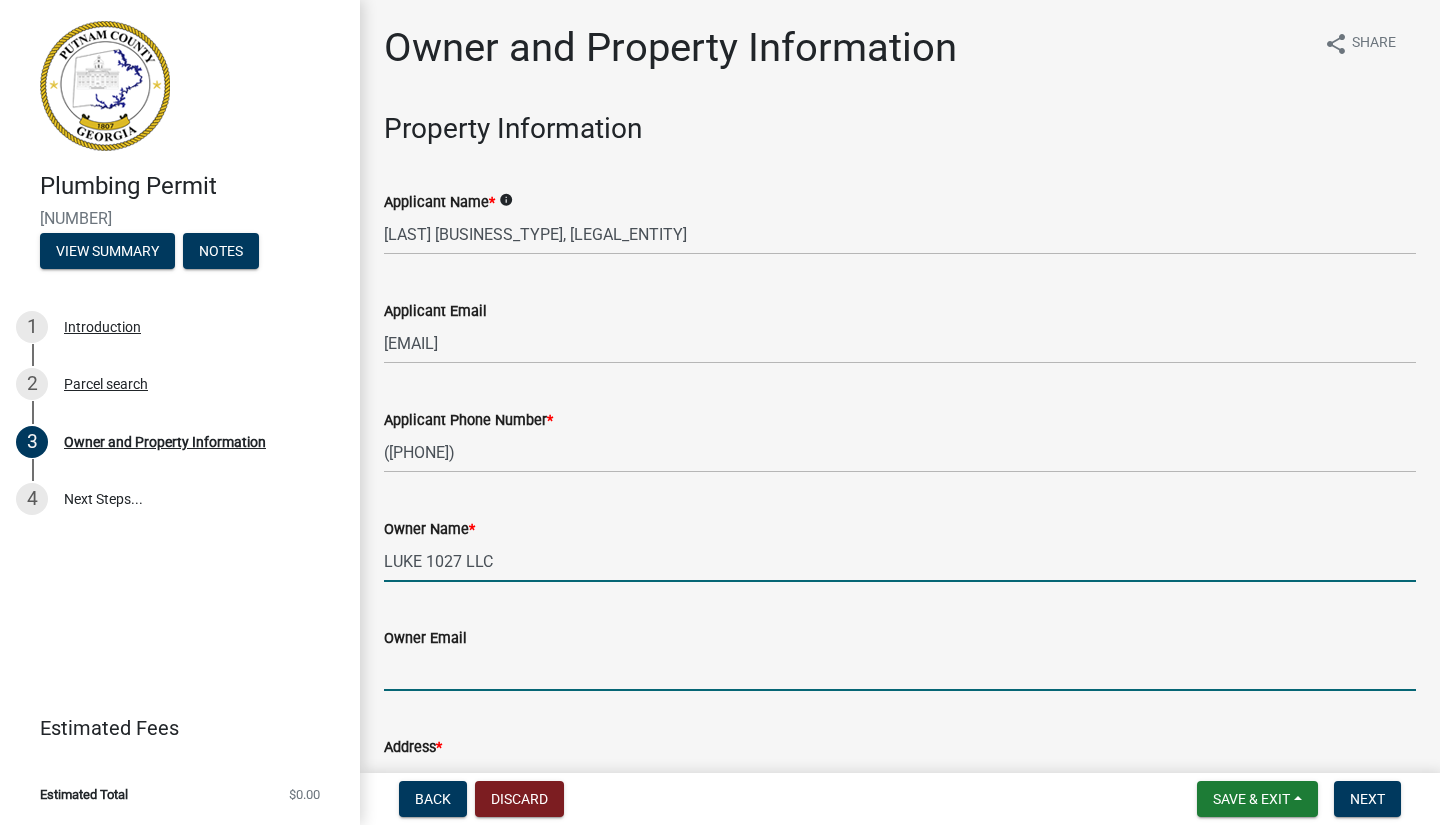 click on "LUKE 1027 LLC" at bounding box center [900, 561] 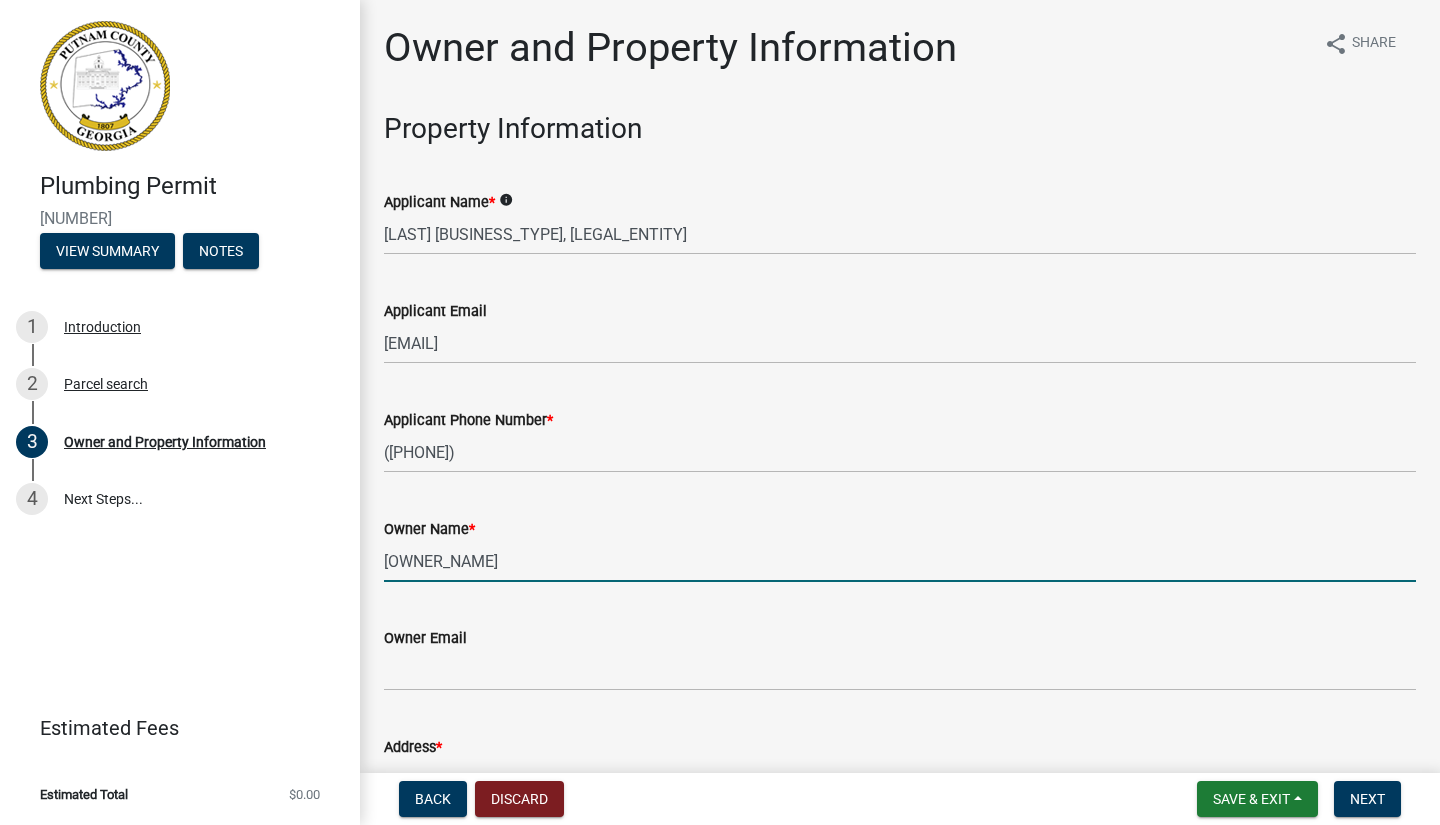 type on "LUKE 1027 LLC" 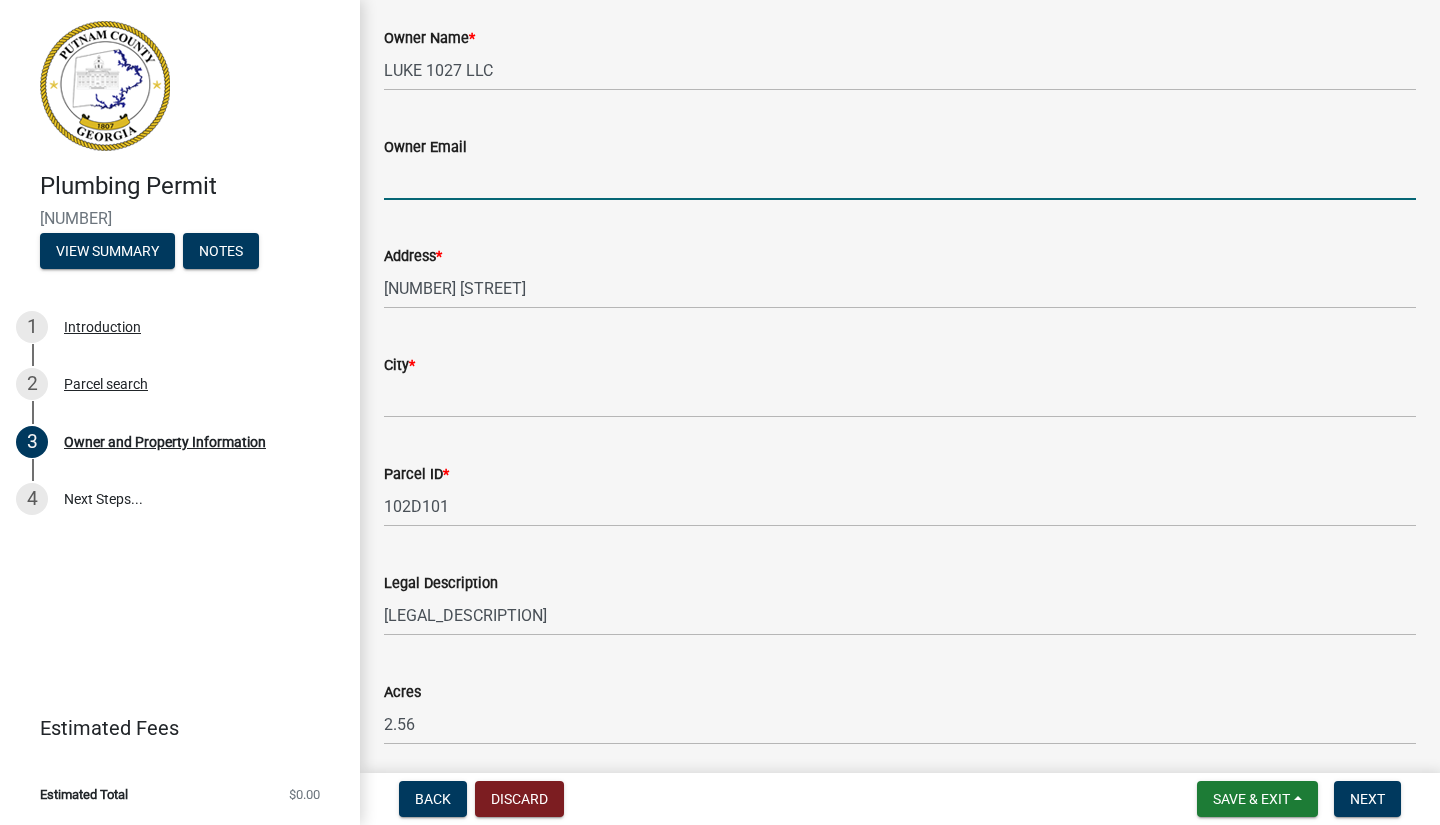 scroll, scrollTop: 535, scrollLeft: 0, axis: vertical 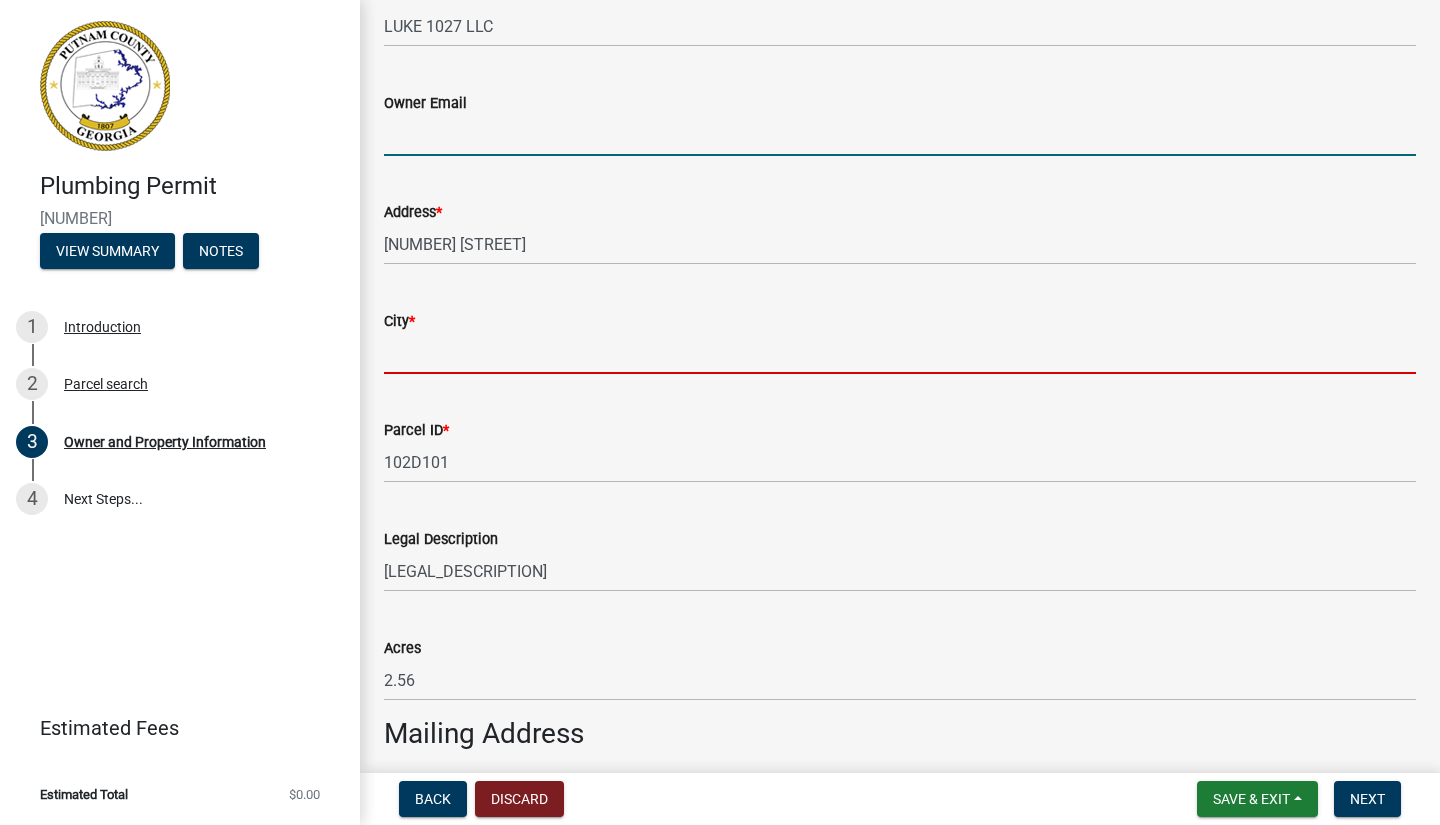 click on "City  *" at bounding box center (900, 353) 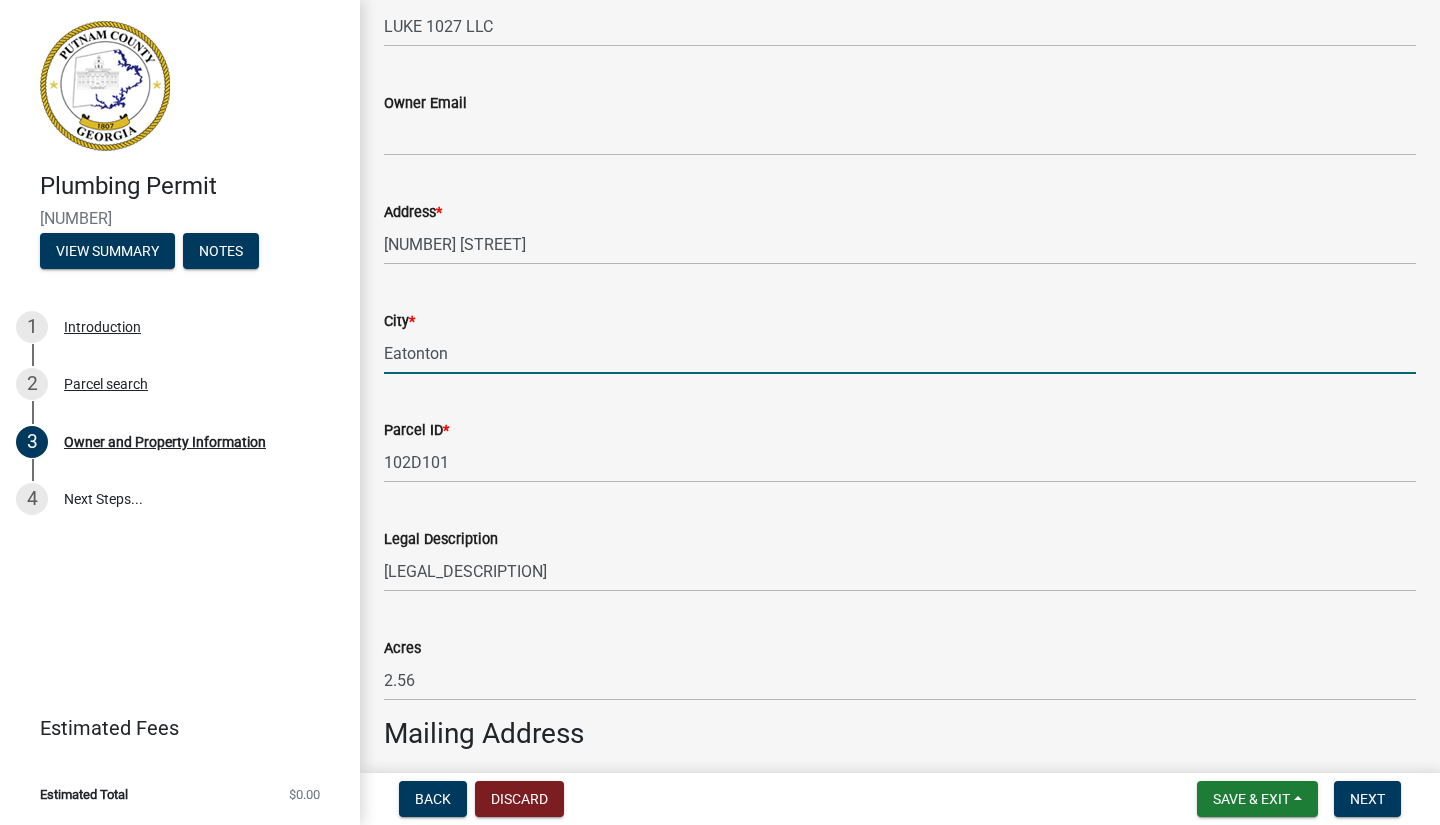 type on "Eatonton" 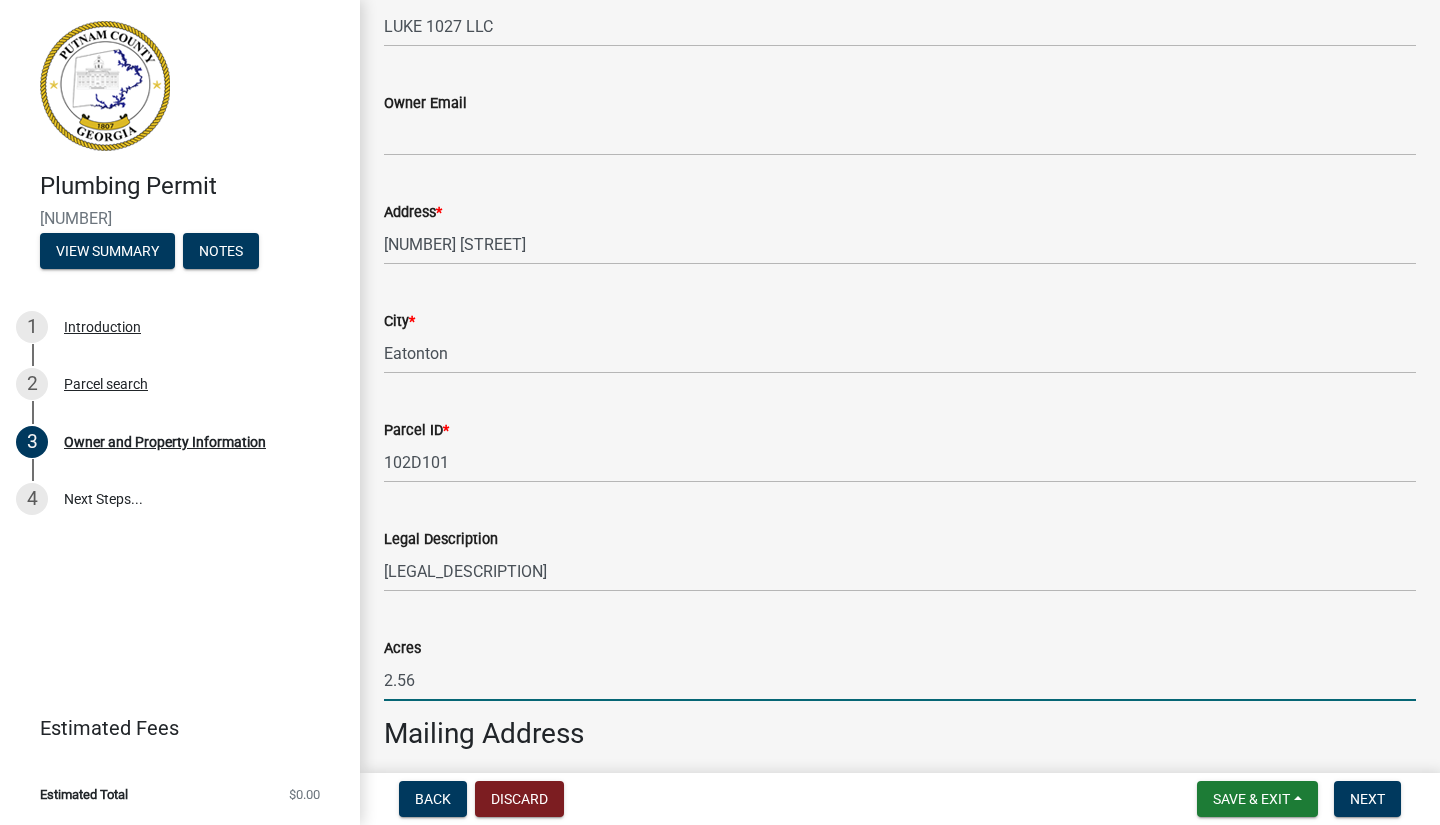 scroll, scrollTop: 991, scrollLeft: 0, axis: vertical 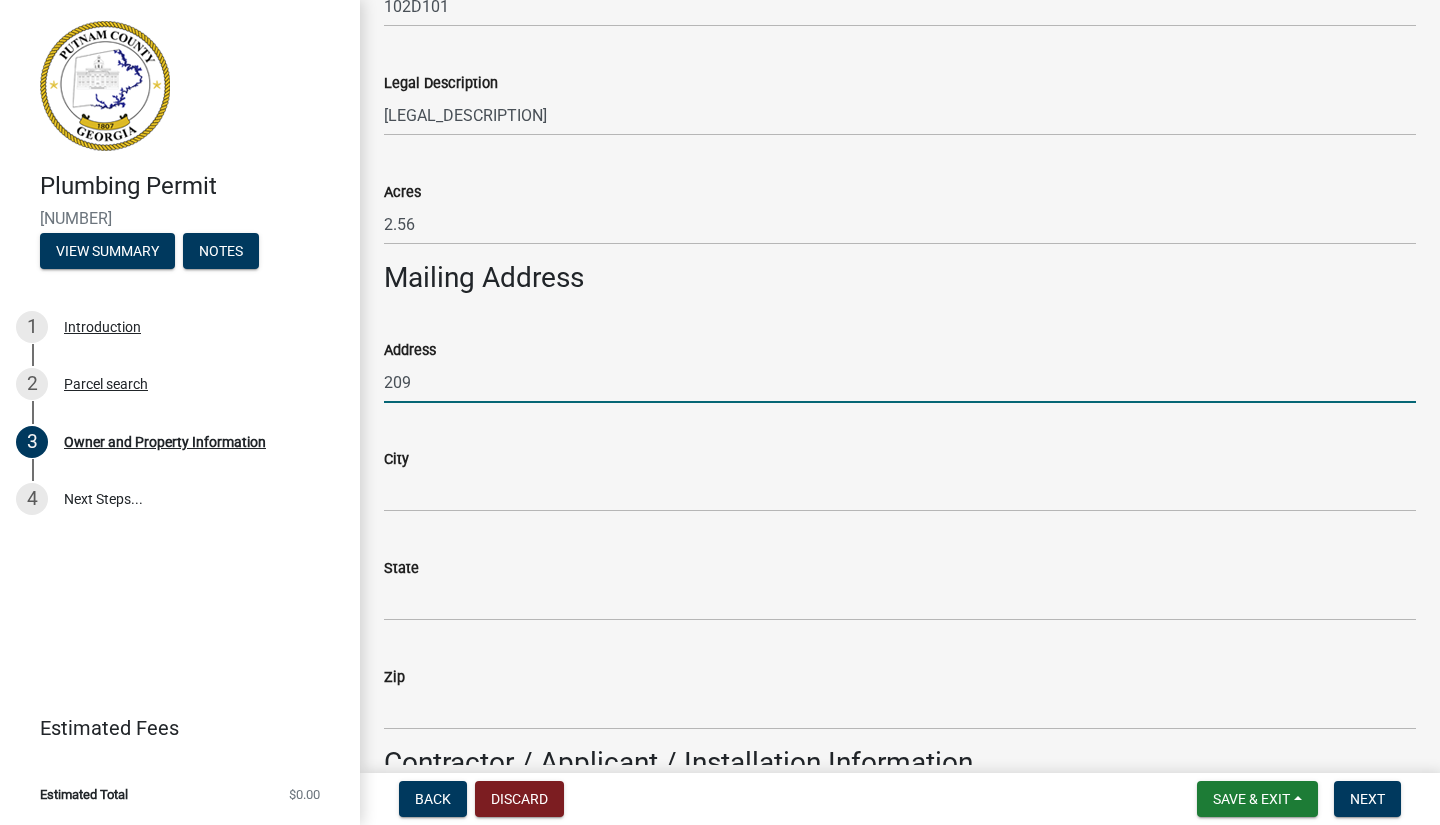 type on "[NUMBER] [STREET]" 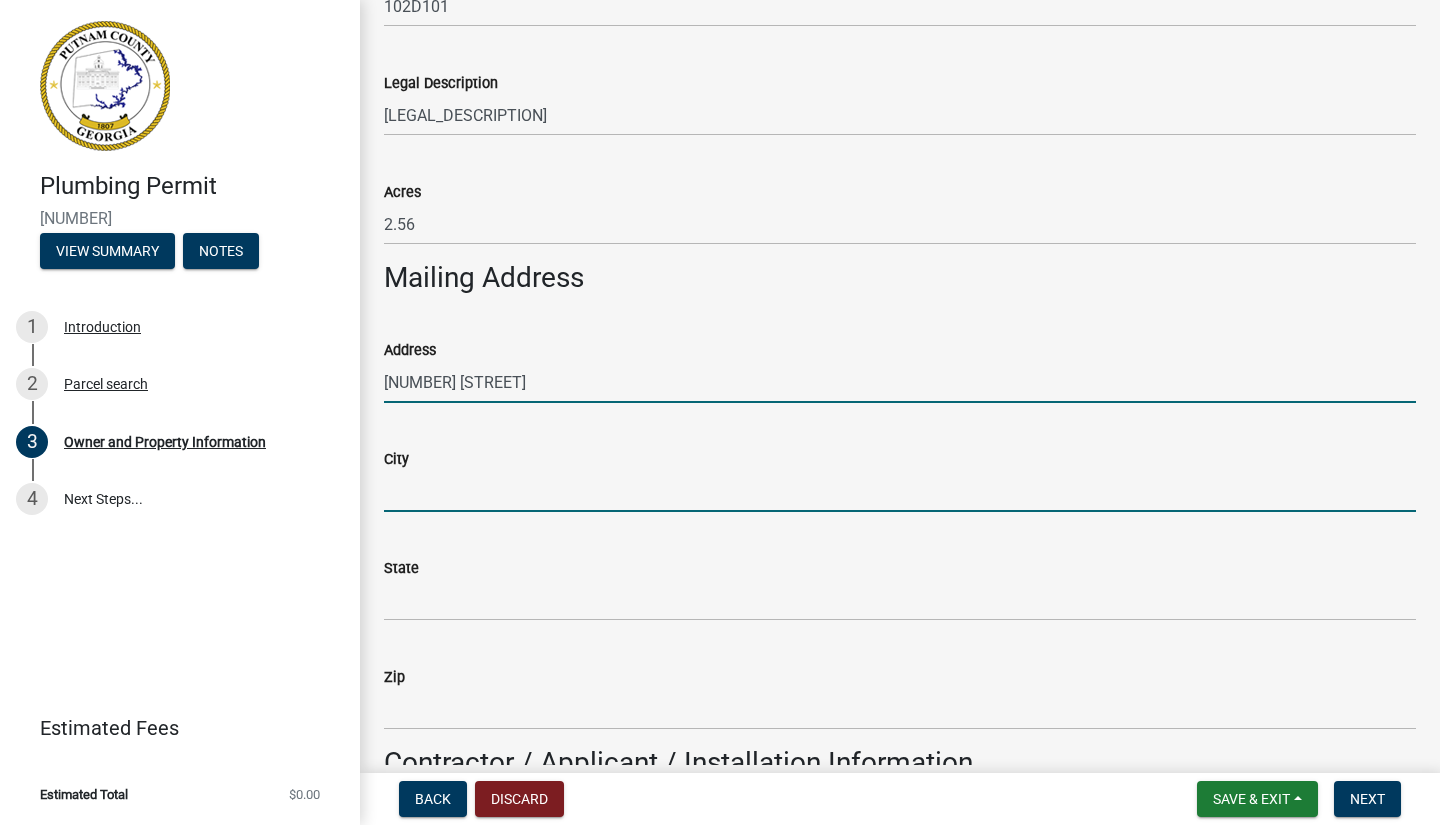 type on "Milledgeville" 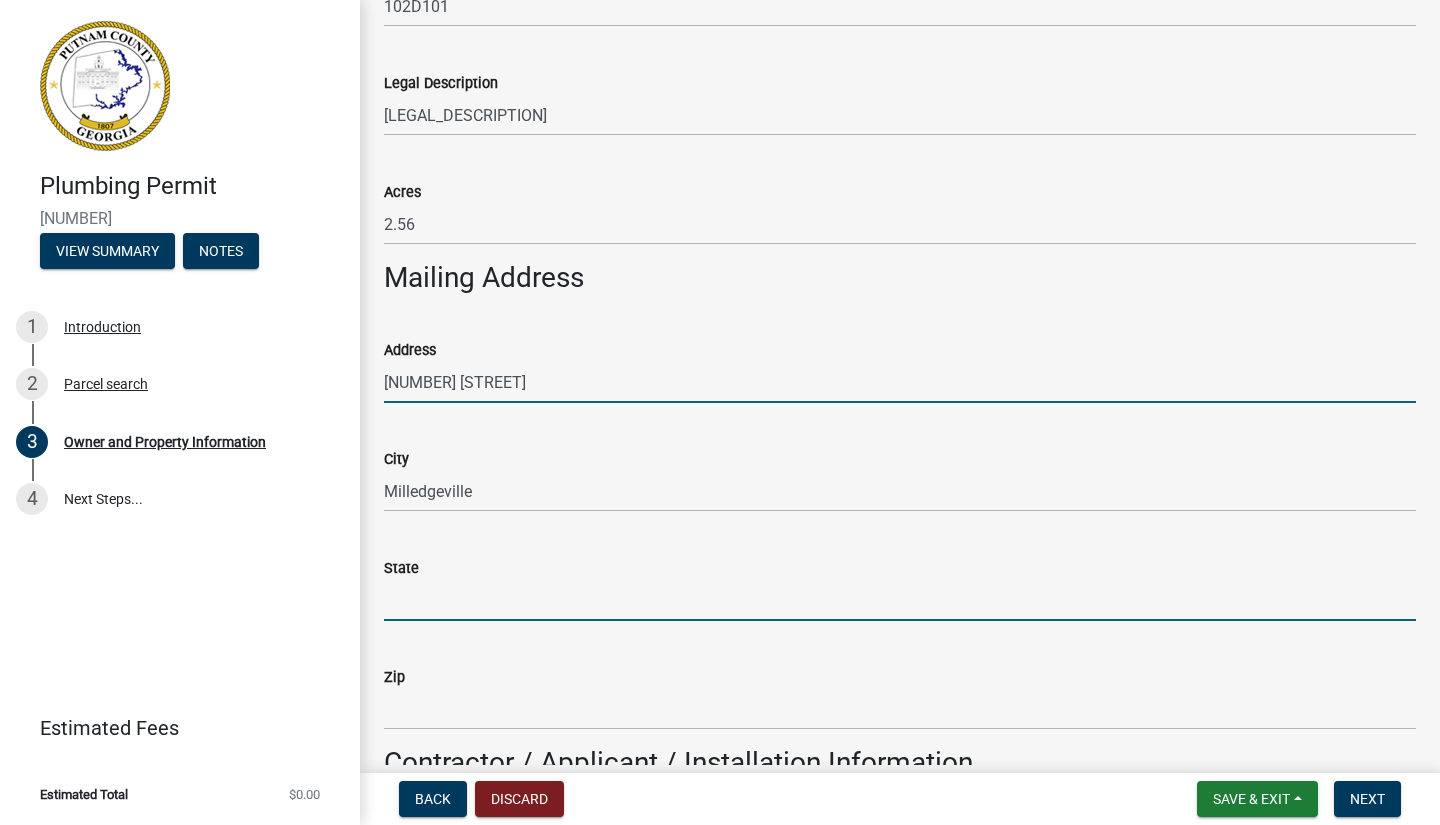 type on "GA" 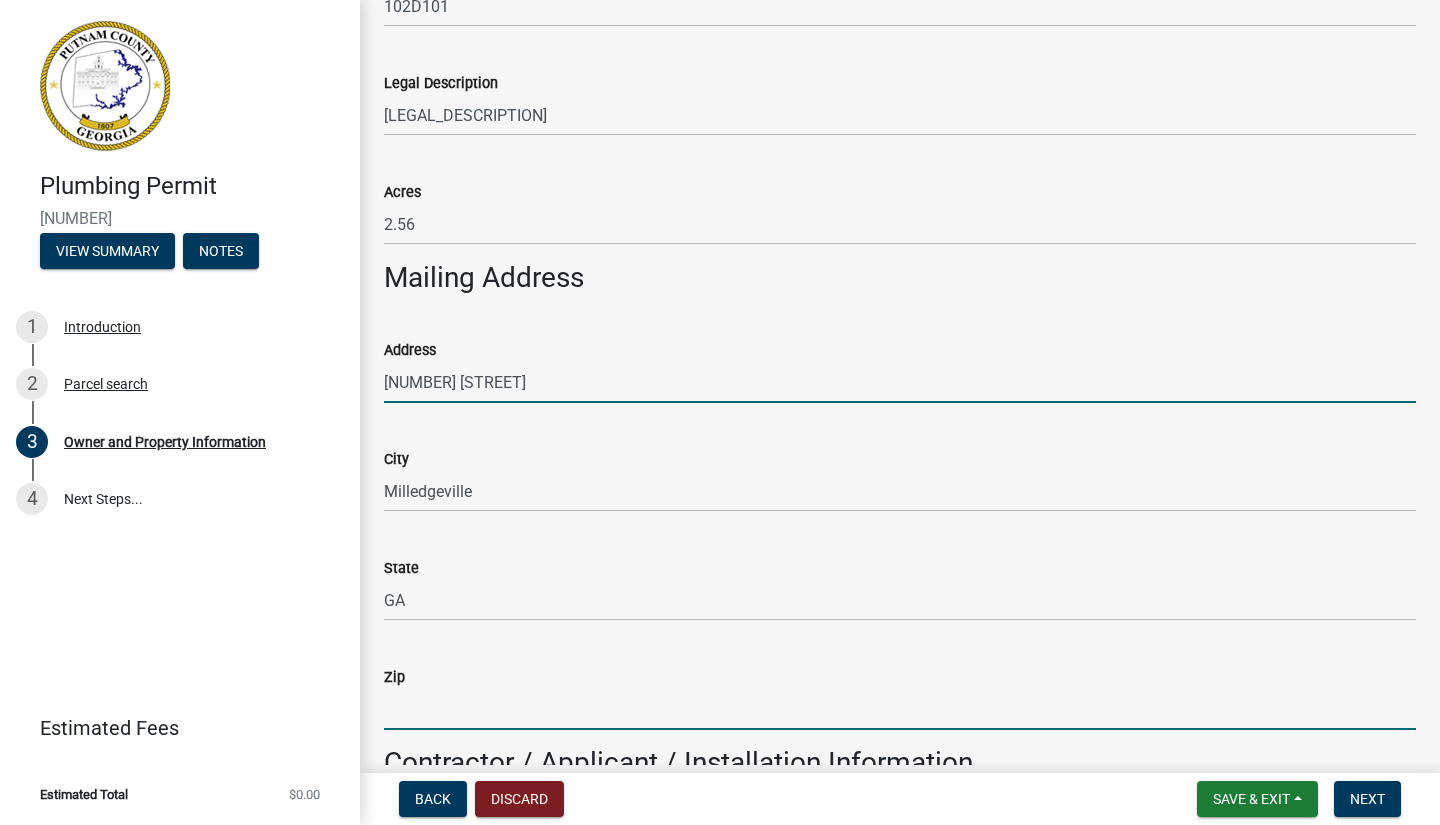 type on "31061" 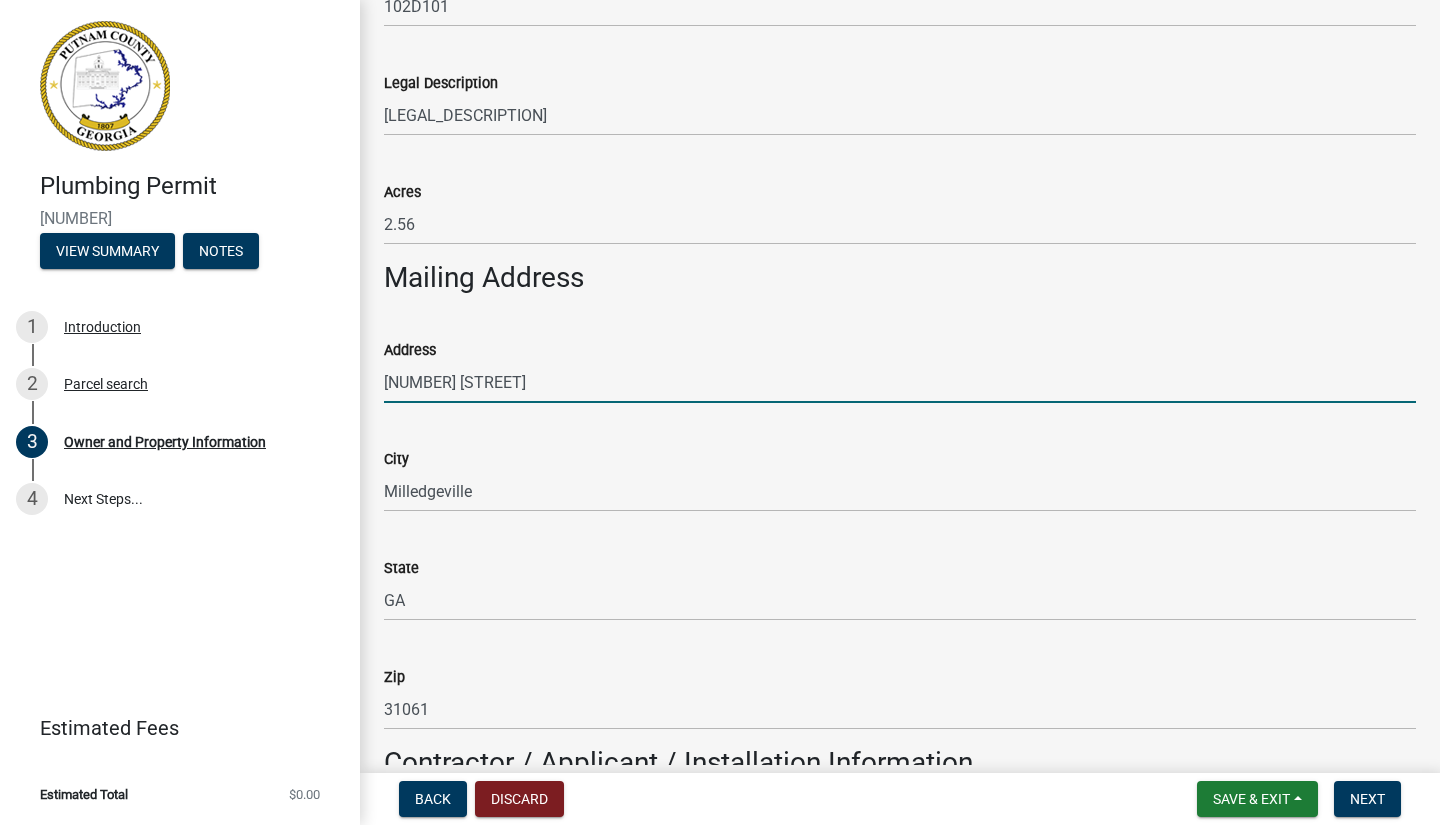 type on "[FIRST] [LAST]" 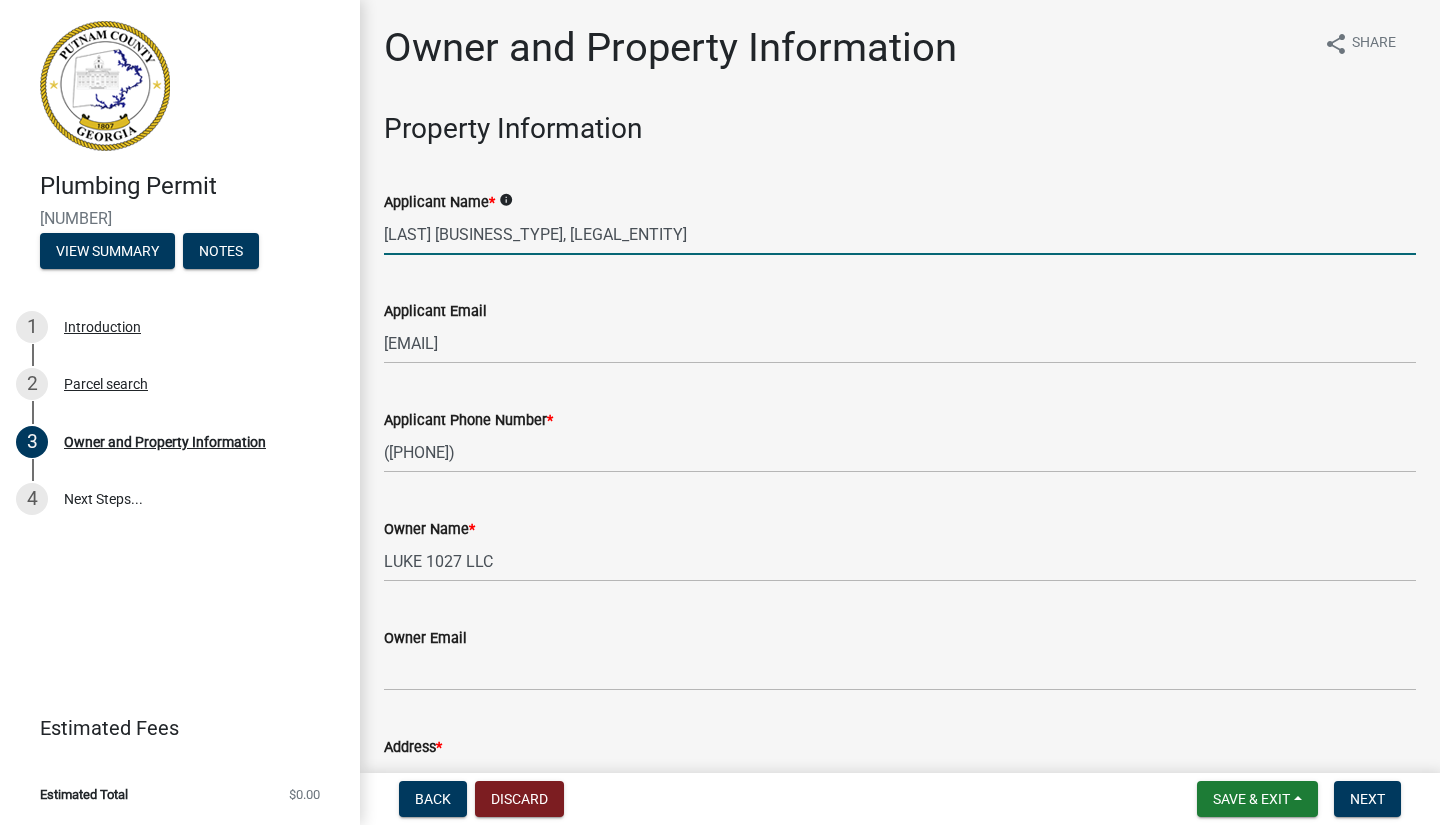drag, startPoint x: 591, startPoint y: 235, endPoint x: 329, endPoint y: 242, distance: 262.0935 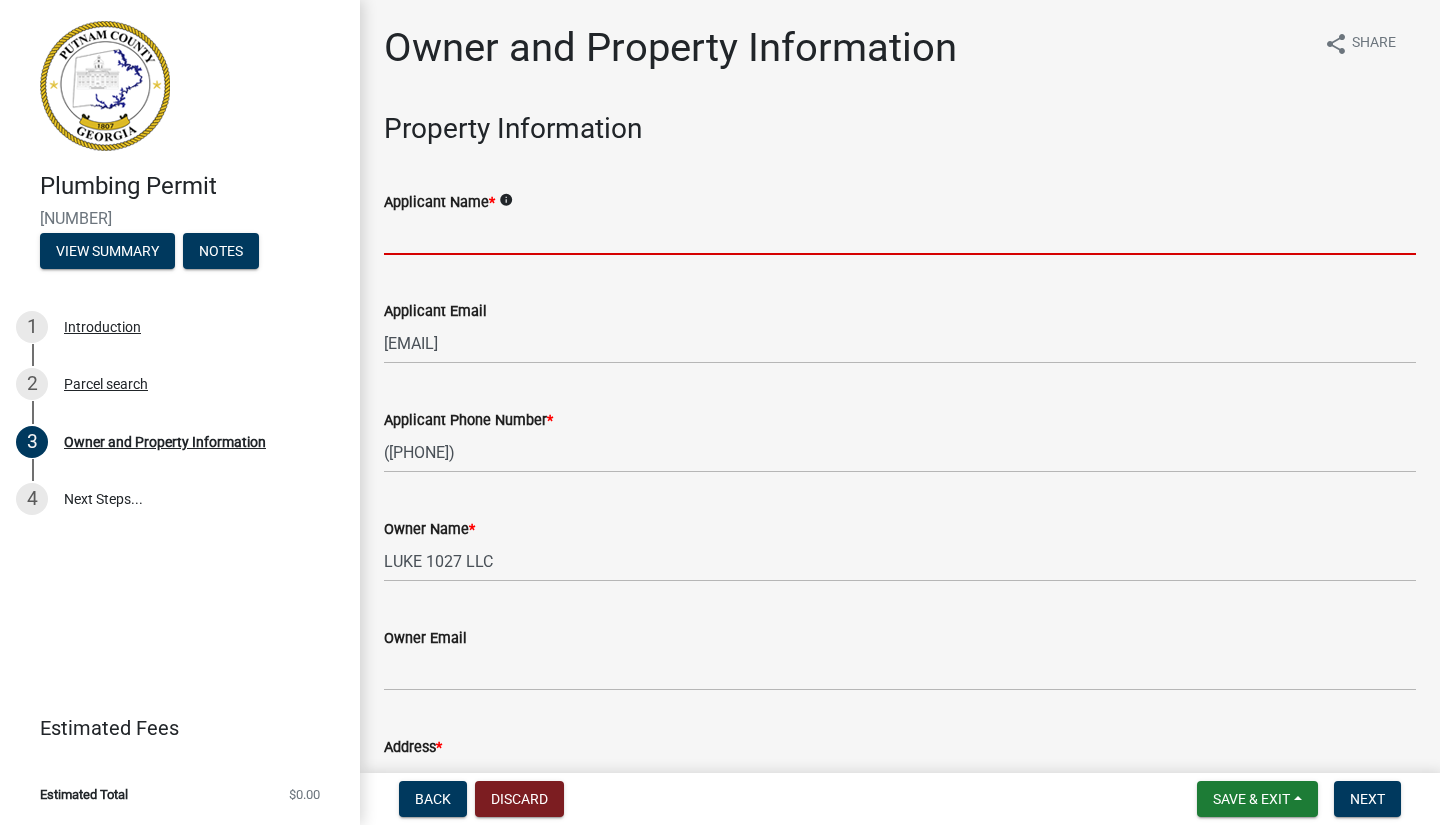 type 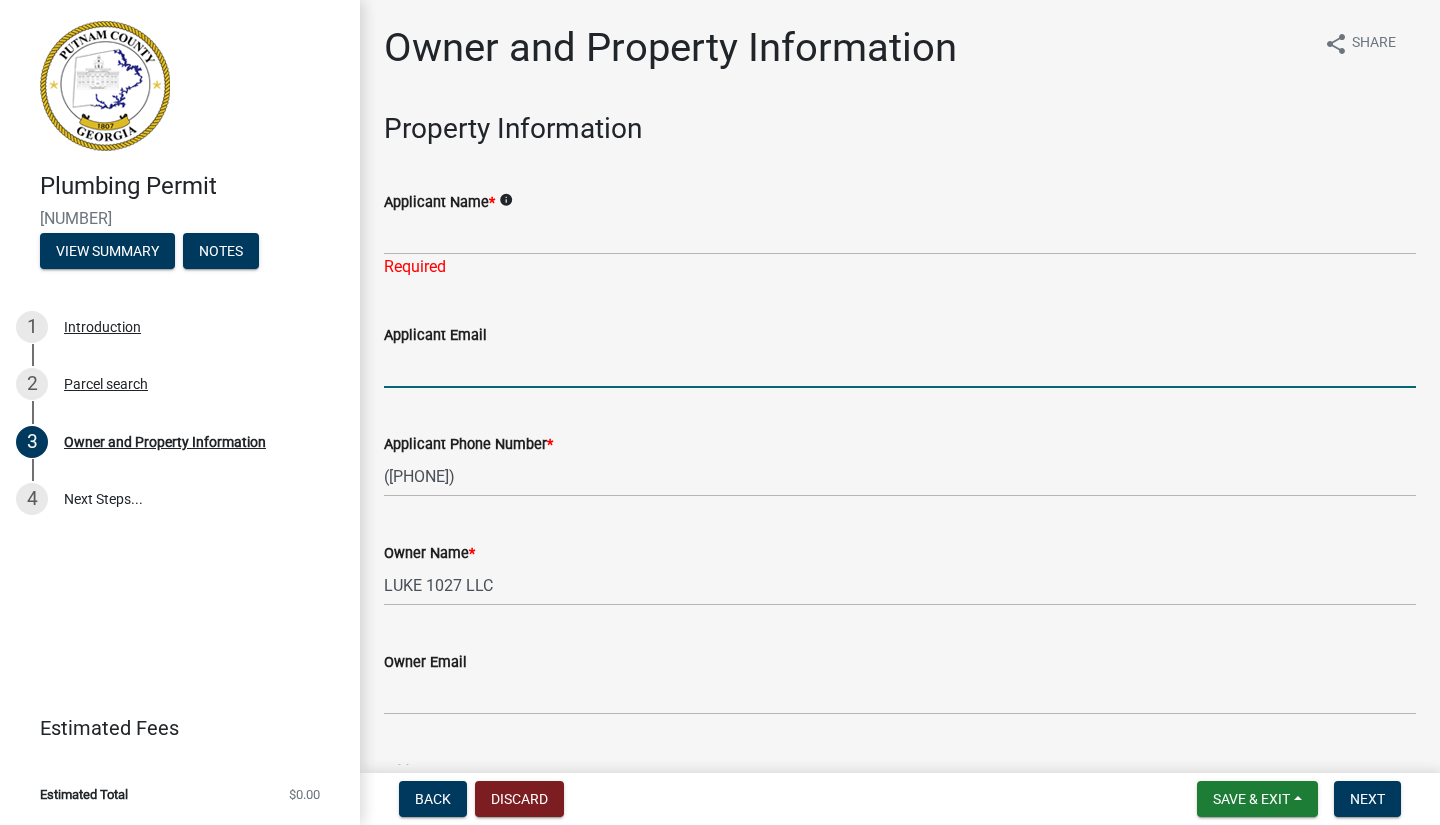 type 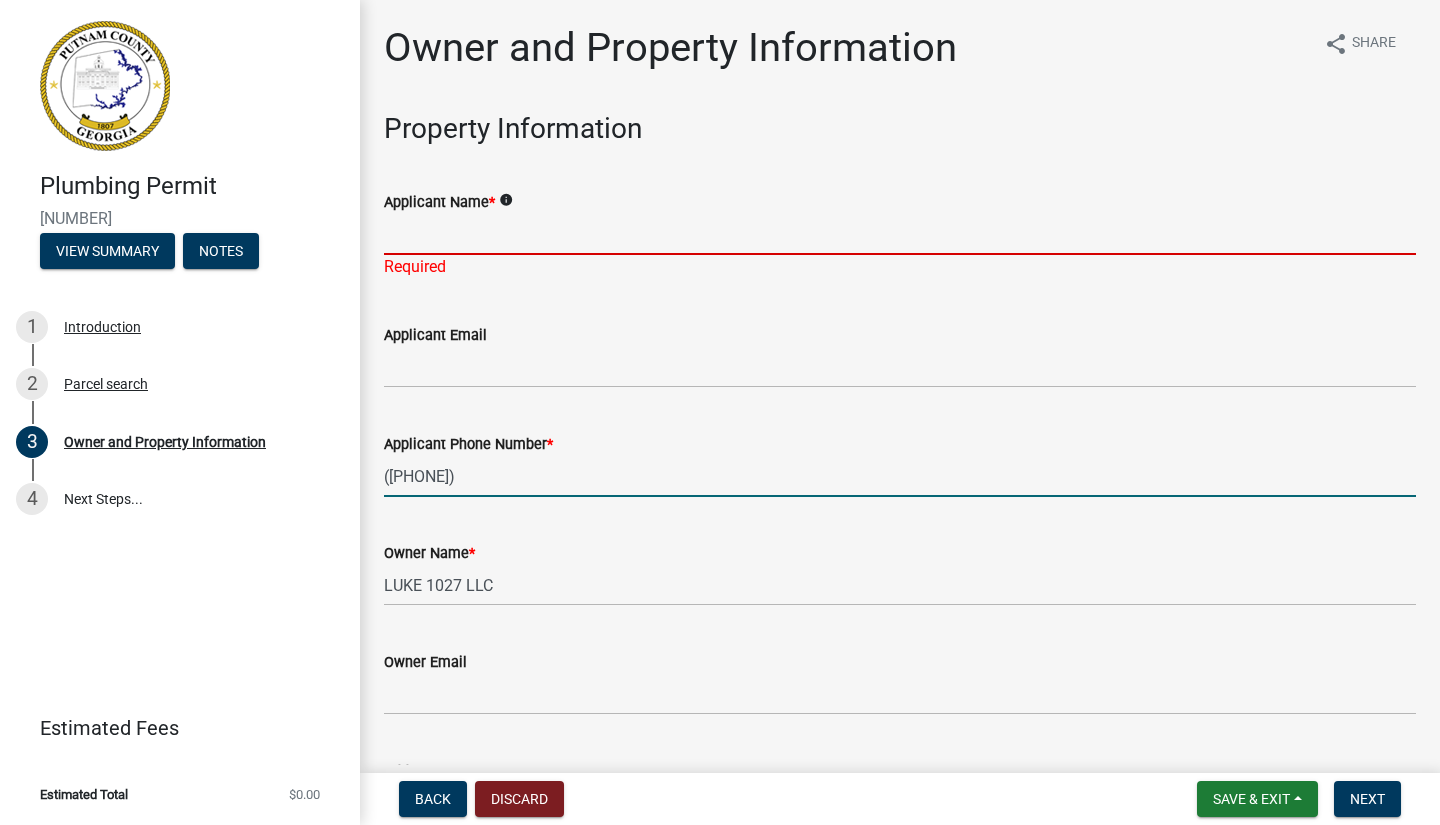 click on "Applicant Name  *" at bounding box center (900, 234) 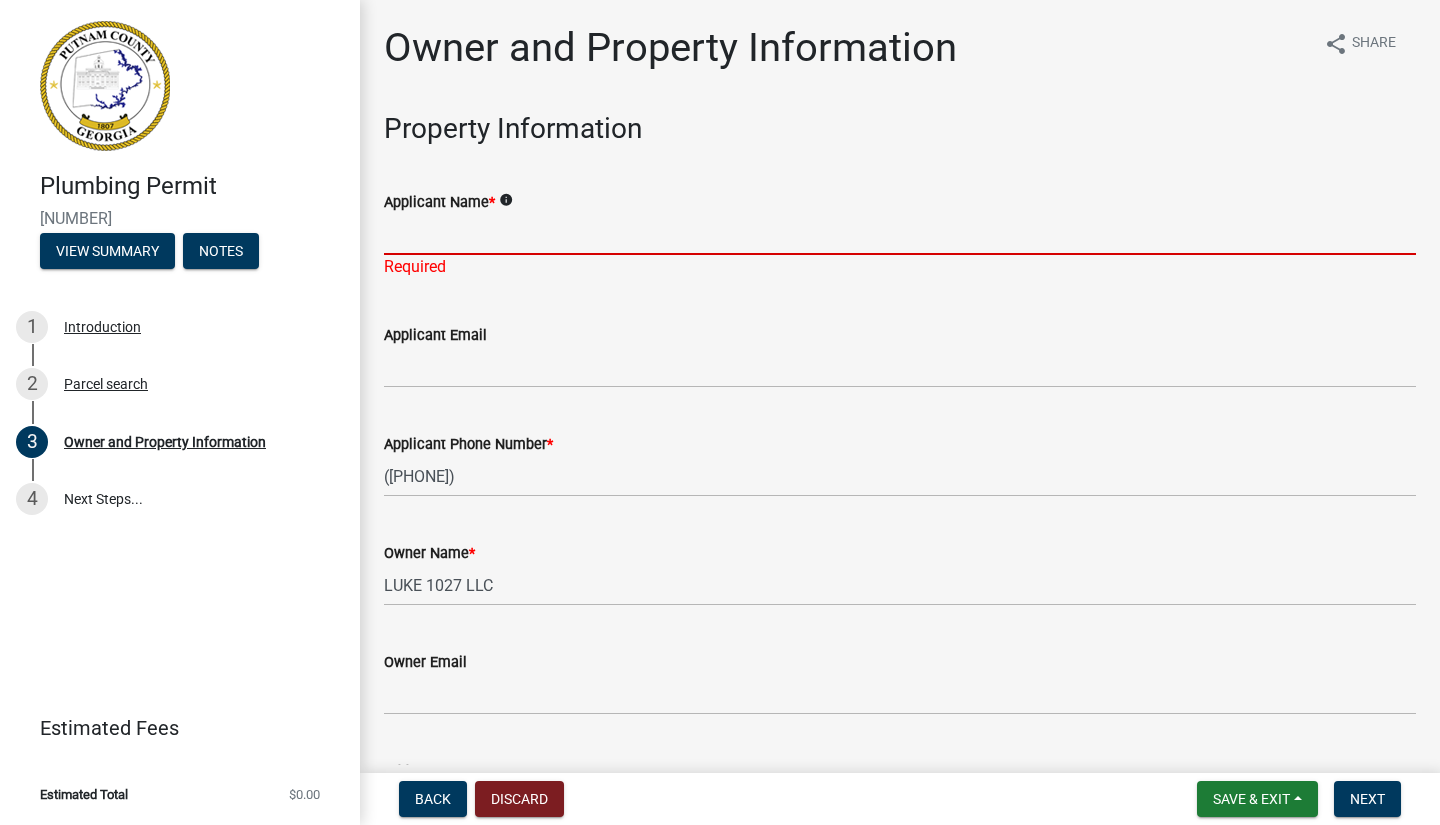 click on "Applicant Name  *" at bounding box center (900, 234) 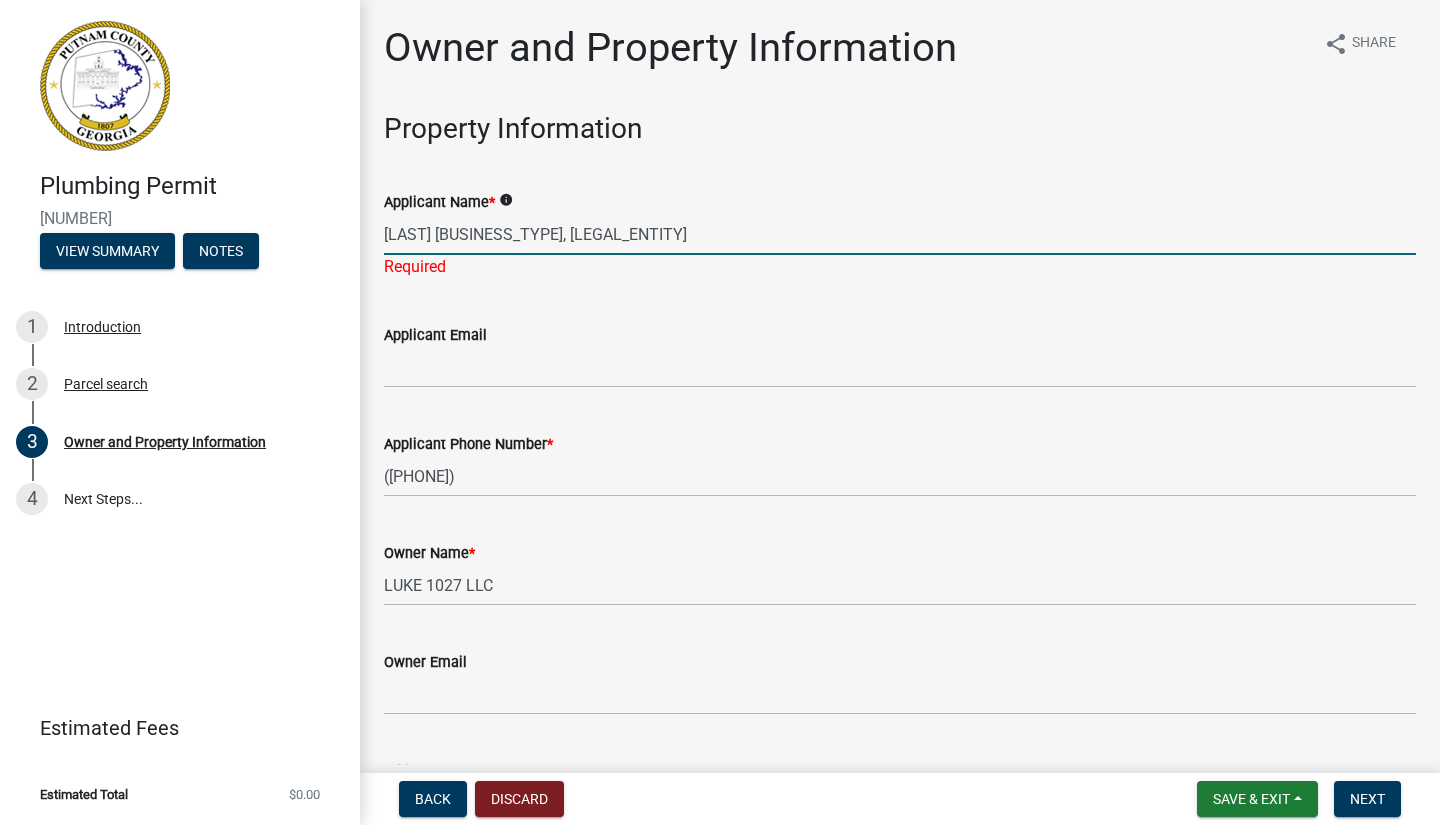 type on "[LAST] [BUSINESS_TYPE], [LEGAL_ENTITY]" 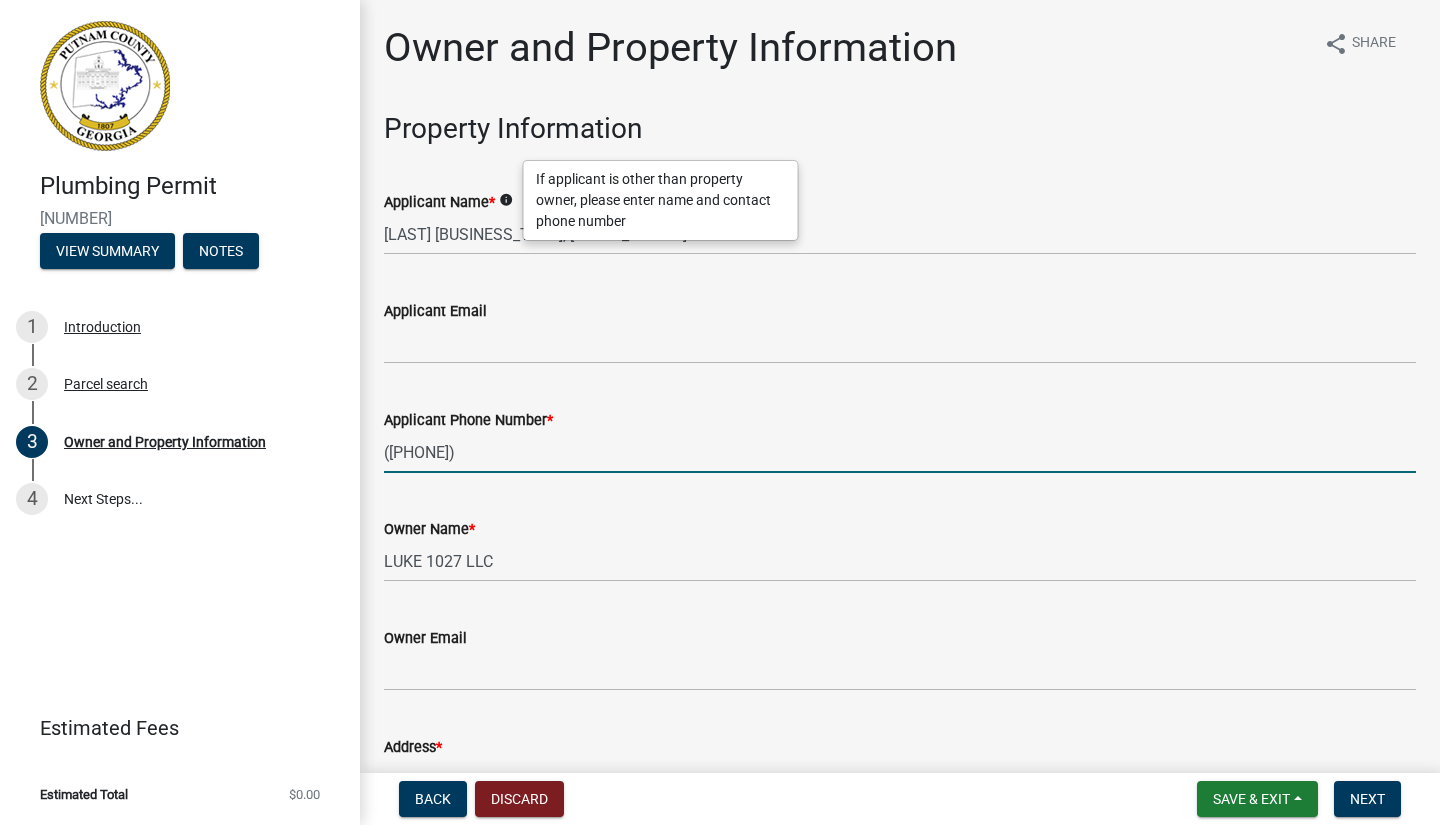 click on "([PHONE])" at bounding box center (900, 452) 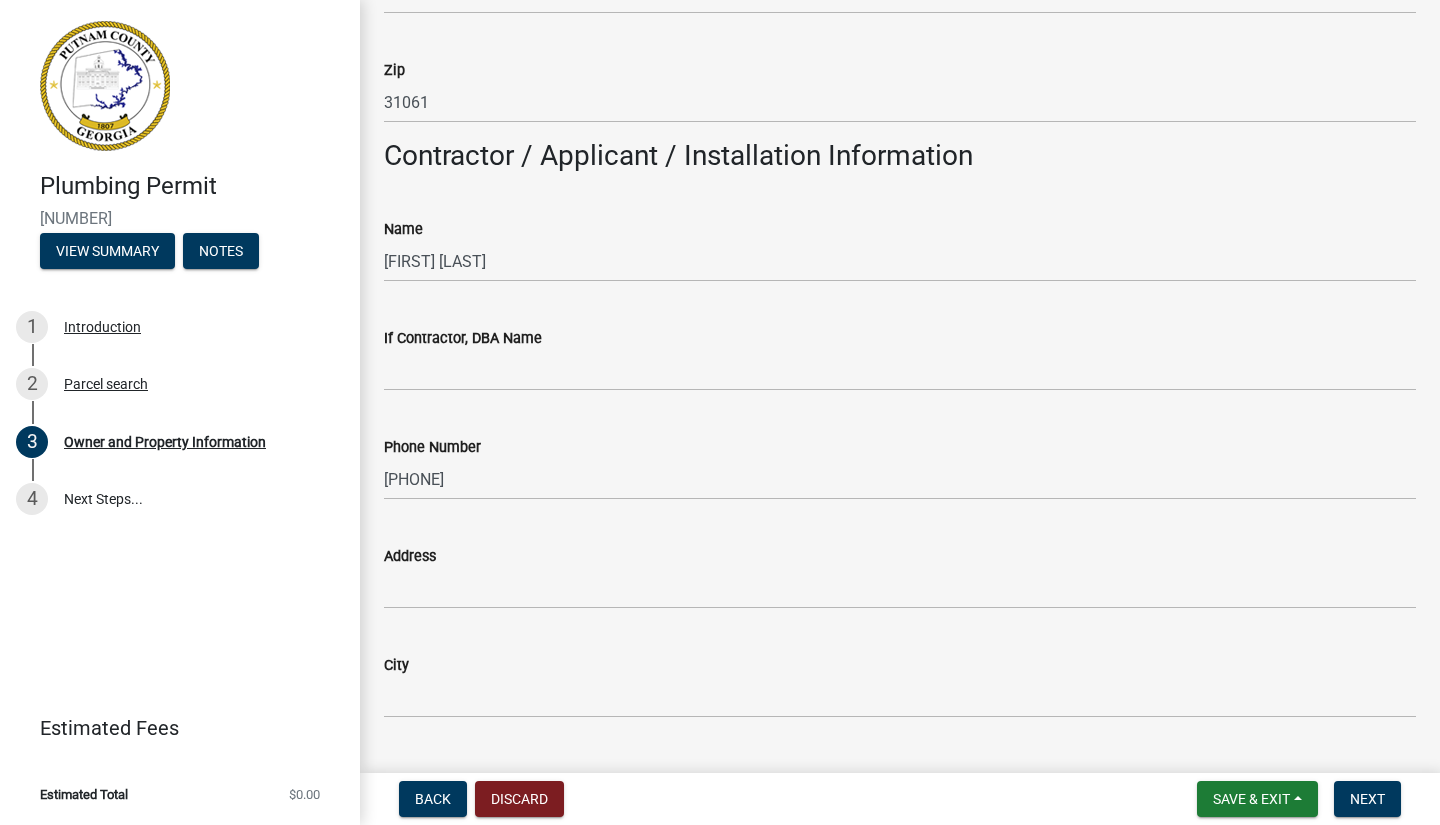 scroll, scrollTop: 1613, scrollLeft: 0, axis: vertical 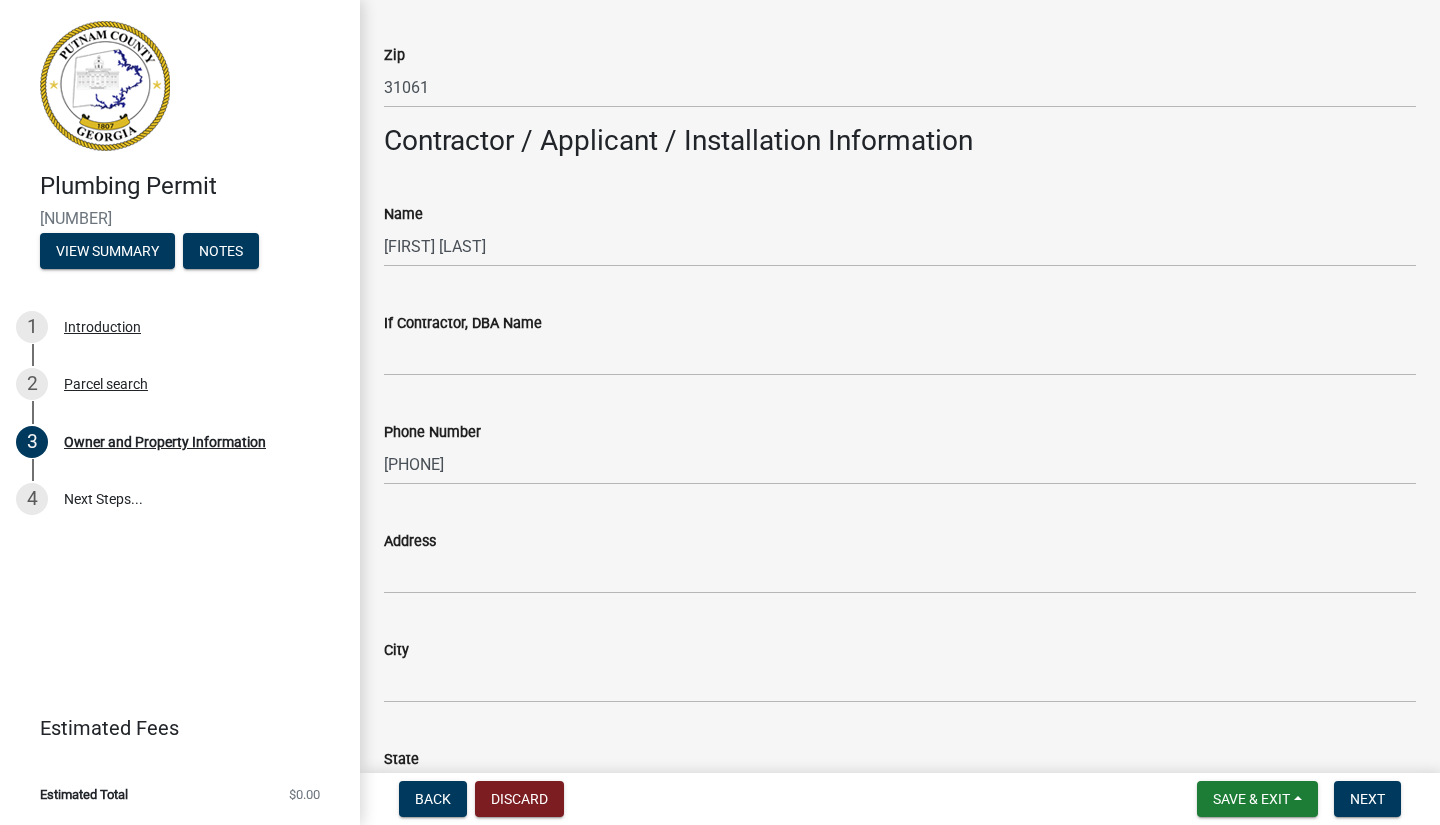 type on "([PHONE])" 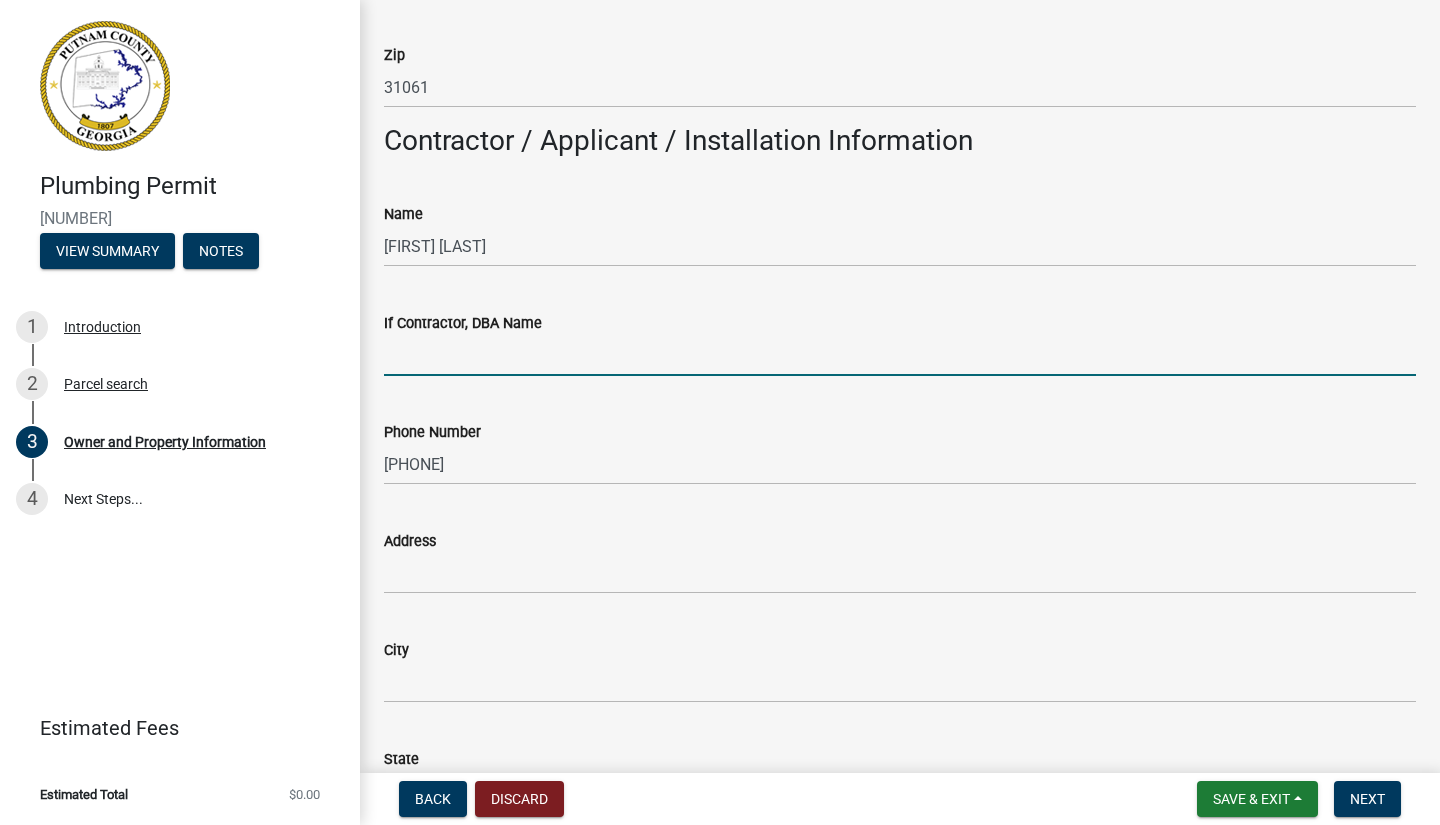 click on "If Contractor, DBA Name" at bounding box center [900, 355] 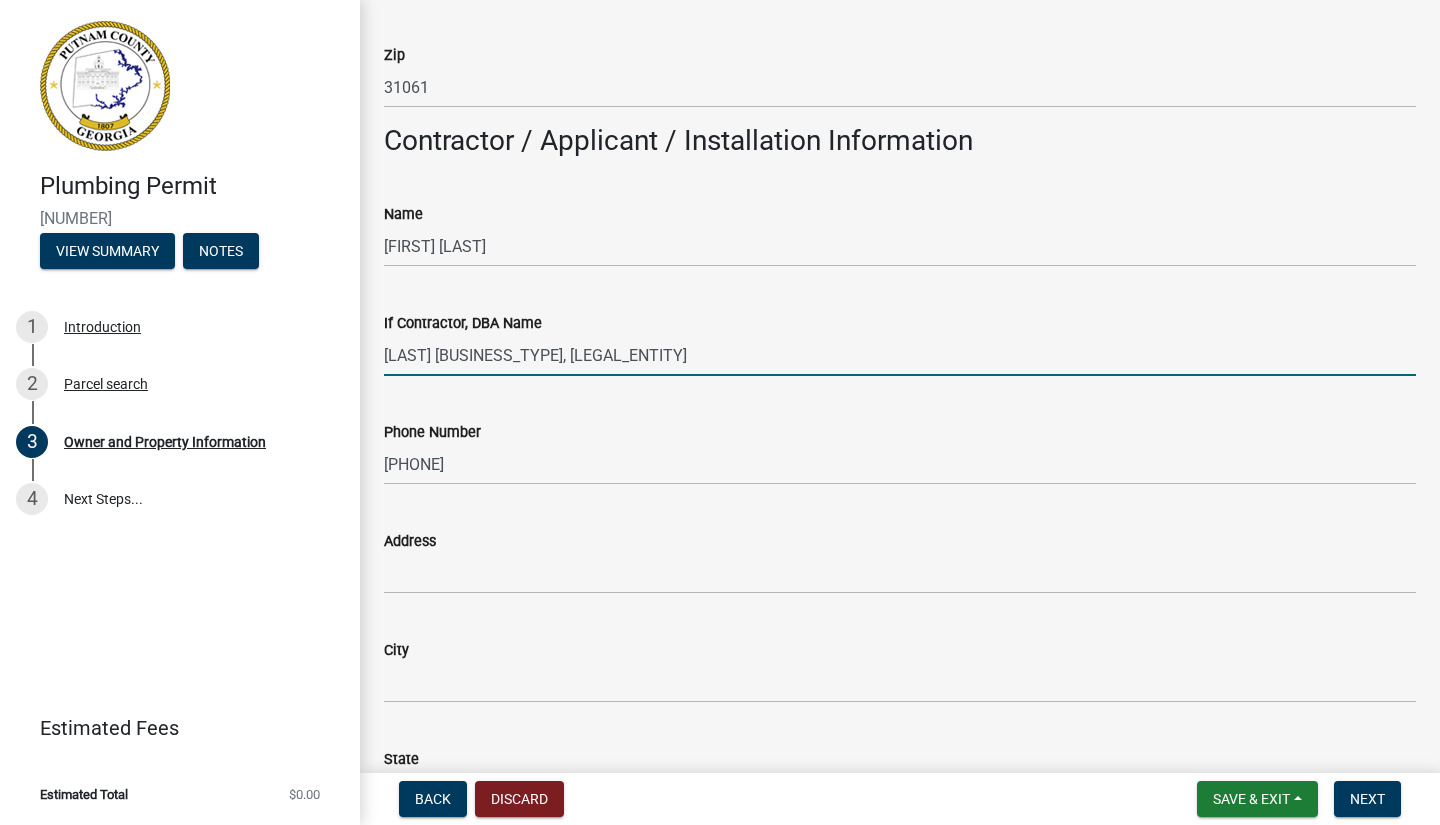 type on "[LAST] [BUSINESS_TYPE], [LEGAL_ENTITY]" 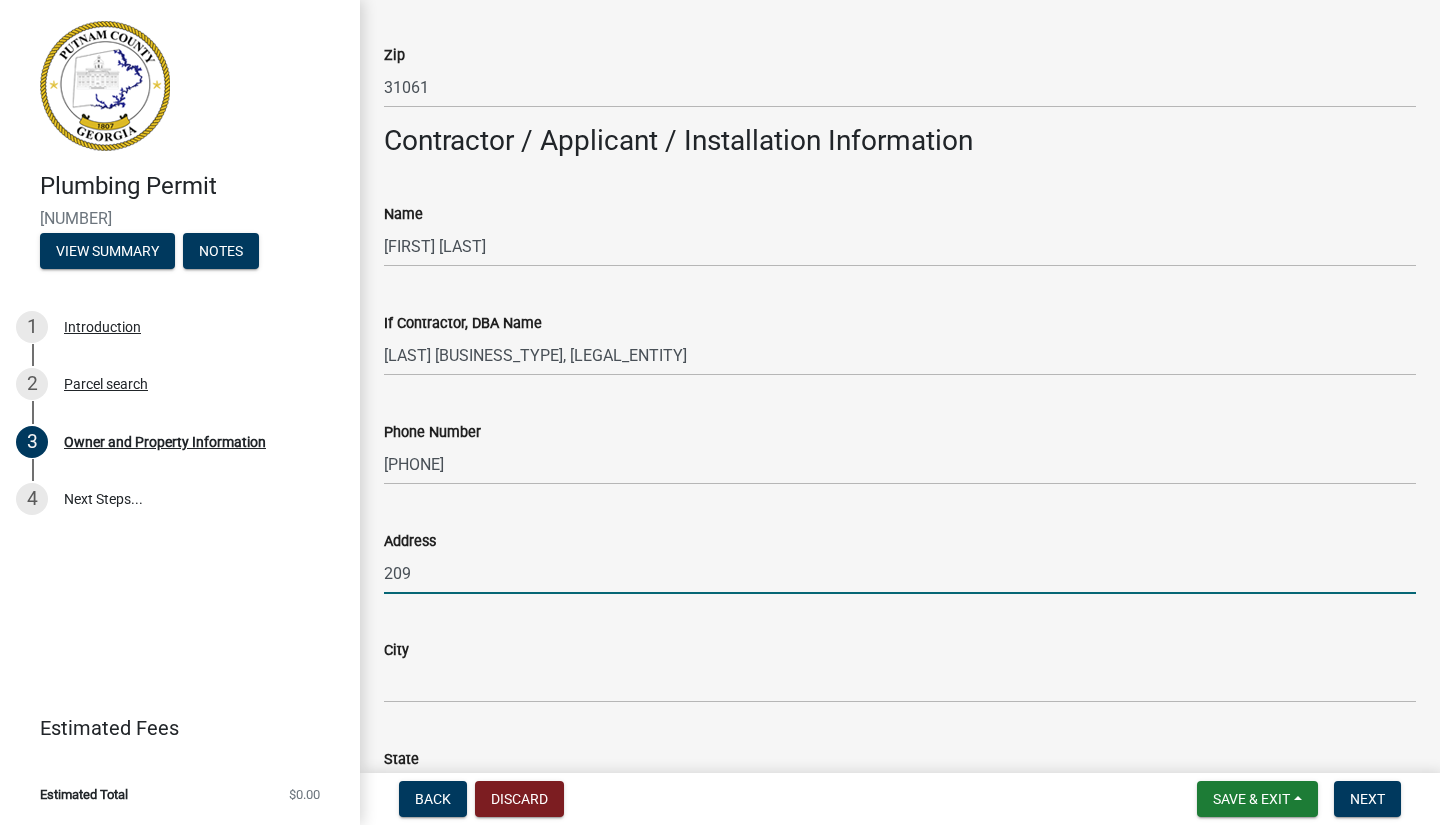 type on "[NUMBER] [STREET]" 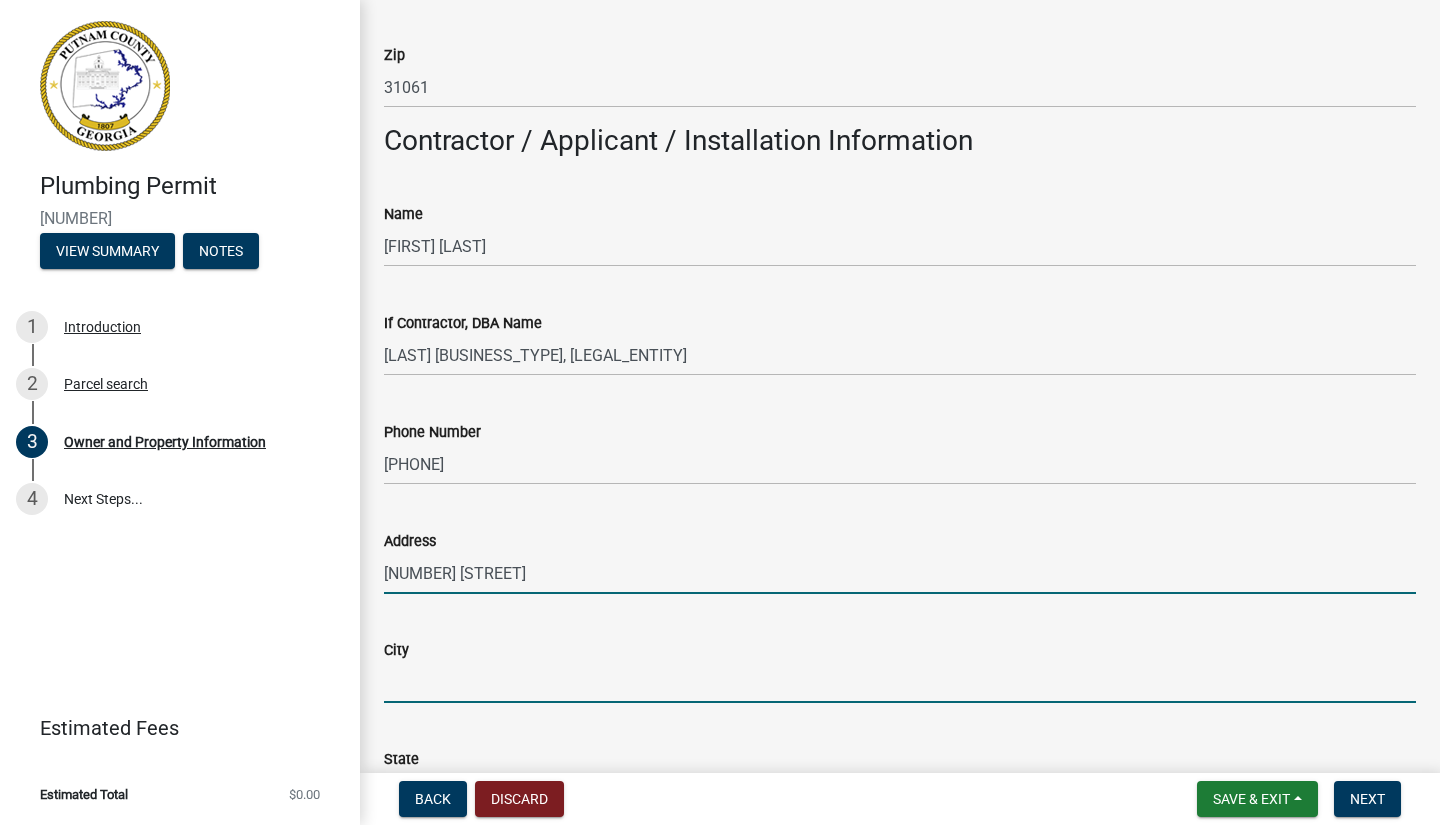 type on "Milledgeville" 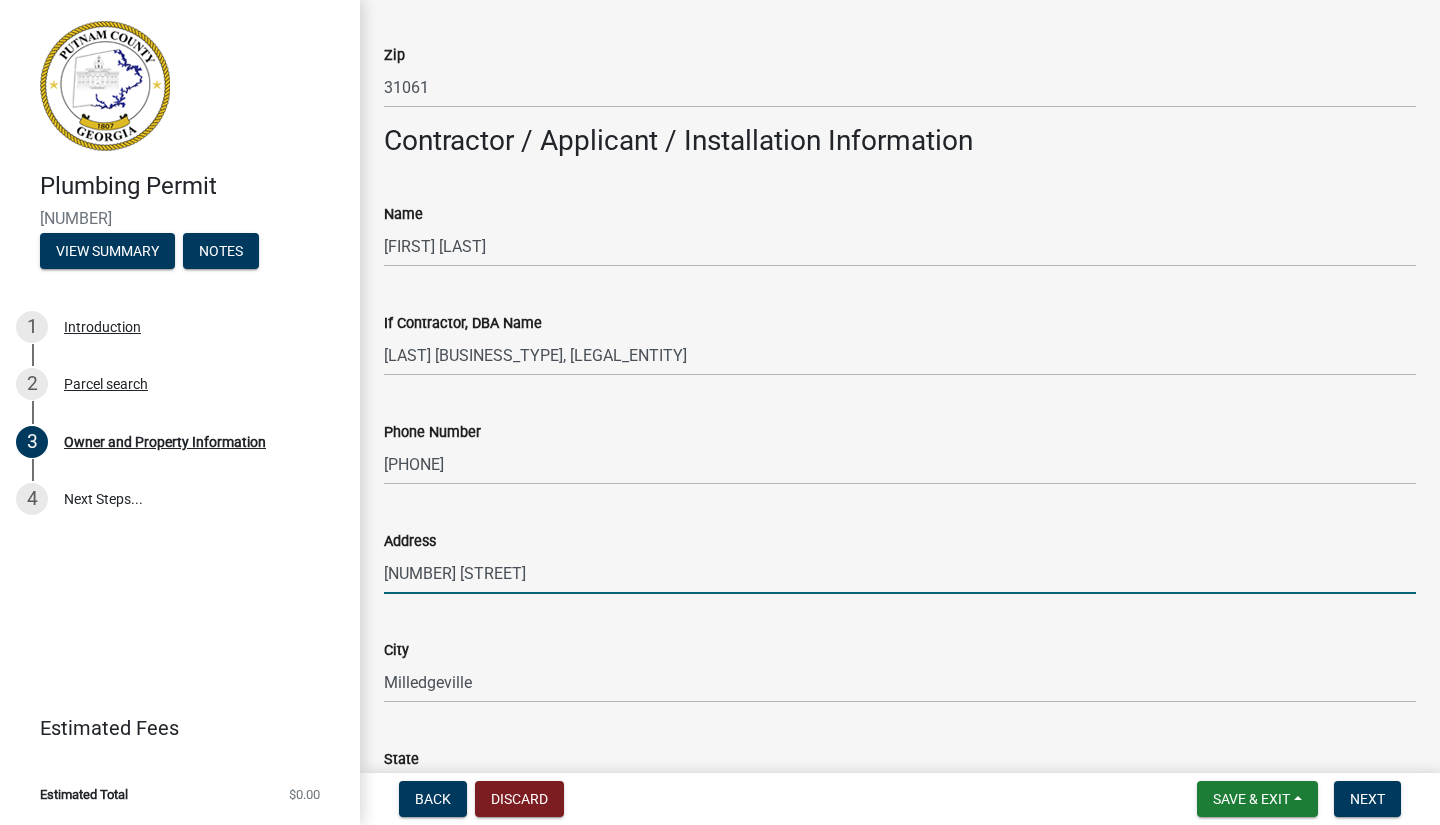 type on "GA" 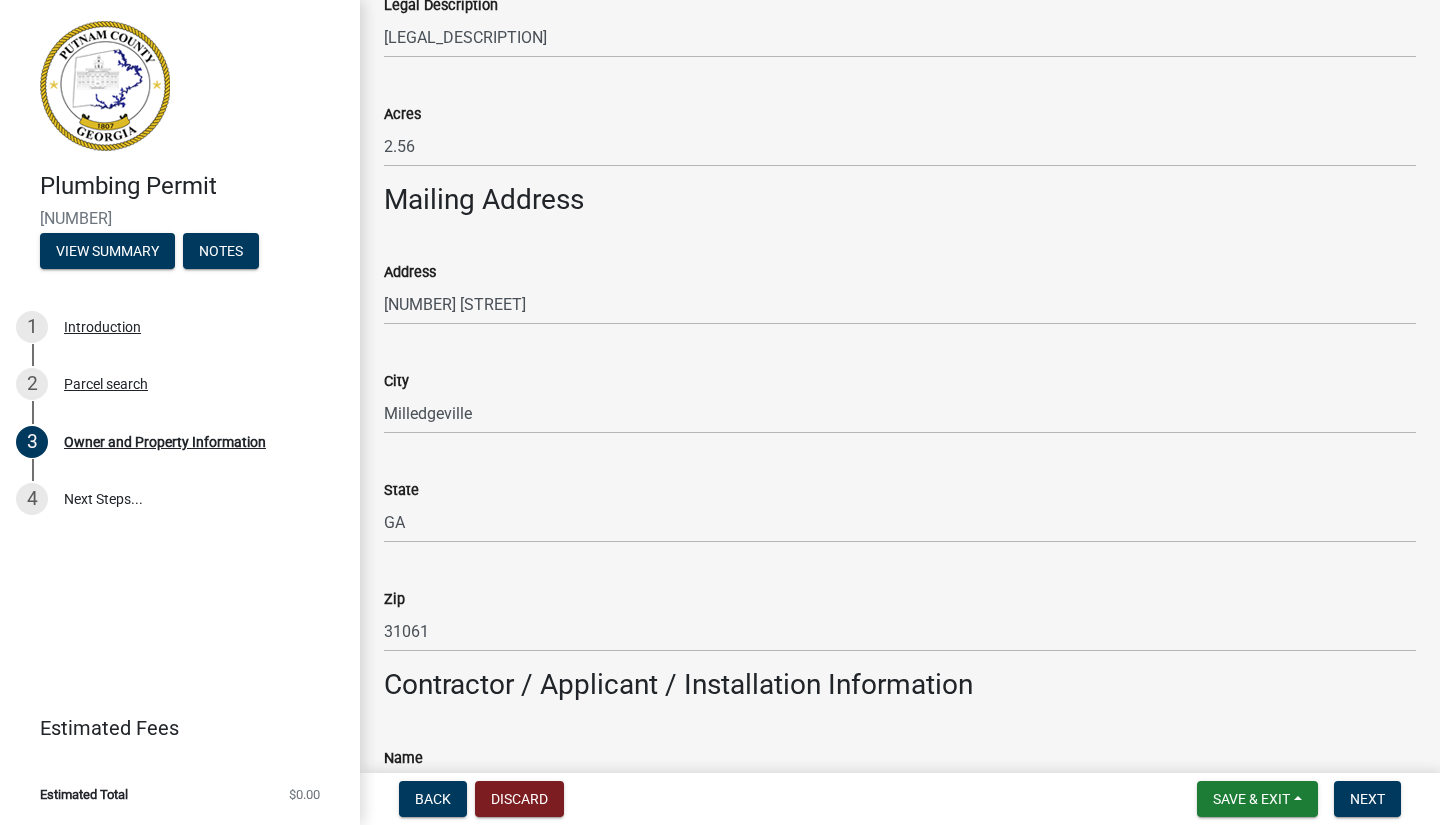scroll, scrollTop: 1014, scrollLeft: 0, axis: vertical 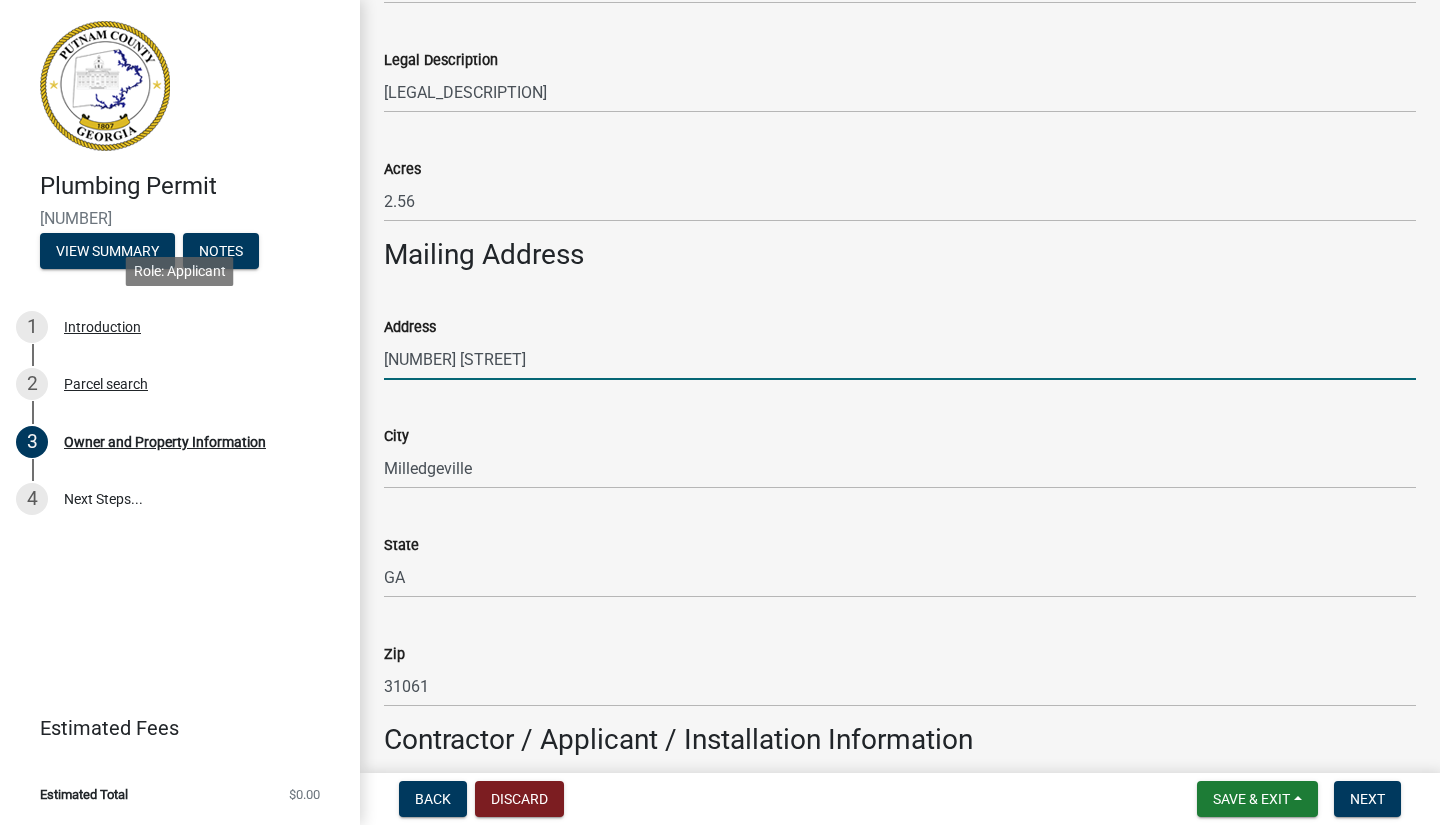 drag, startPoint x: 565, startPoint y: 366, endPoint x: 133, endPoint y: 335, distance: 433.11084 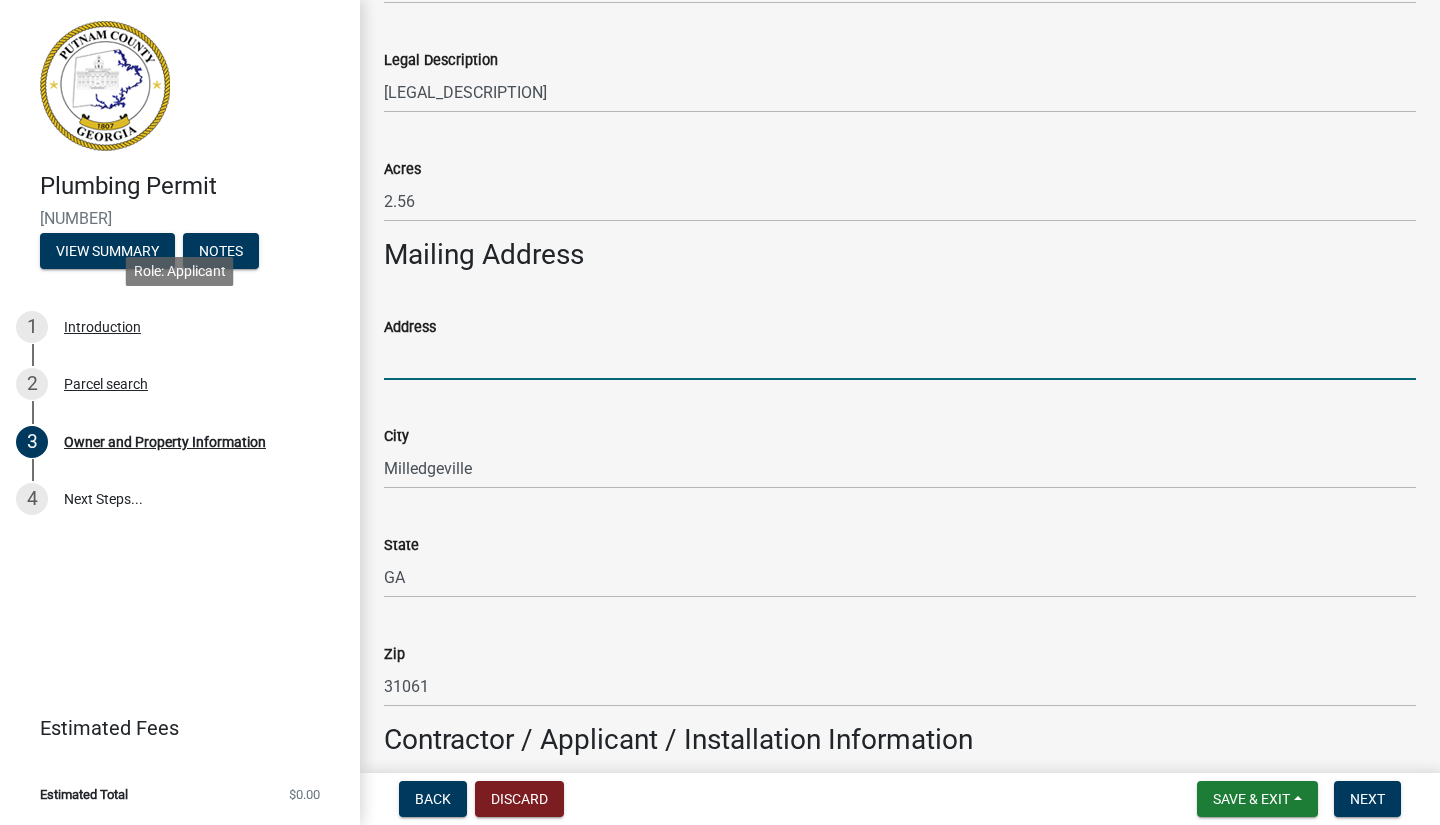 type 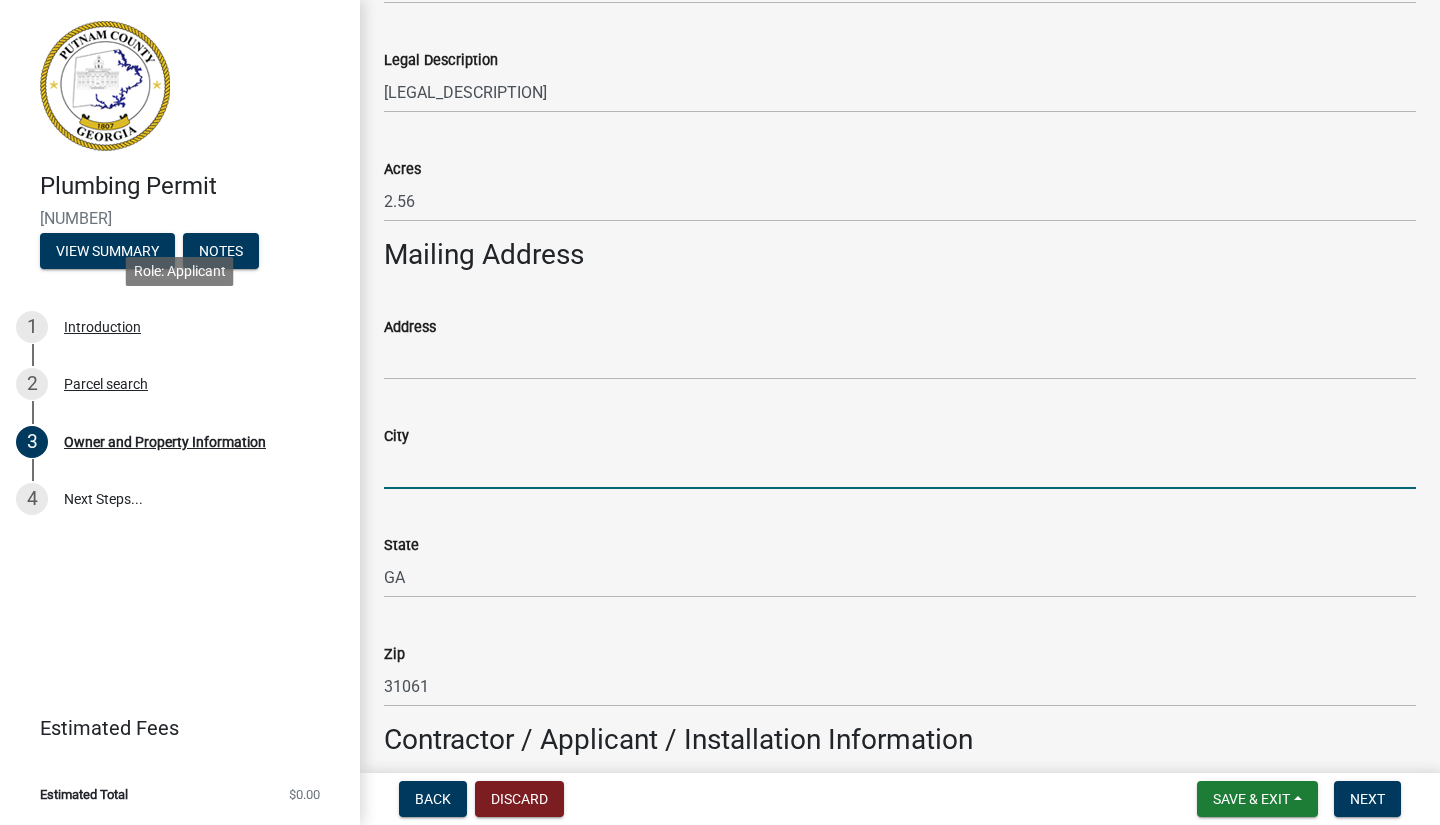 type 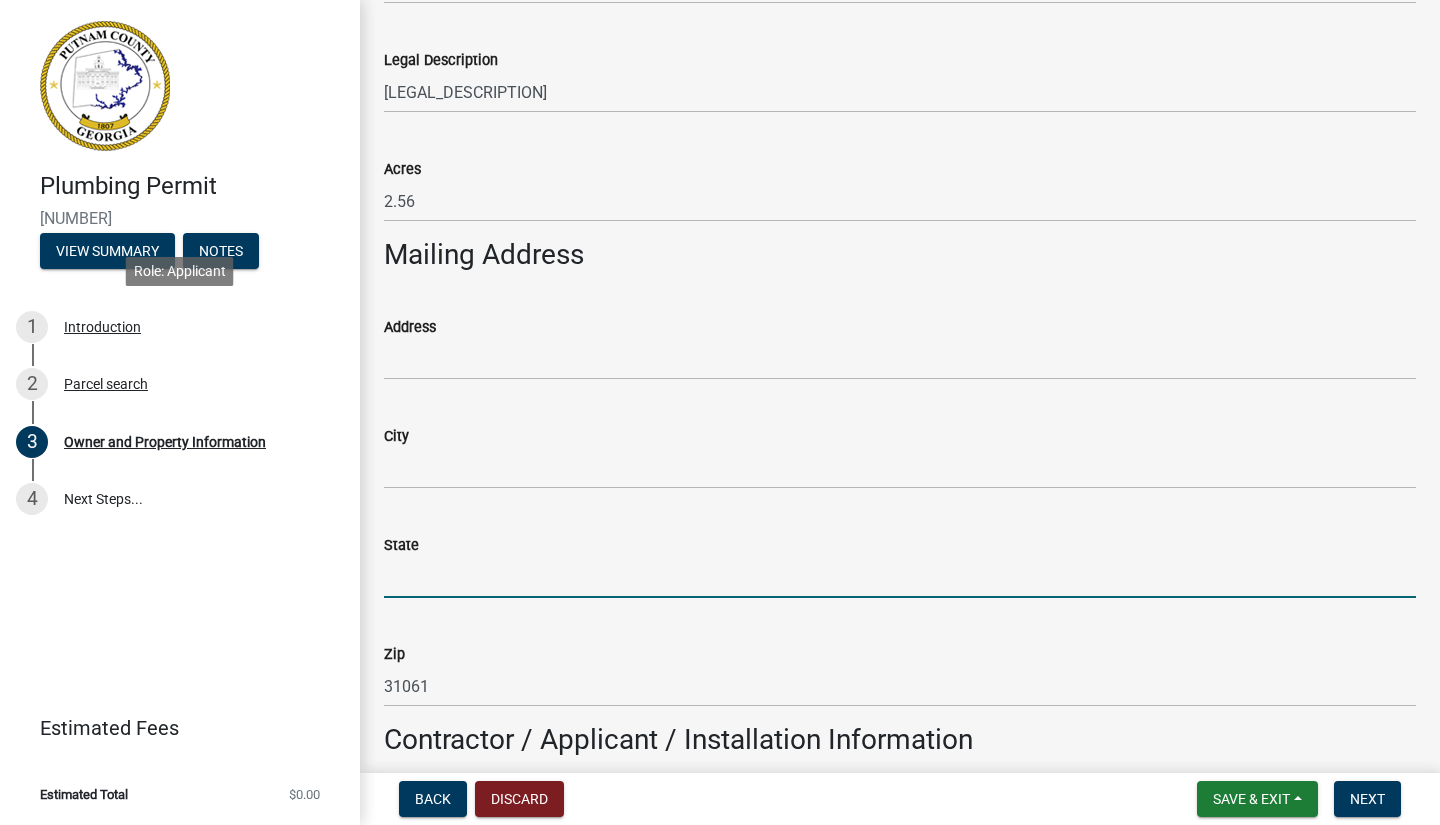 type 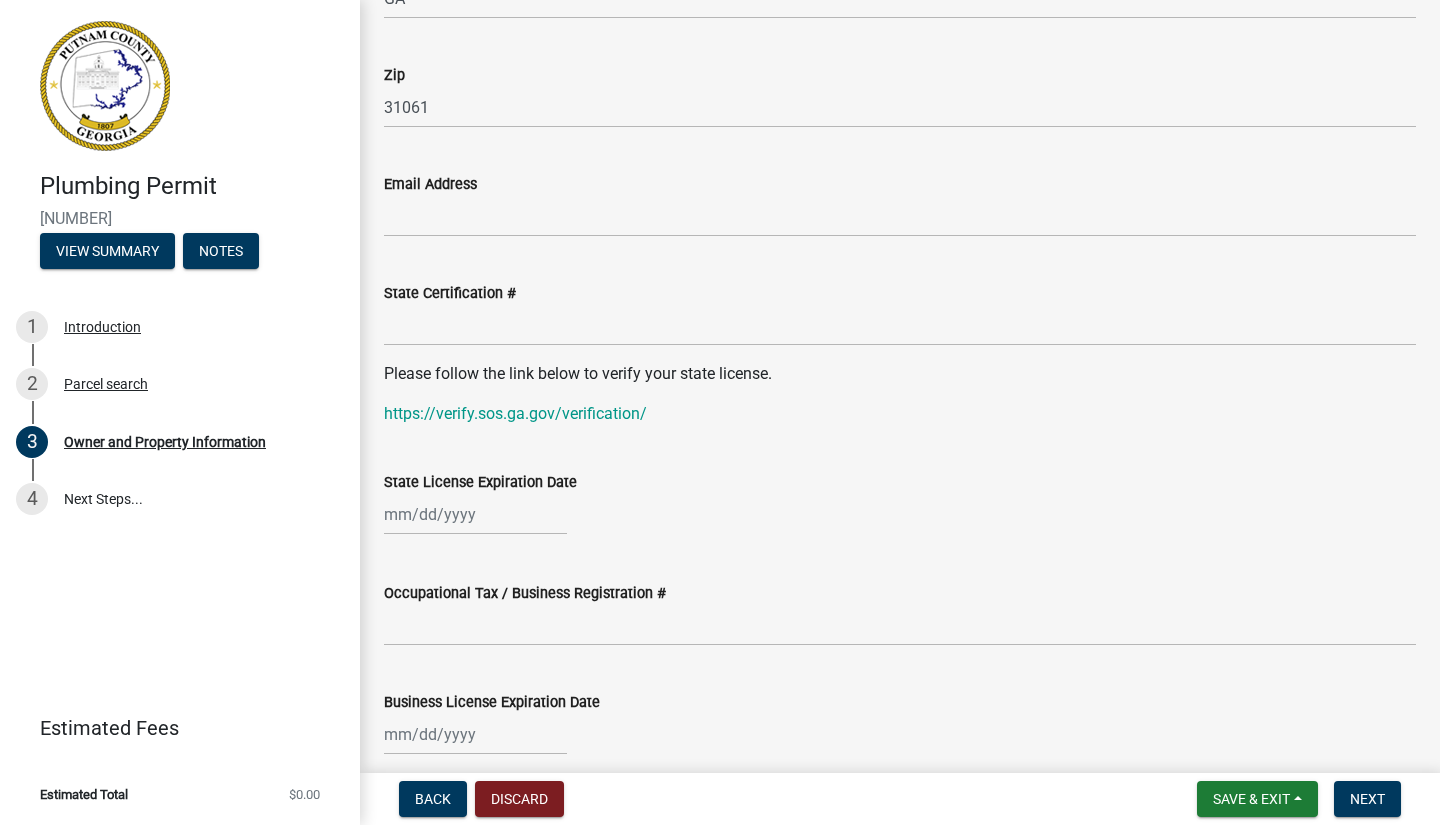 scroll, scrollTop: 2287, scrollLeft: 0, axis: vertical 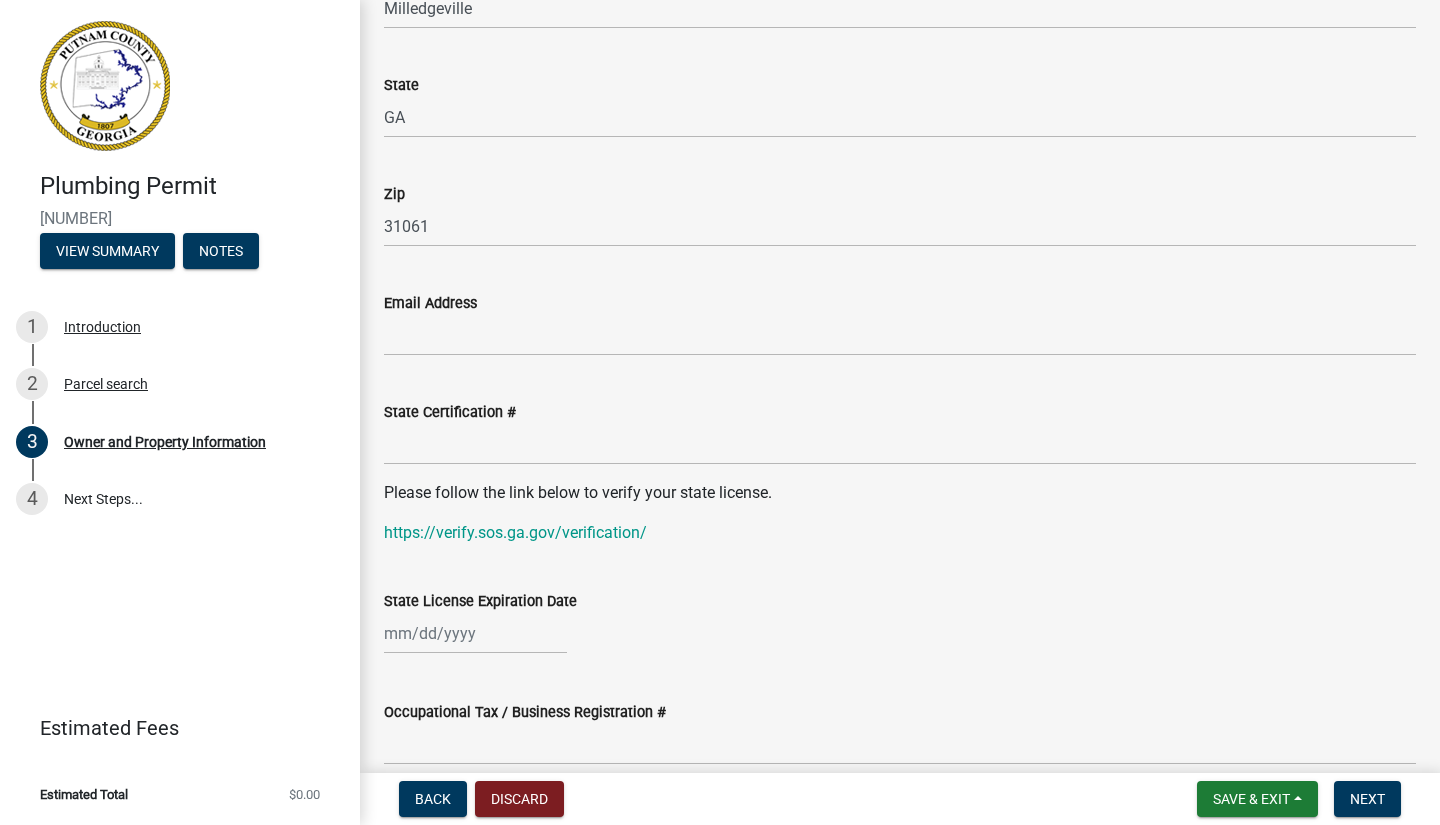 type 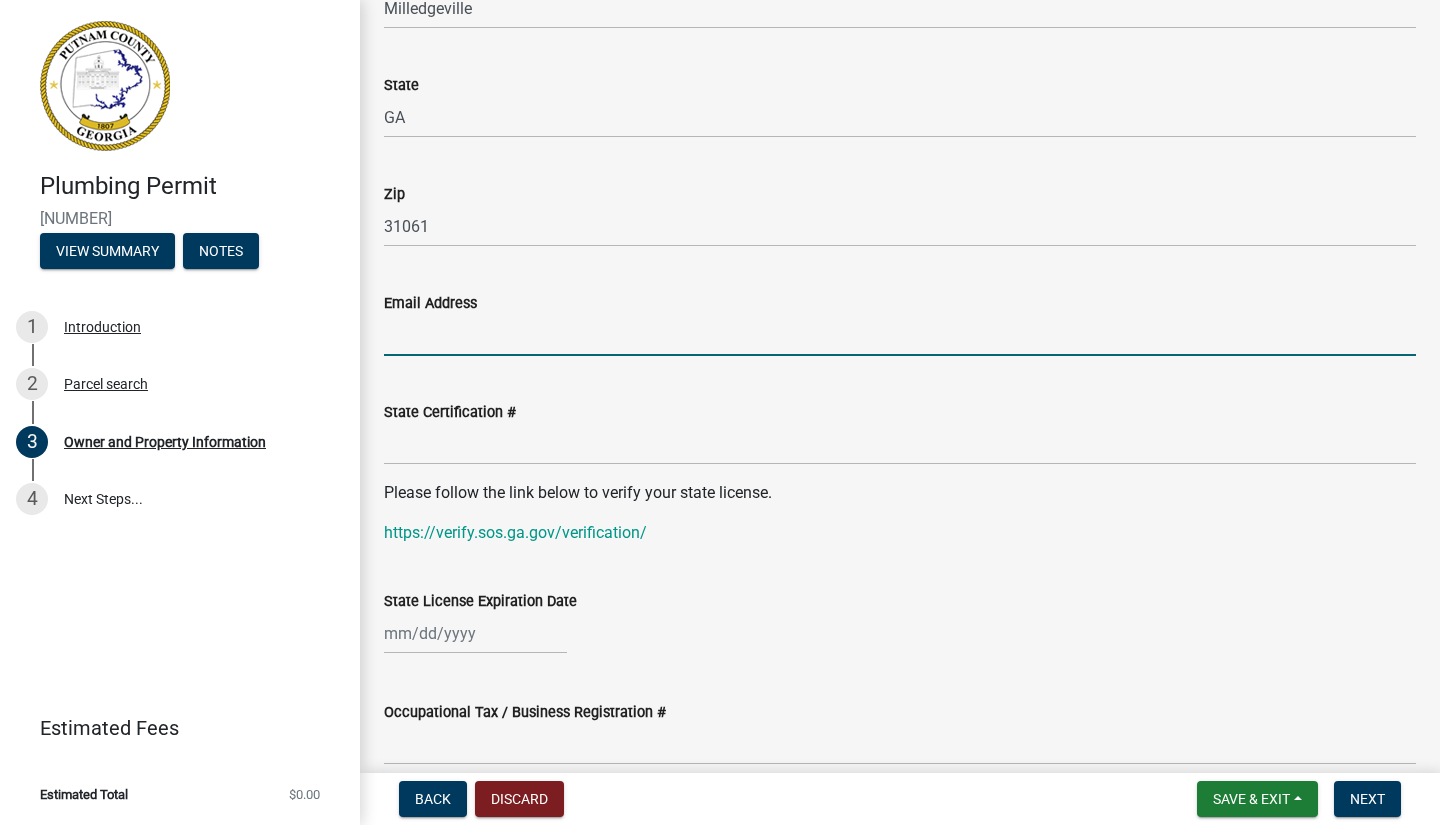 click on "Email Address" at bounding box center (900, 335) 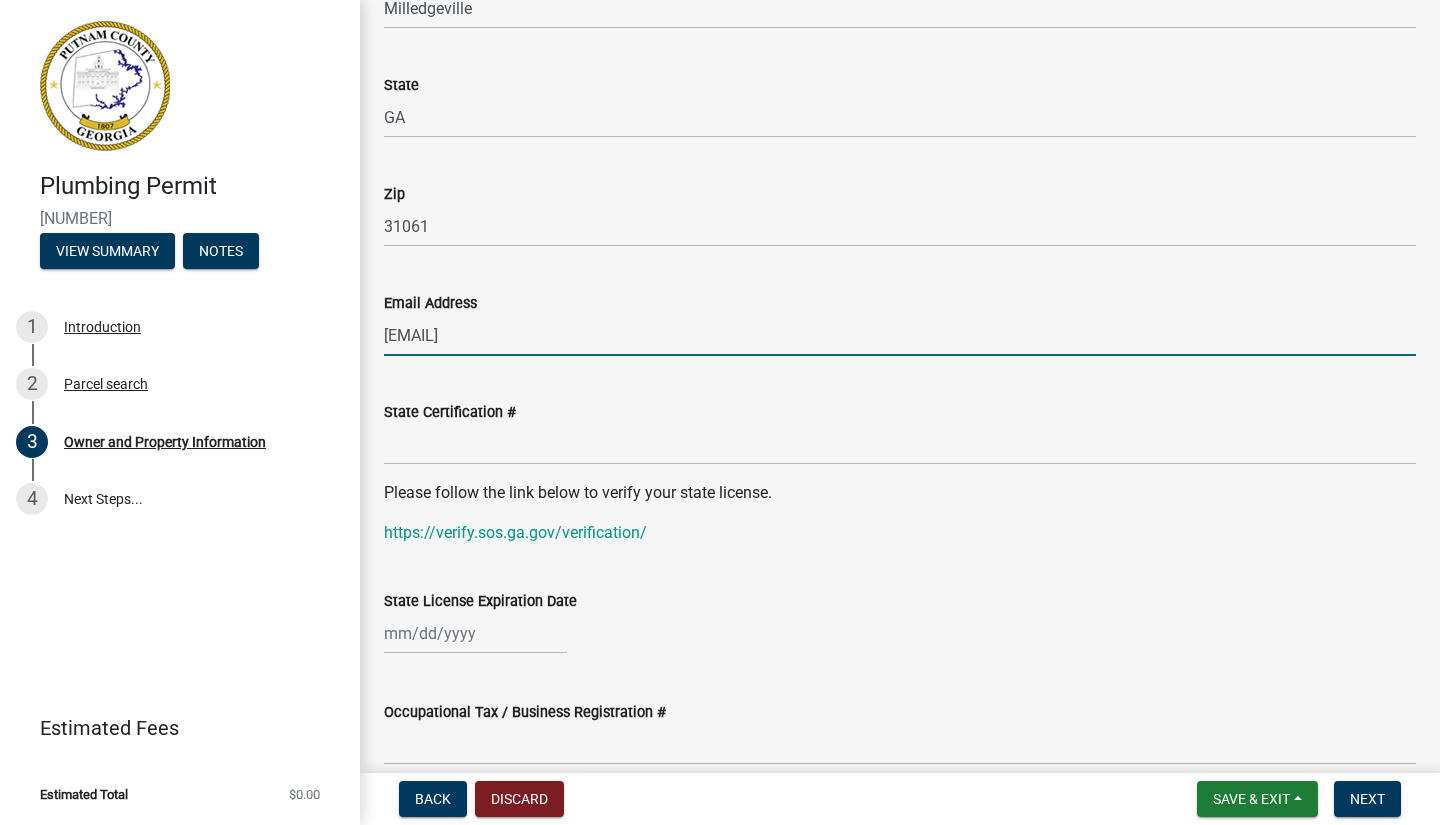 type on "[EMAIL]" 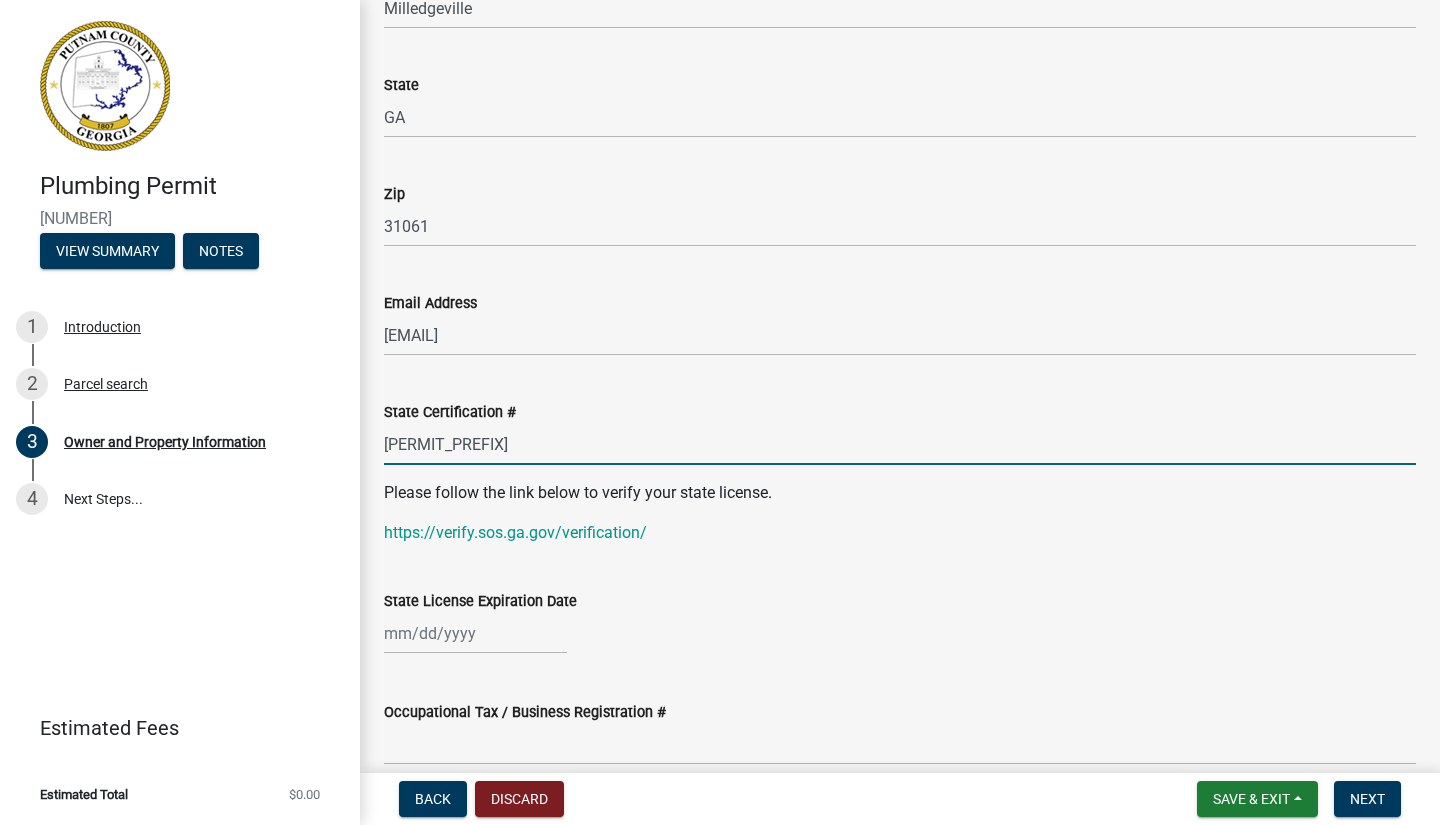type on "[PERMIT_PREFIX]" 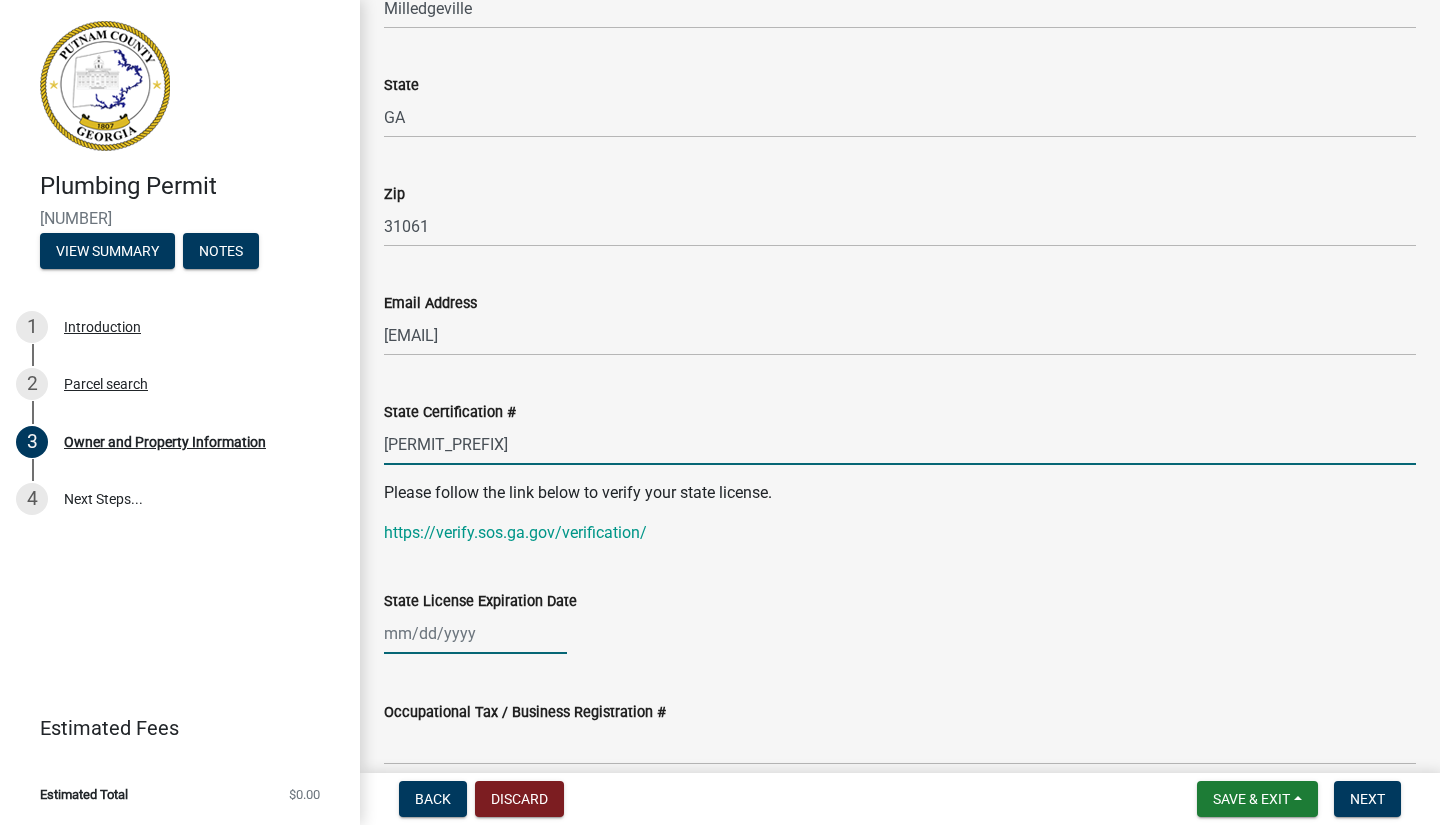click 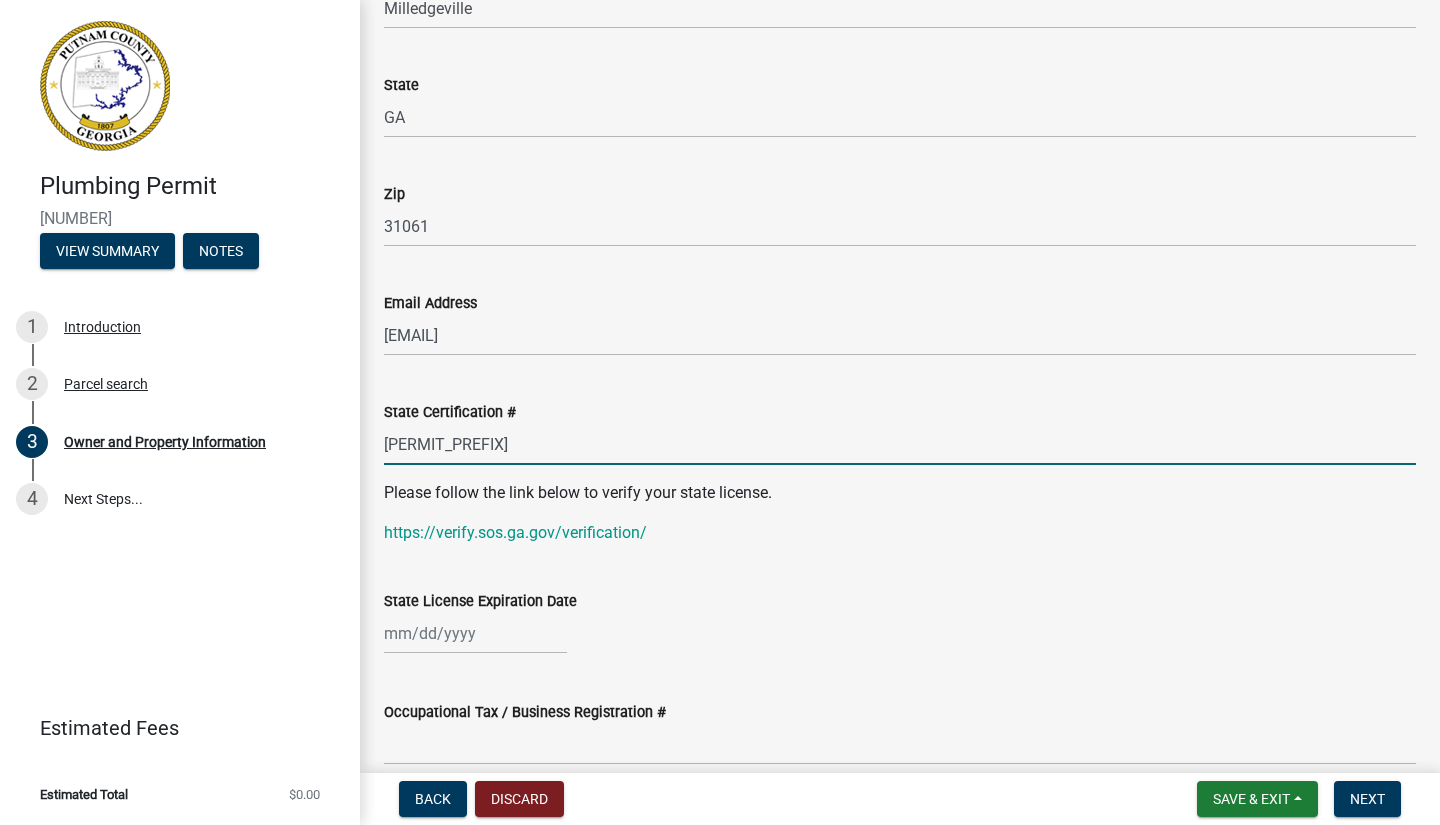 select on "8" 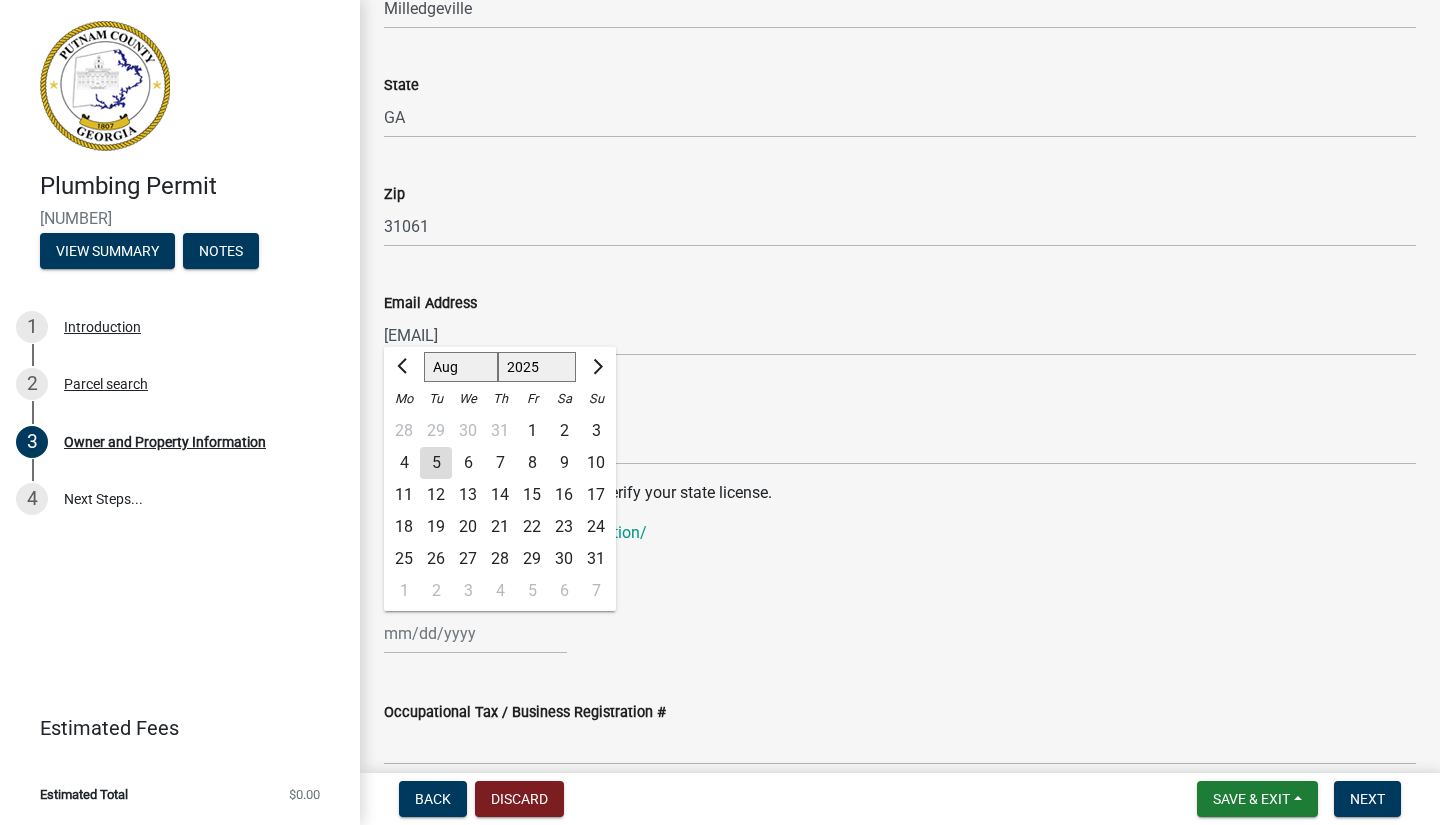 click on "Please follow the link below to verify your state license. https://verify.sos.ga.gov/verification/" 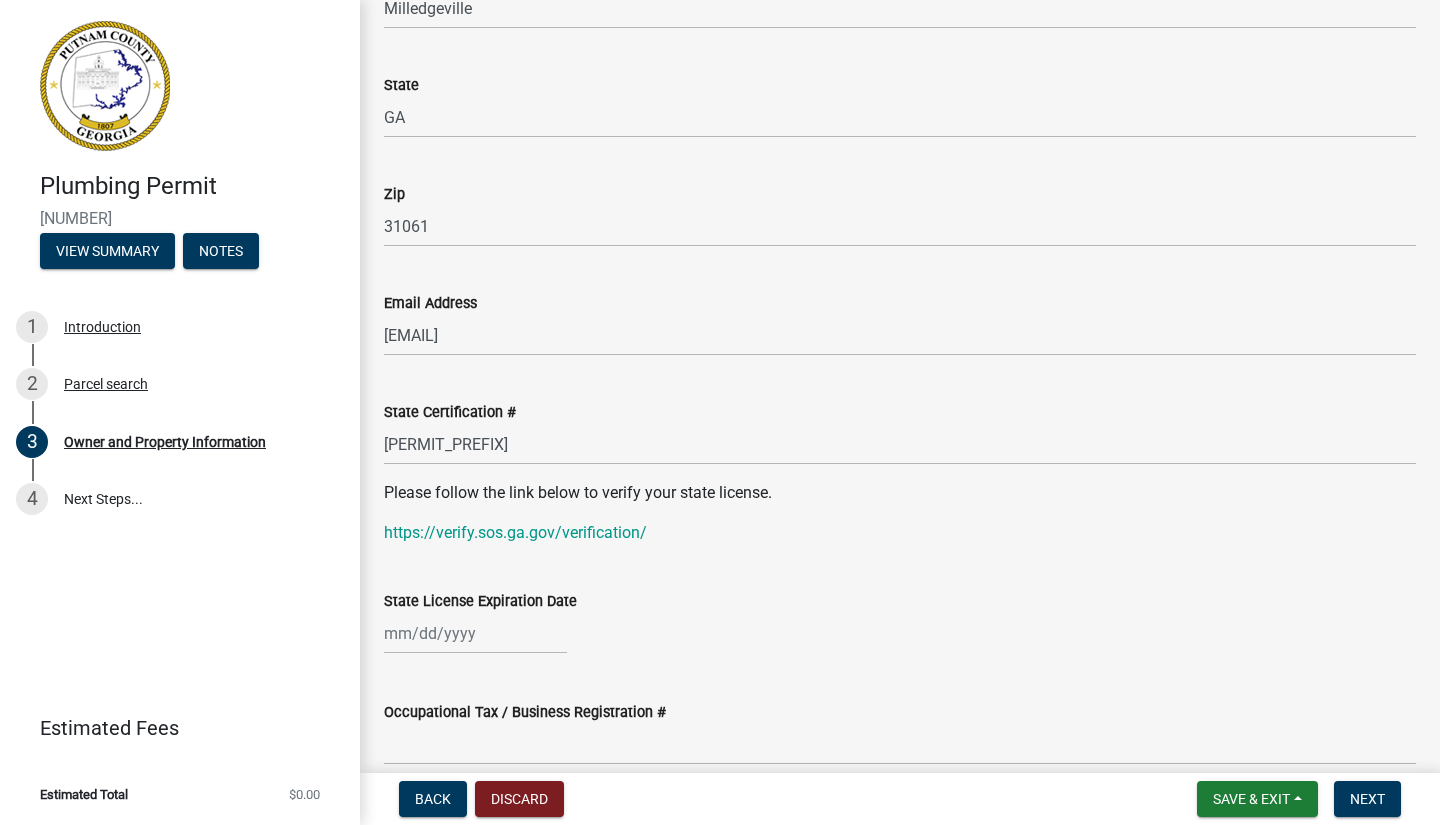 click on "https://verify.sos.ga.gov/verification/" 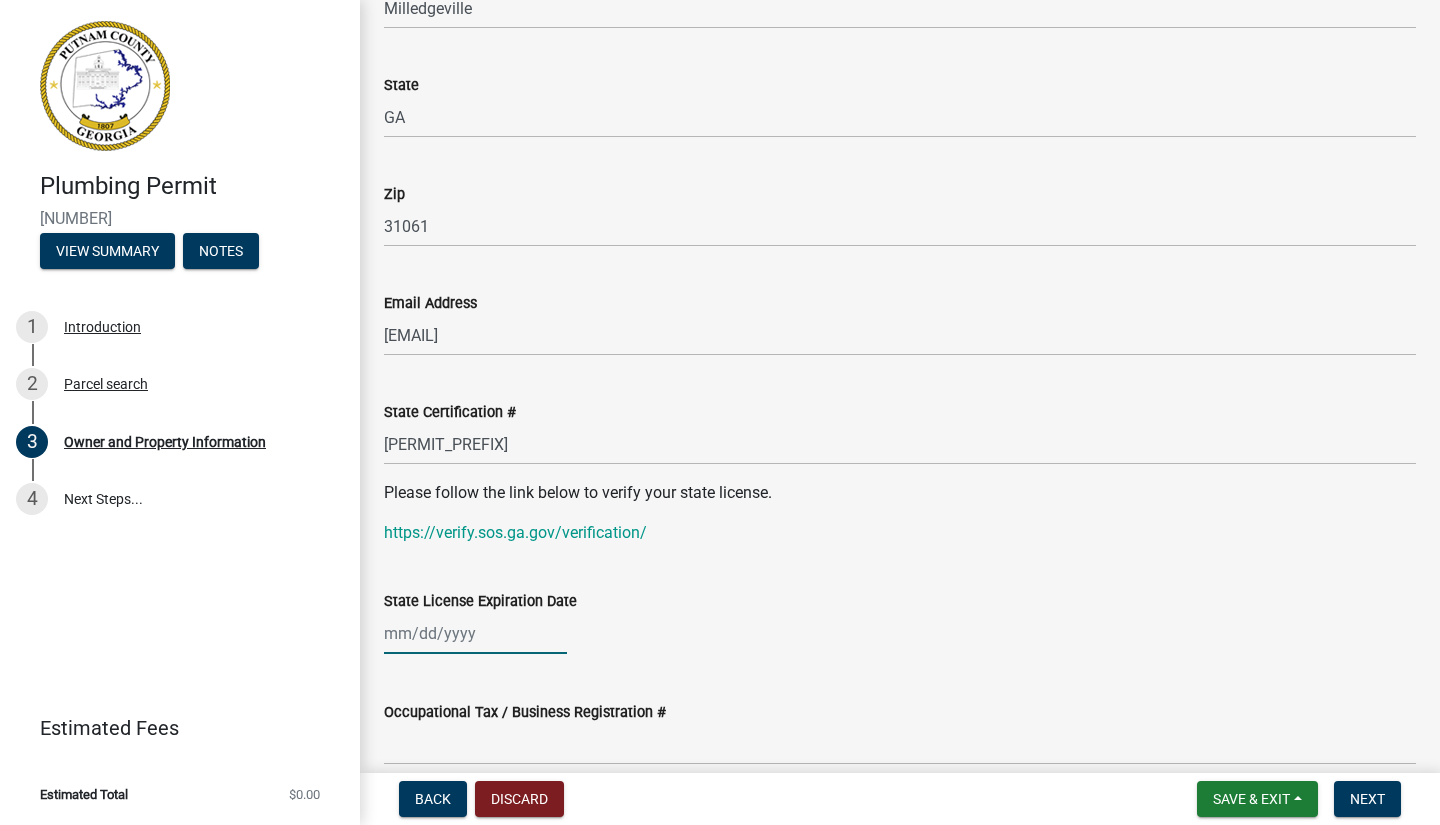 click 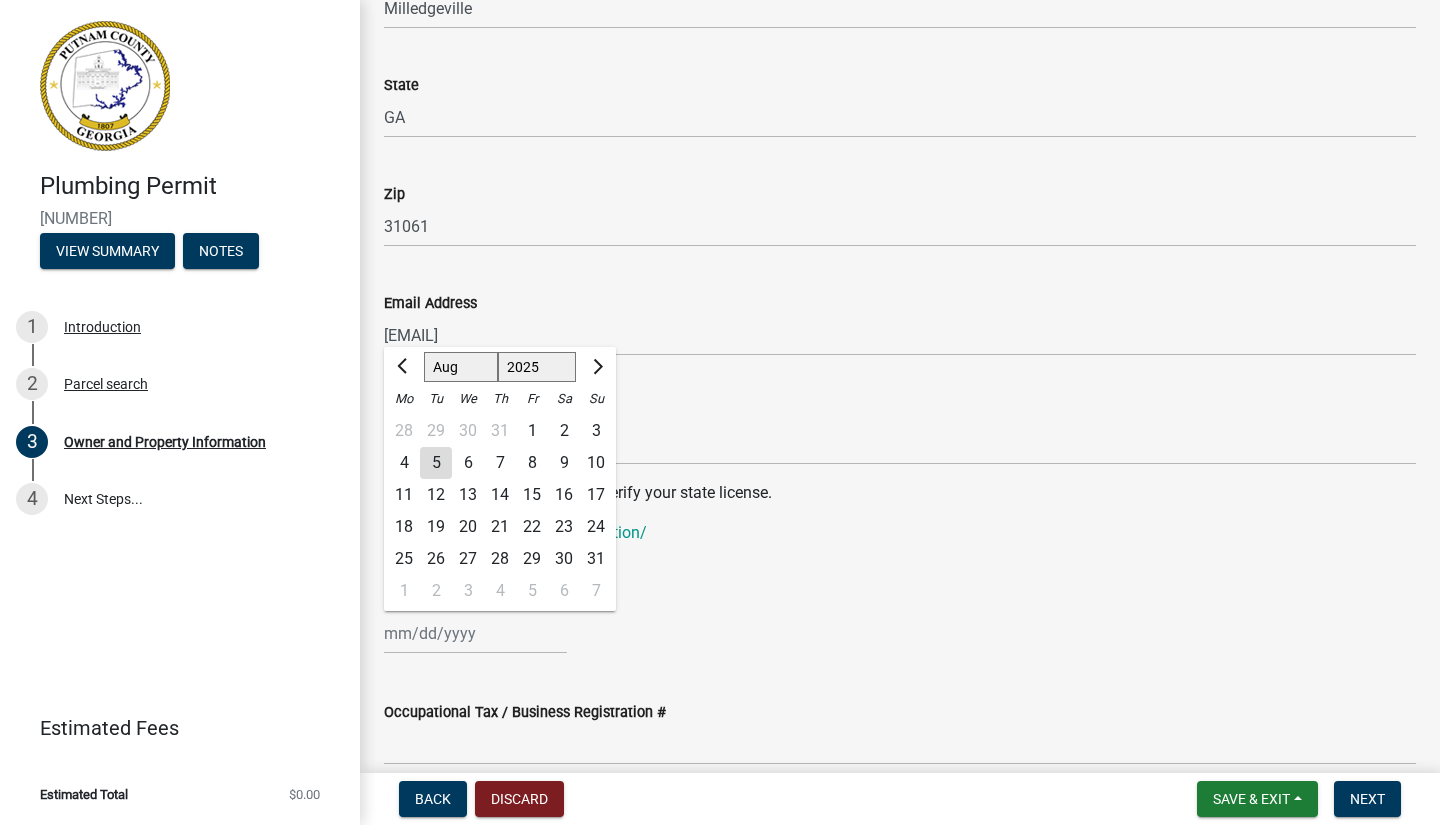 click on "Jan Feb Mar Apr May Jun Jul Aug Sep Oct Nov Dec" 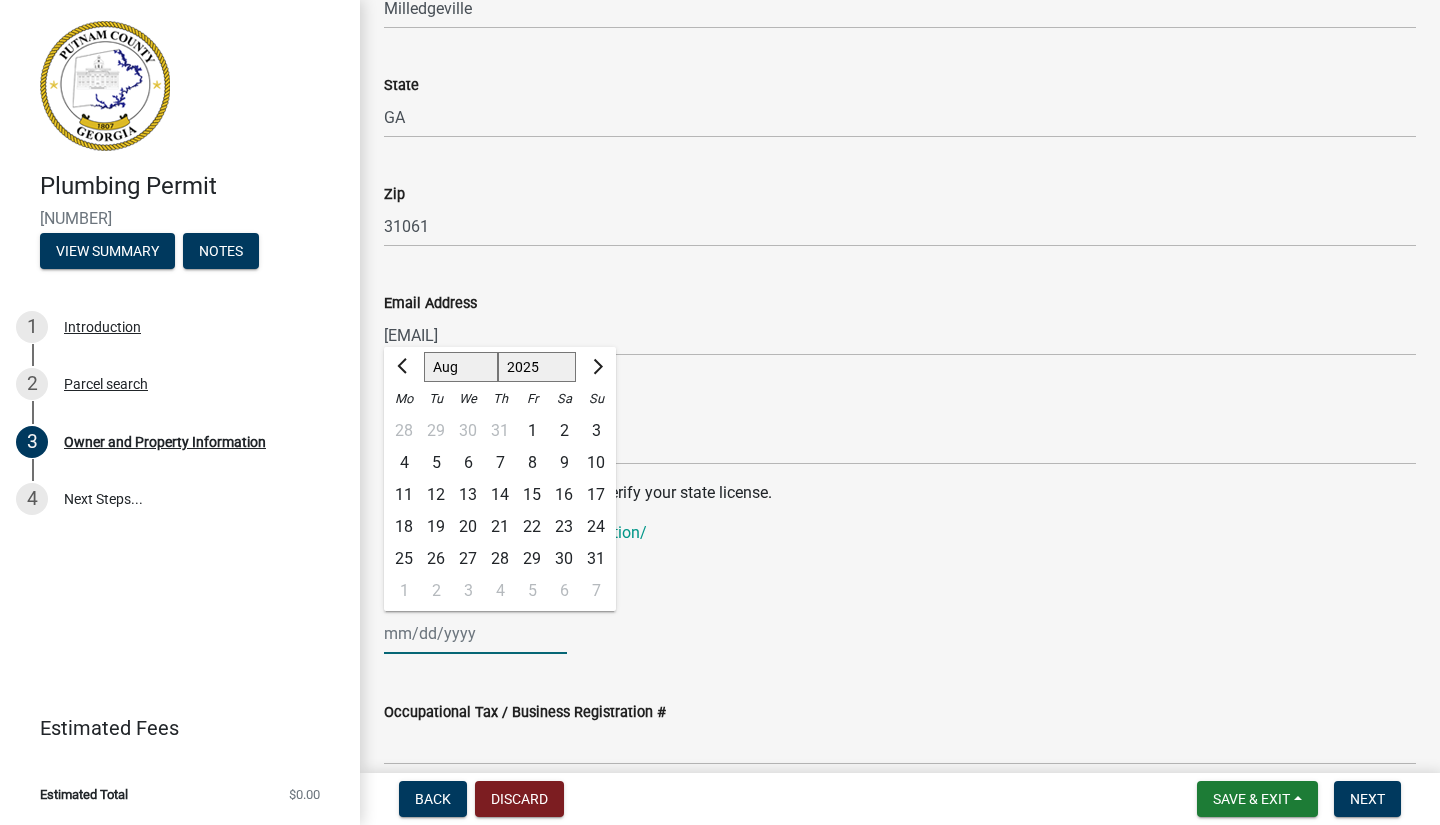 select on "11" 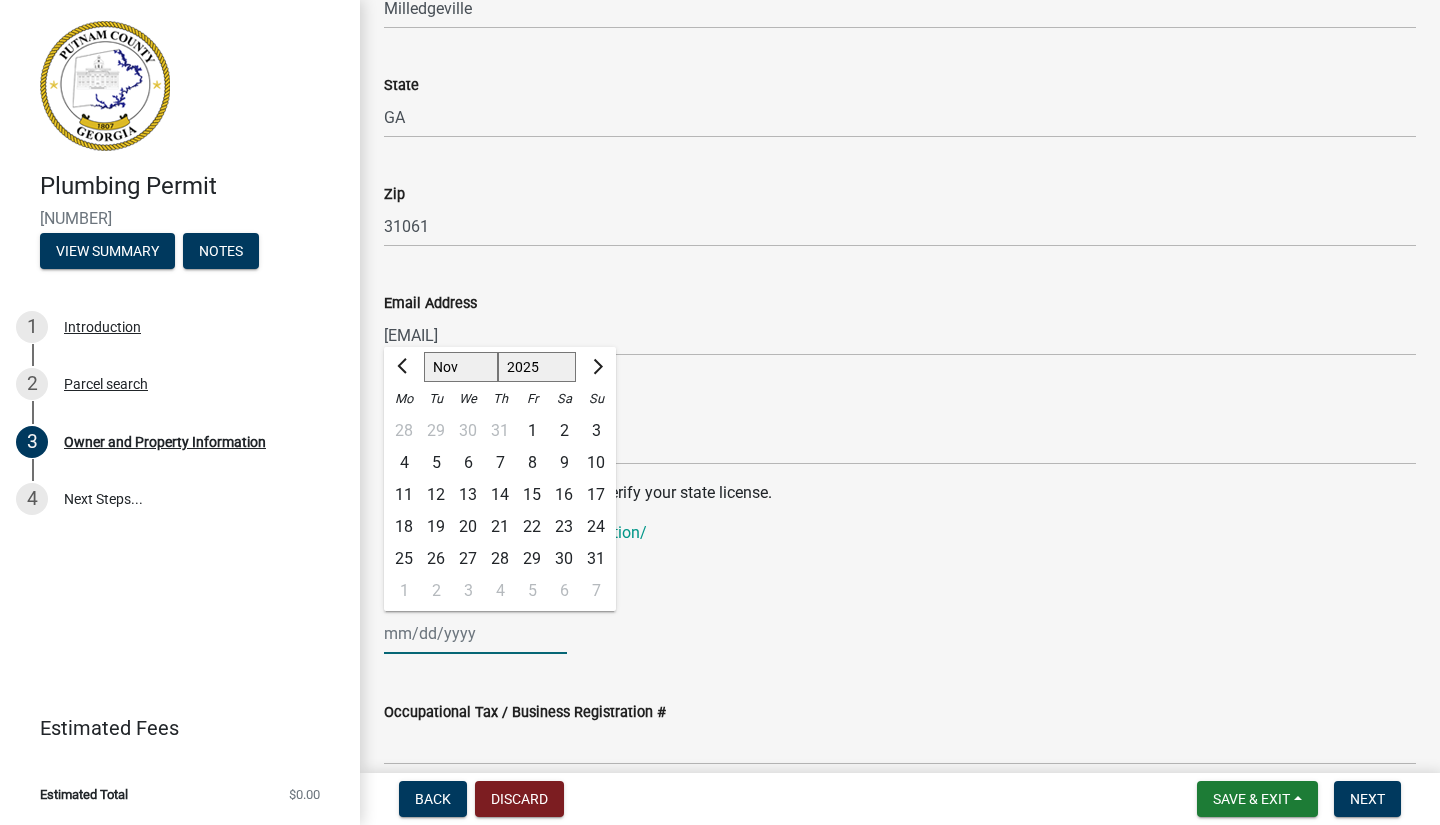 click on "Jan Feb Mar Apr May Jun Jul Aug Sep Oct Nov Dec" 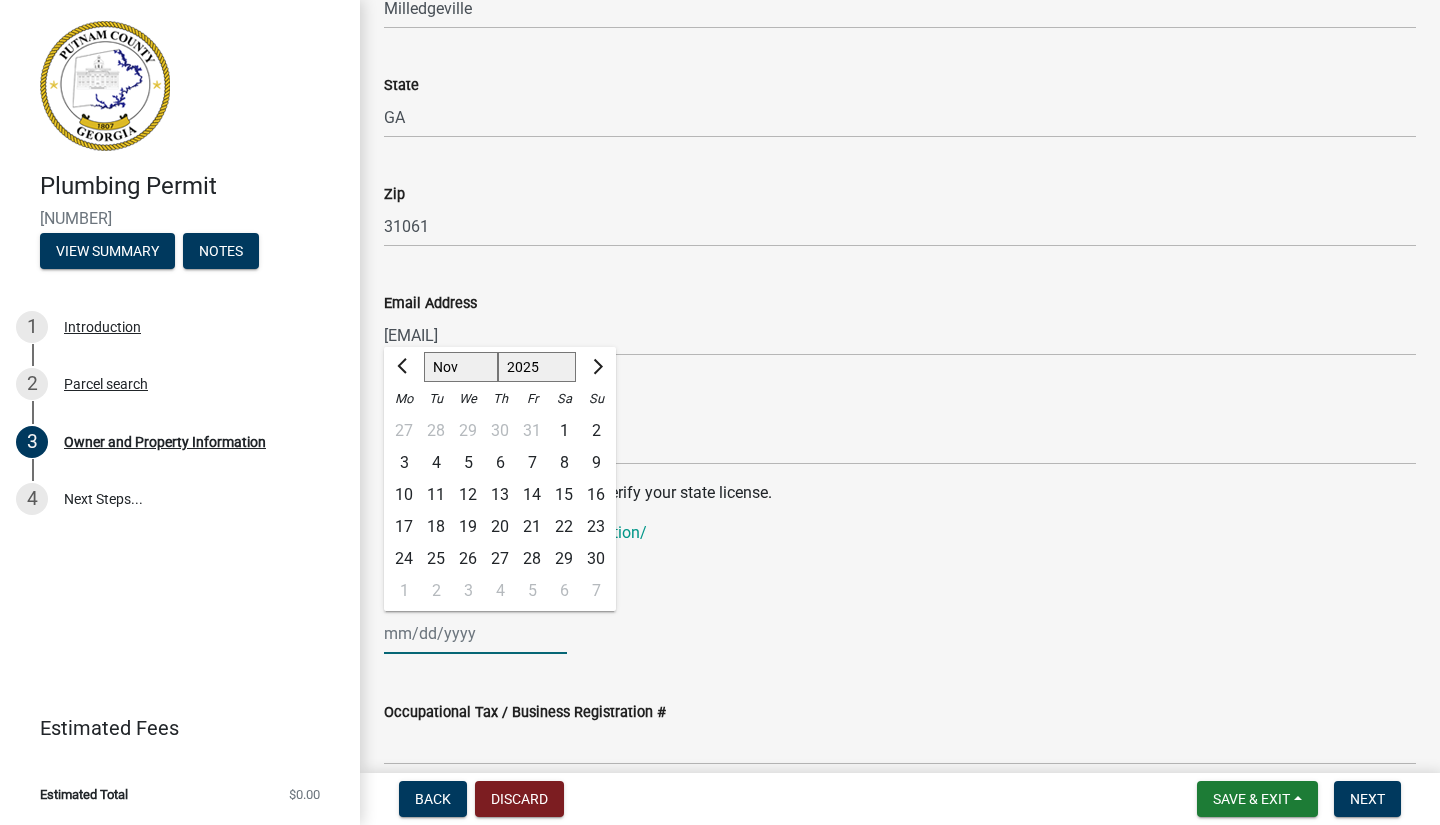 click on "1525 1526 1527 1528 1529 1530 1531 1532 1533 1534 1535 1536 1537 1538 1539 1540 1541 1542 1543 1544 1545 1546 1547 1548 1549 1550 1551 1552 1553 1554 1555 1556 1557 1558 1559 1560 1561 1562 1563 1564 1565 1566 1567 1568 1569 1570 1571 1572 1573 1574 1575 1576 1577 1578 1579 1580 1581 1582 1583 1584 1585 1586 1587 1588 1589 1590 1591 1592 1593 1594 1595 1596 1597 1598 1599 1600 1601 1602 1603 1604 1605 1606 1607 1608 1609 1610 1611 1612 1613 1614 1615 1616 1617 1618 1619 1620 1621 1622 1623 1624 1625 1626 1627 1628 1629 1630 1631 1632 1633 1634 1635 1636 1637 1638 1639 1640 1641 1642 1643 1644 1645 1646 1647 1648 1649 1650 1651 1652 1653 1654 1655 1656 1657 1658 1659 1660 1661 1662 1663 1664 1665 1666 1667 1668 1669 1670 1671 1672 1673 1674 1675 1676 1677 1678 1679 1680 1681 1682 1683 1684 1685 1686 1687 1688 1689 1690 1691 1692 1693 1694 1695 1696 1697 1698 1699 1700 1701 1702 1703 1704 1705 1706 1707 1708 1709 1710 1711 1712 1713 1714 1715 1716 1717 1718 1719 1720 1721 1722 1723 1724 1725 1726 1727 1728 1729" 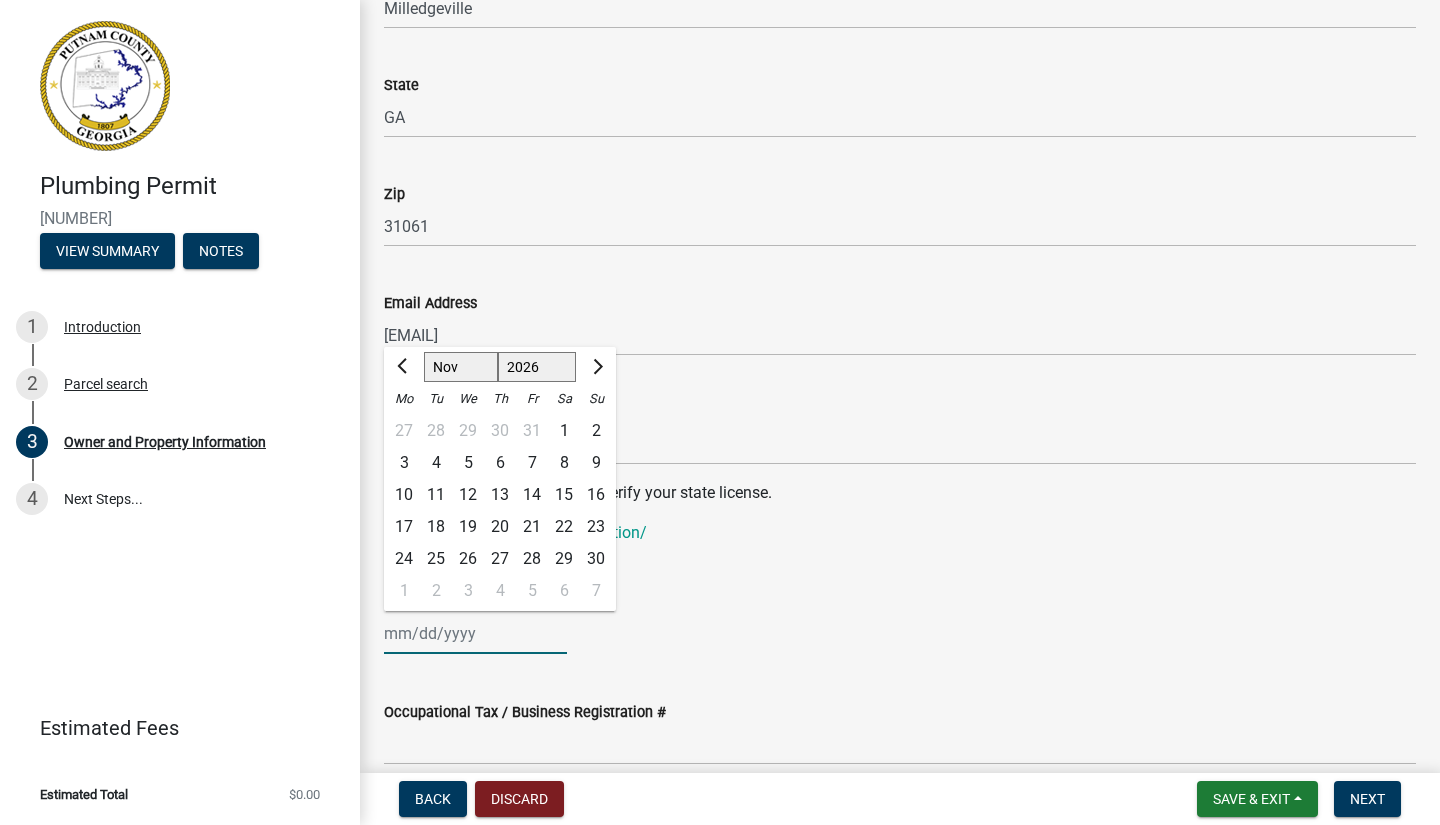 click on "1525 1526 1527 1528 1529 1530 1531 1532 1533 1534 1535 1536 1537 1538 1539 1540 1541 1542 1543 1544 1545 1546 1547 1548 1549 1550 1551 1552 1553 1554 1555 1556 1557 1558 1559 1560 1561 1562 1563 1564 1565 1566 1567 1568 1569 1570 1571 1572 1573 1574 1575 1576 1577 1578 1579 1580 1581 1582 1583 1584 1585 1586 1587 1588 1589 1590 1591 1592 1593 1594 1595 1596 1597 1598 1599 1600 1601 1602 1603 1604 1605 1606 1607 1608 1609 1610 1611 1612 1613 1614 1615 1616 1617 1618 1619 1620 1621 1622 1623 1624 1625 1626 1627 1628 1629 1630 1631 1632 1633 1634 1635 1636 1637 1638 1639 1640 1641 1642 1643 1644 1645 1646 1647 1648 1649 1650 1651 1652 1653 1654 1655 1656 1657 1658 1659 1660 1661 1662 1663 1664 1665 1666 1667 1668 1669 1670 1671 1672 1673 1674 1675 1676 1677 1678 1679 1680 1681 1682 1683 1684 1685 1686 1687 1688 1689 1690 1691 1692 1693 1694 1695 1696 1697 1698 1699 1700 1701 1702 1703 1704 1705 1706 1707 1708 1709 1710 1711 1712 1713 1714 1715 1716 1717 1718 1719 1720 1721 1722 1723 1724 1725 1726 1727 1728 1729" 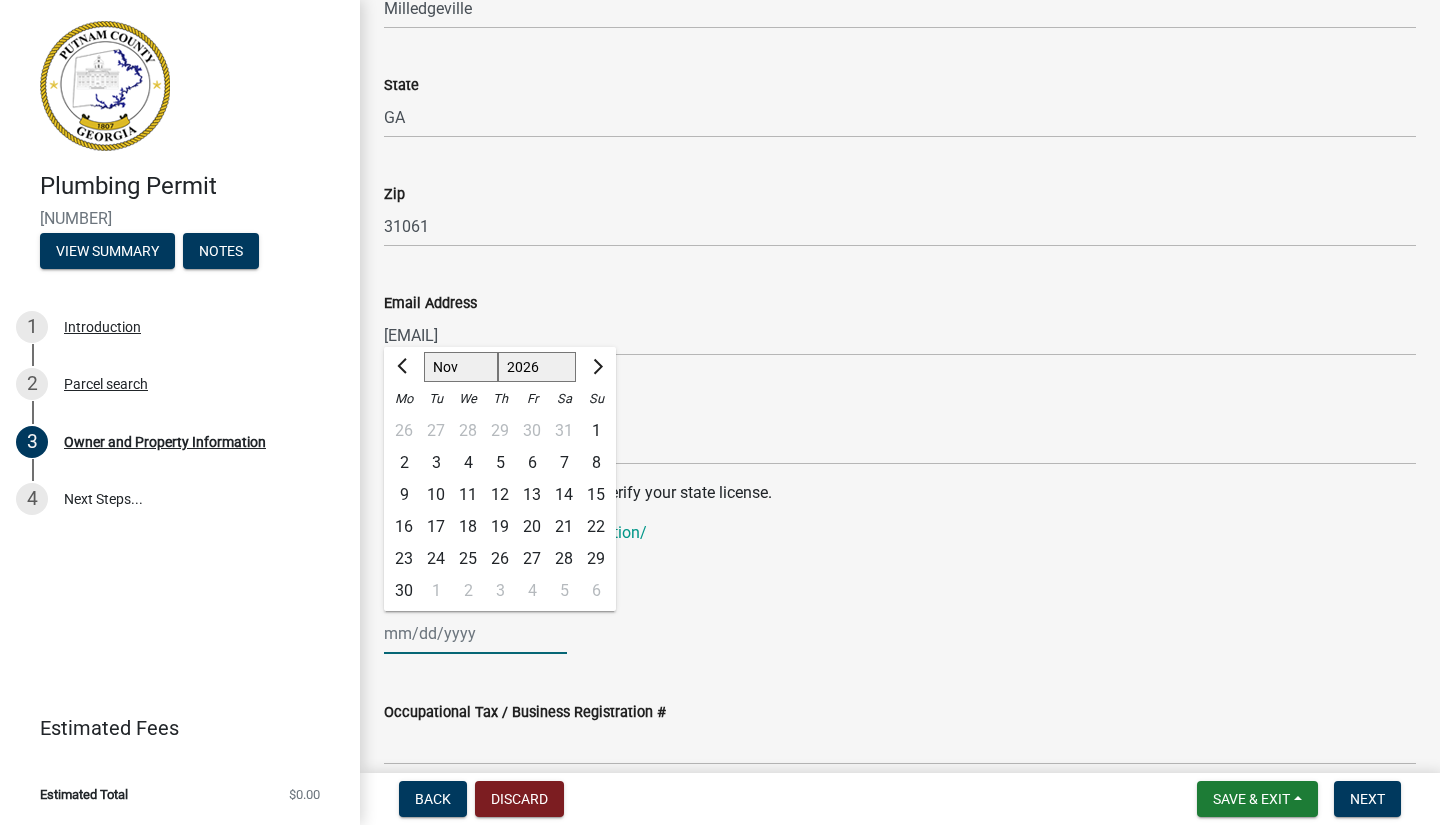click on "31" 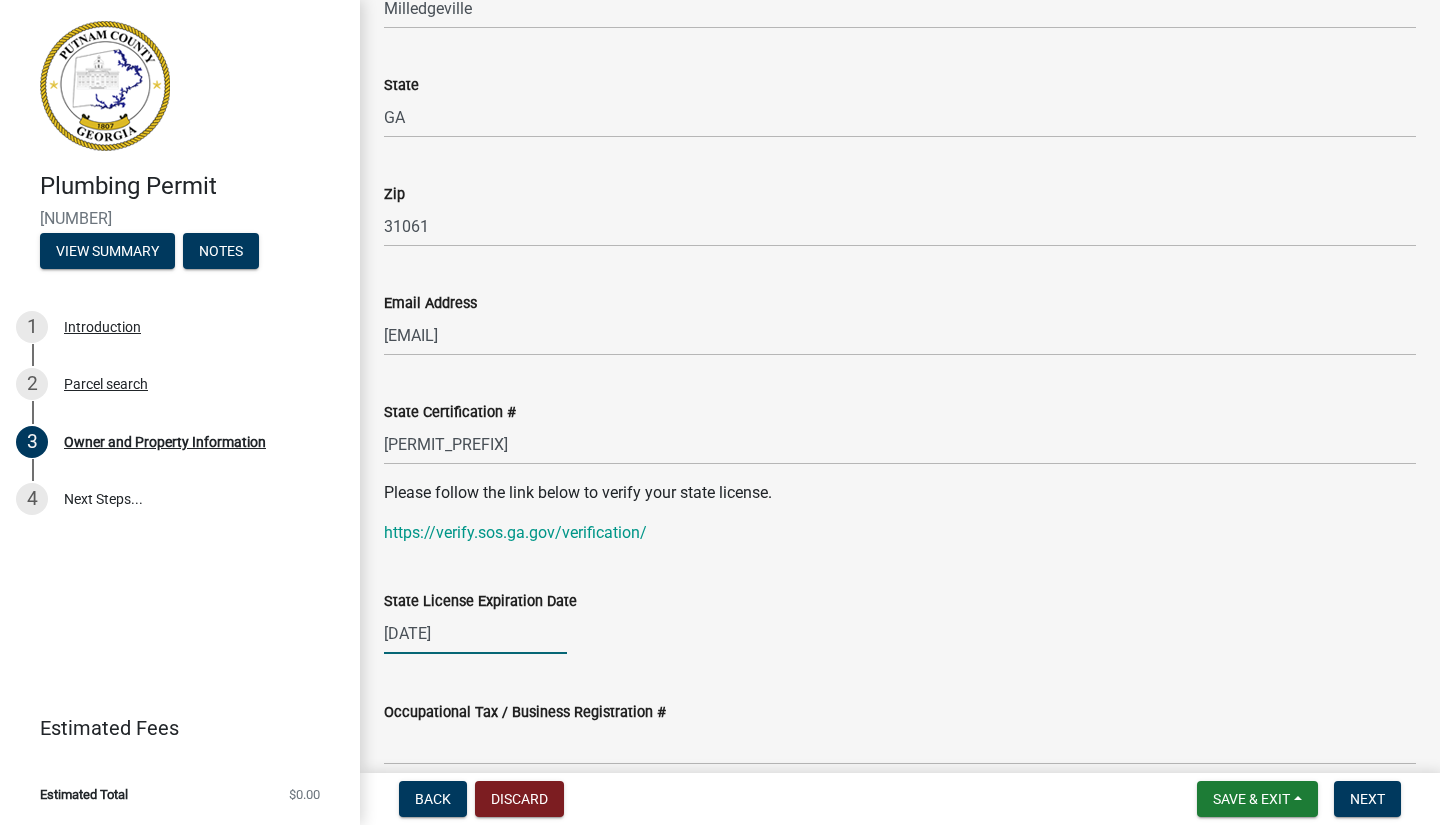 click on "[DATE]" 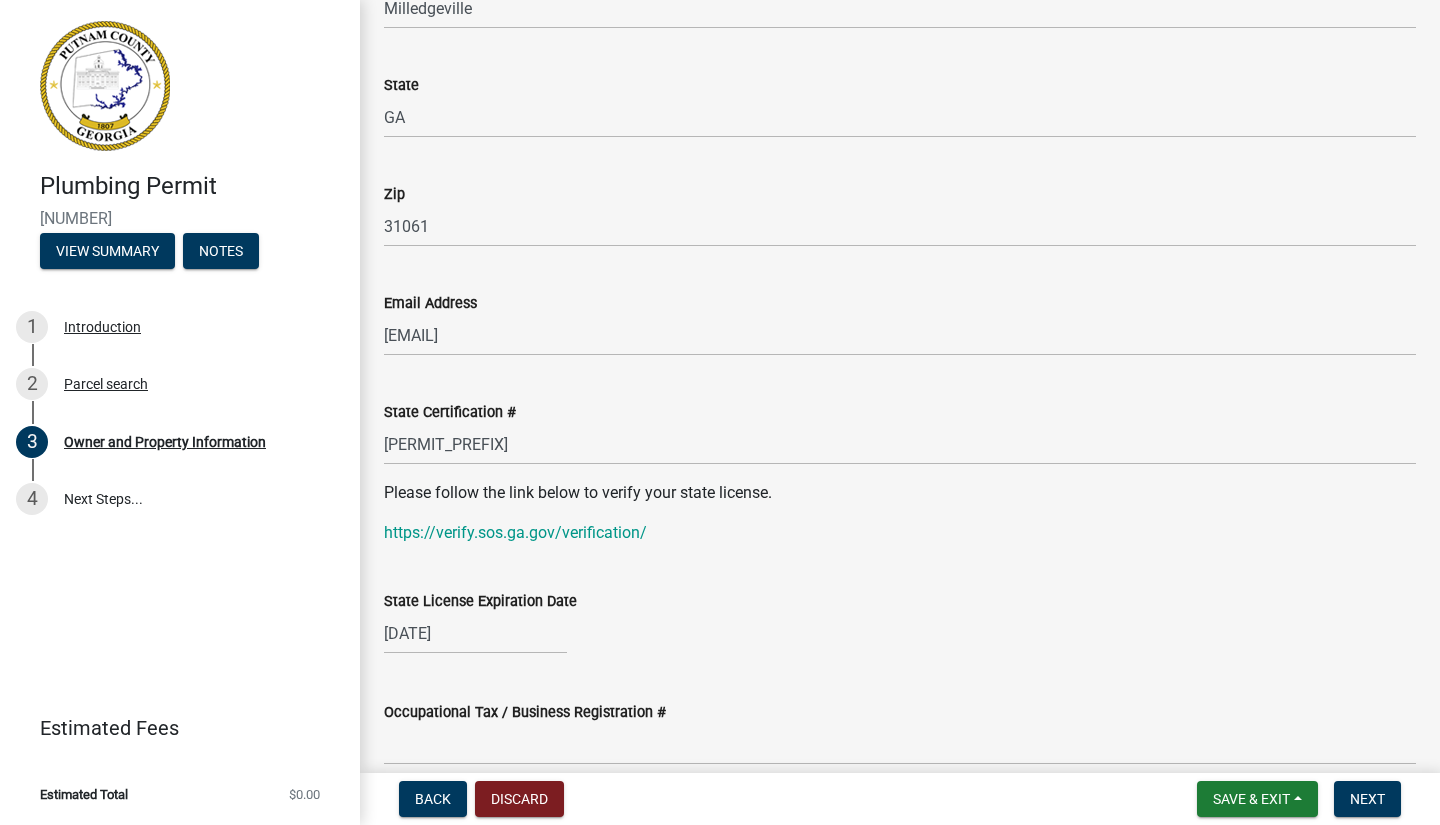 select on "10" 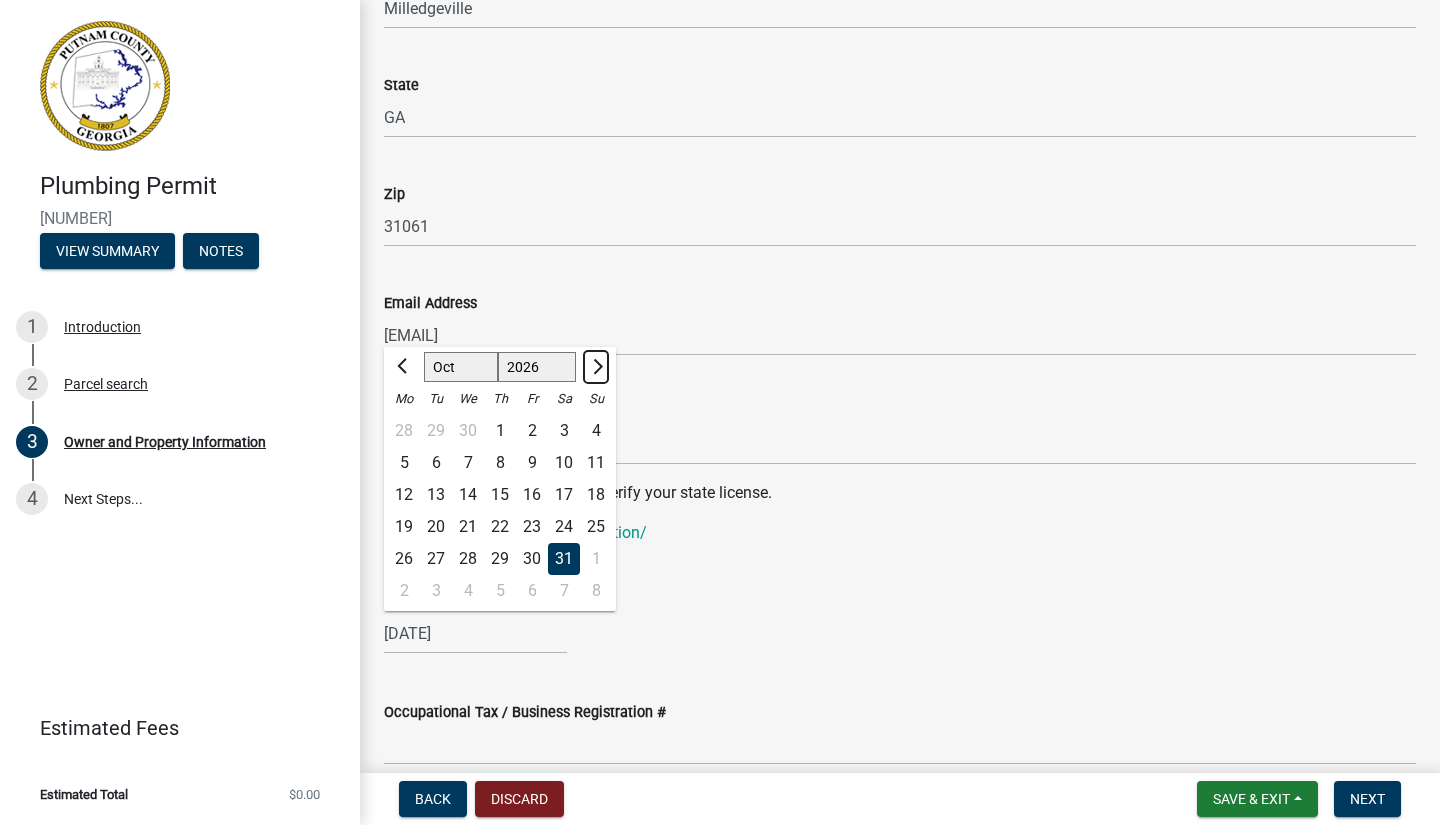 click 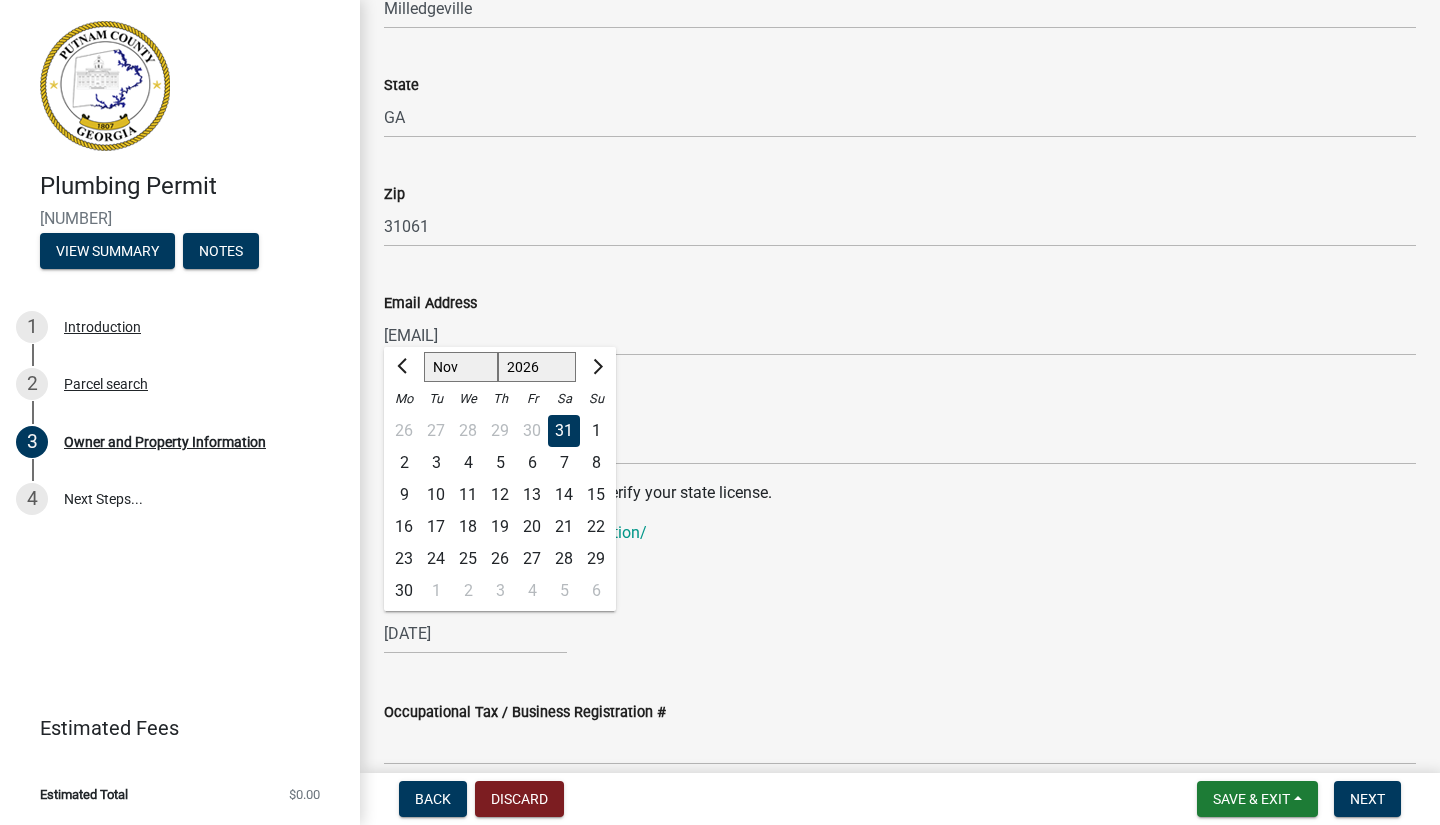 click on "30" 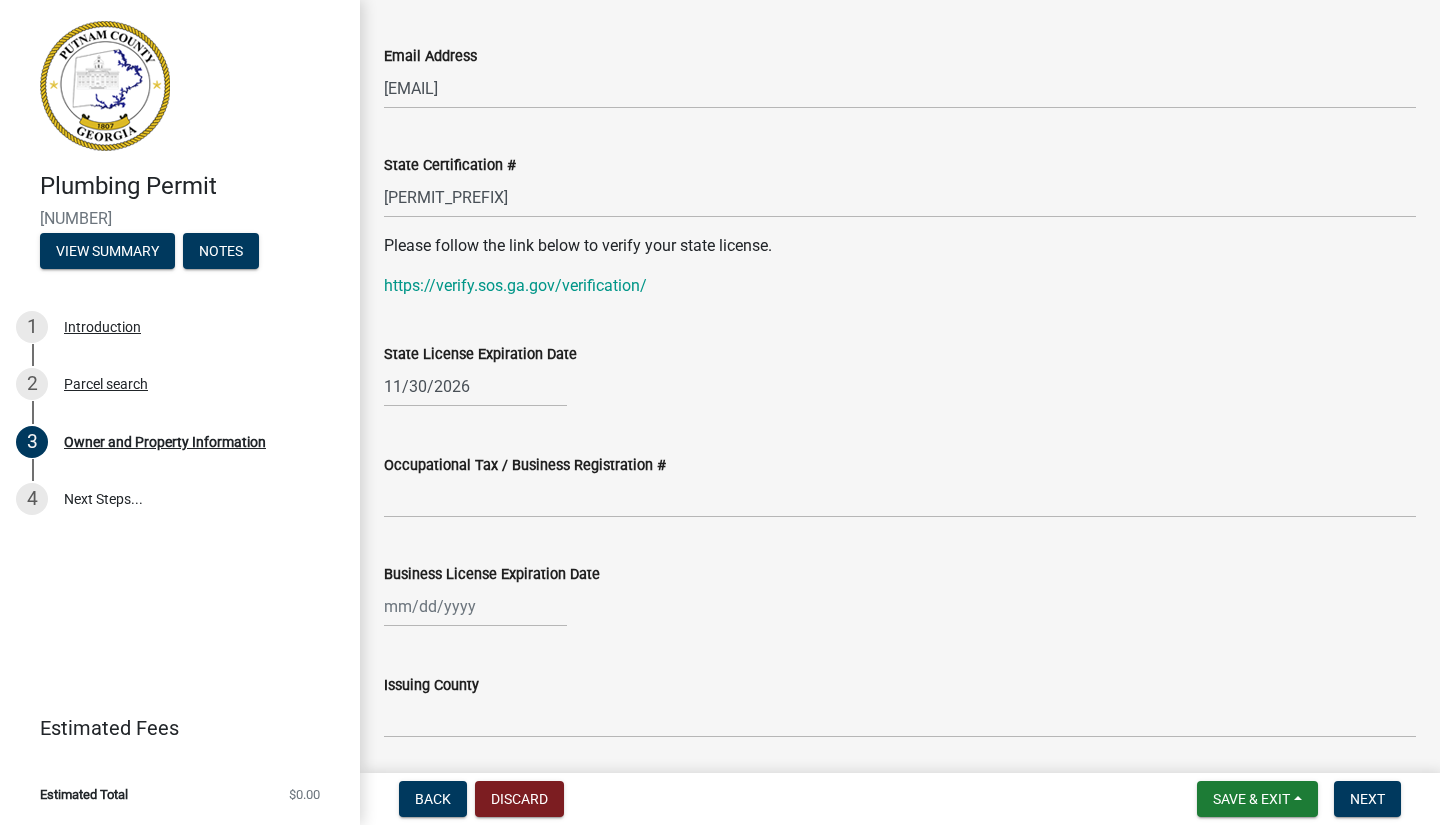 scroll, scrollTop: 2540, scrollLeft: 0, axis: vertical 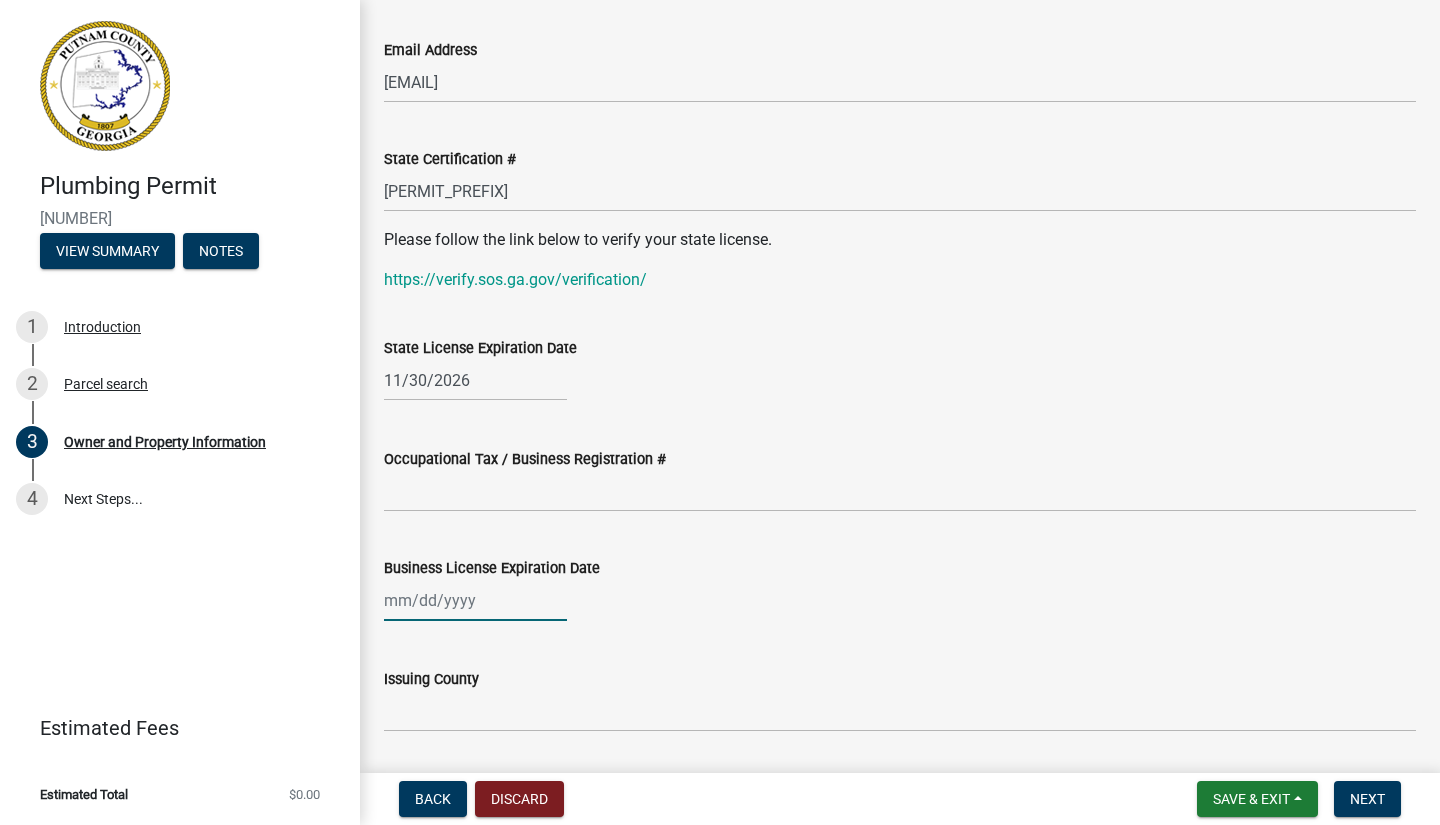 click 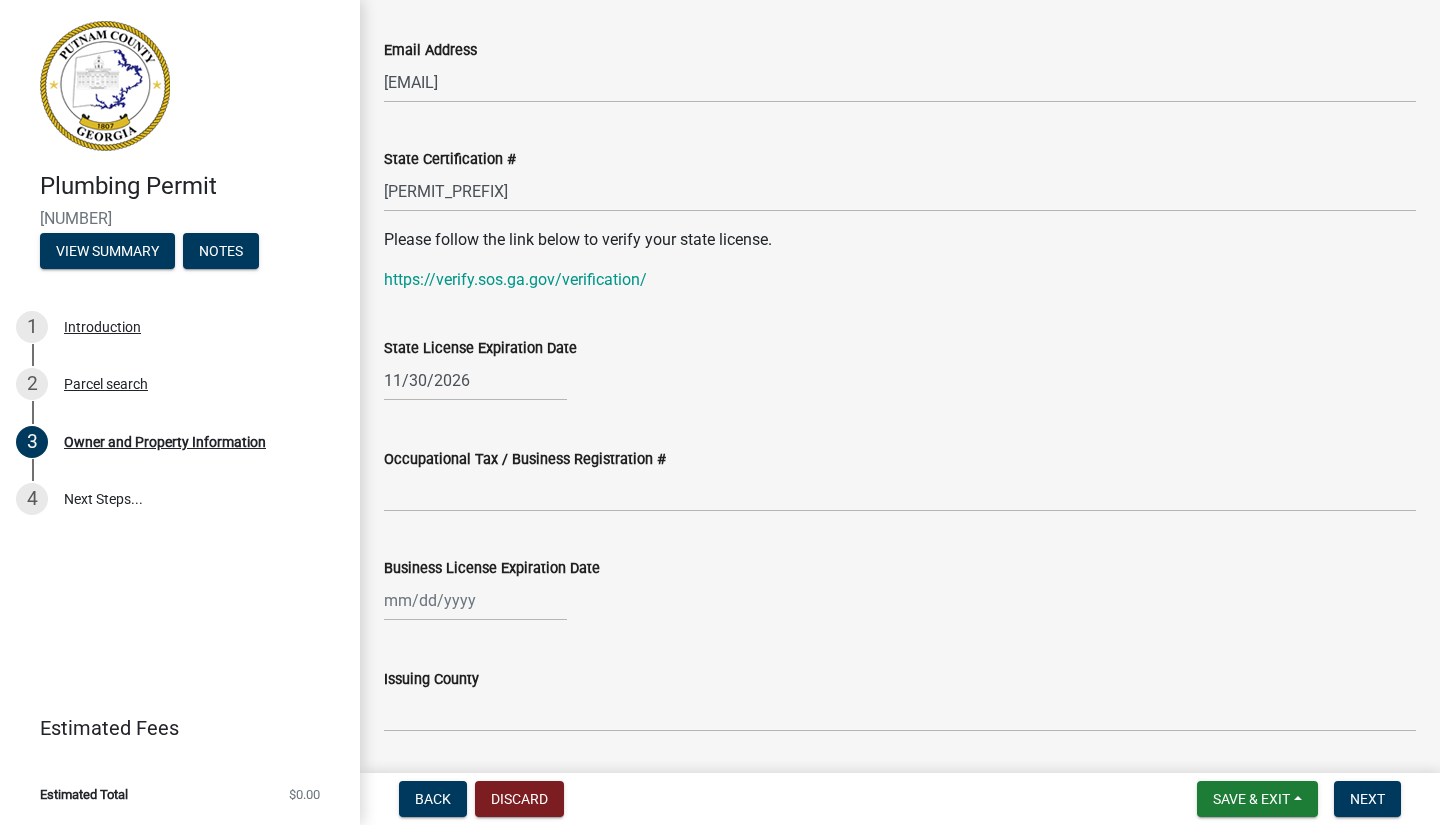 select on "8" 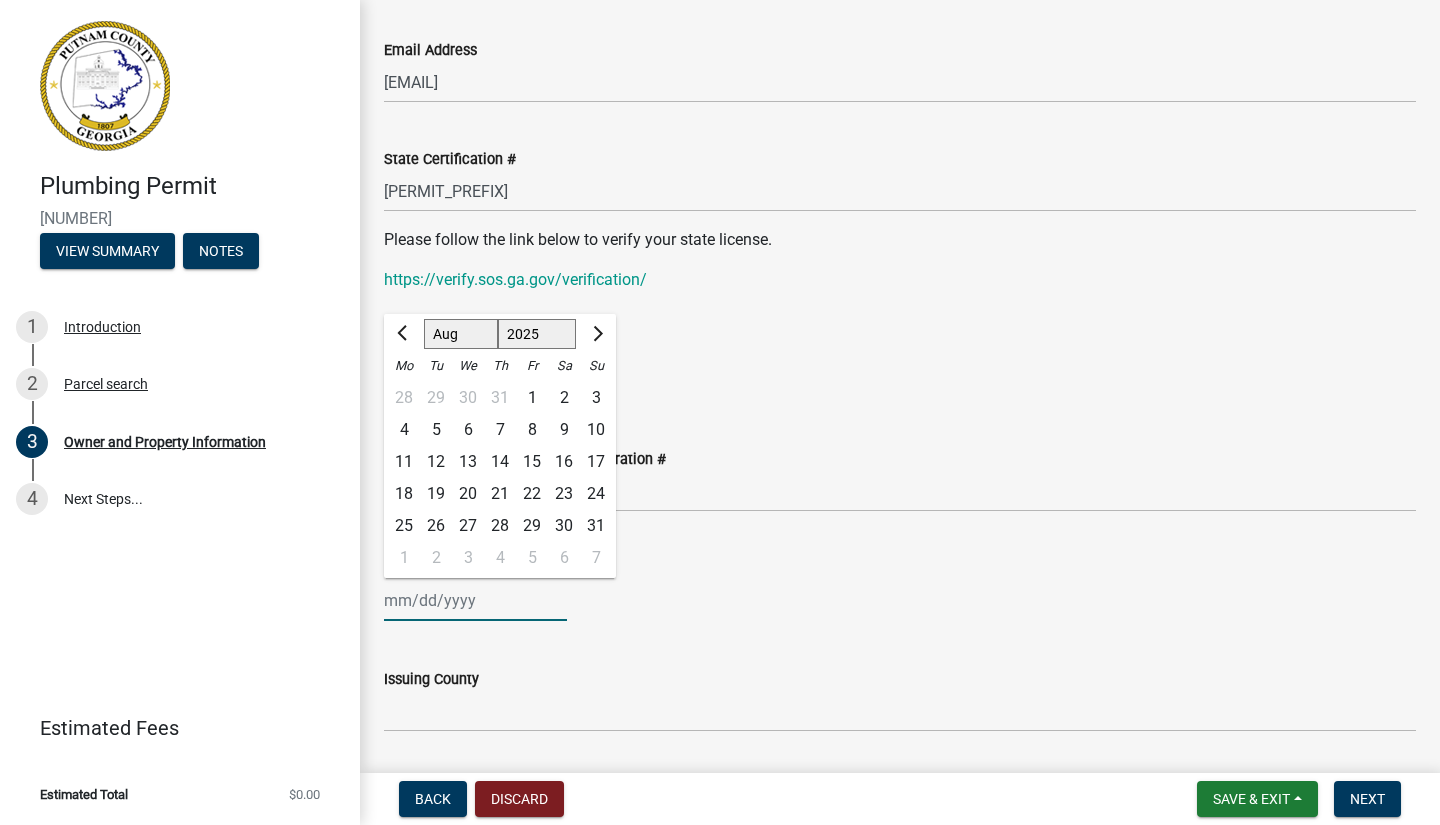 click on "Jan Feb Mar Apr May Jun Jul Aug Sep Oct Nov Dec" 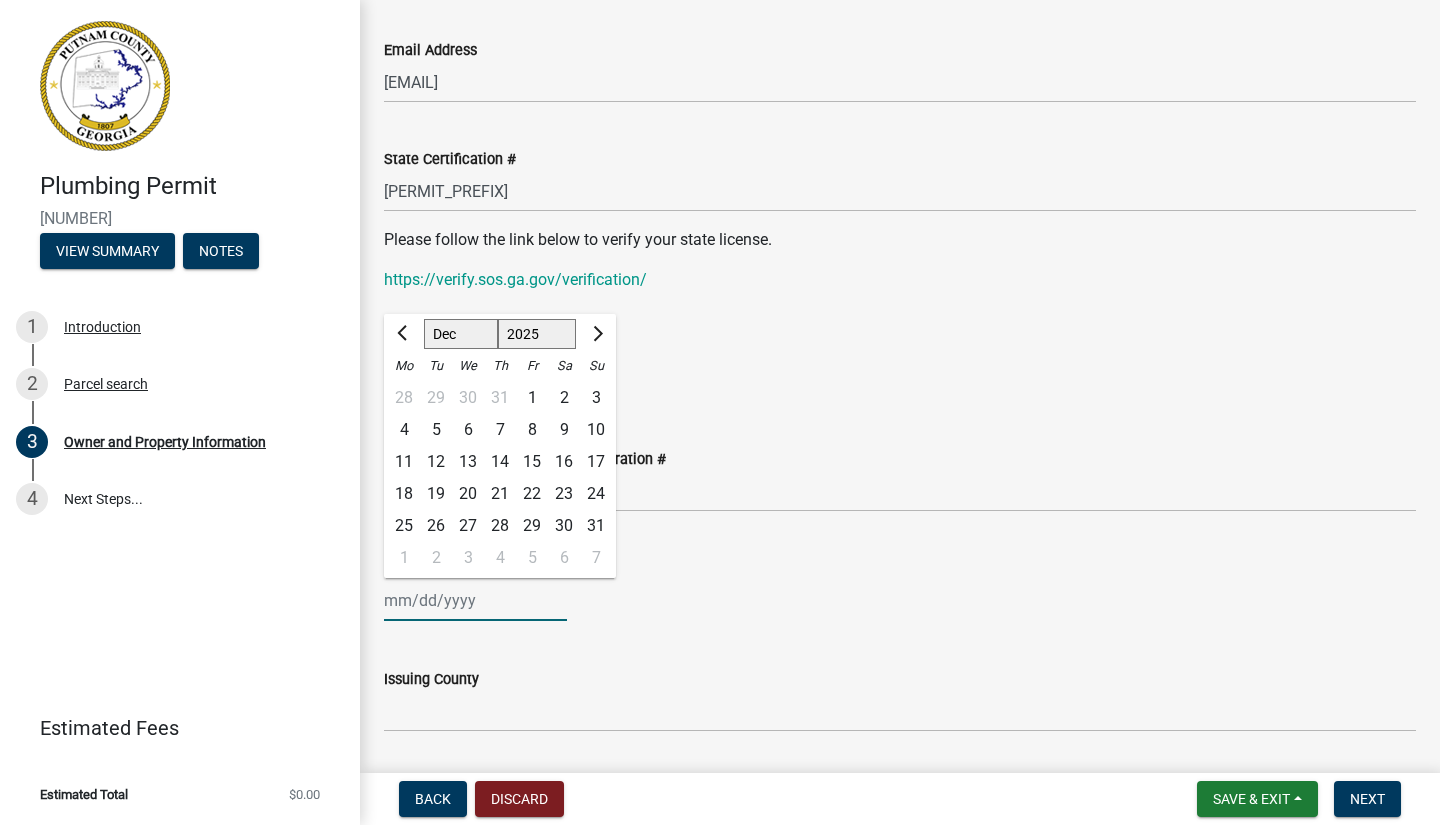 click on "Jan Feb Mar Apr May Jun Jul Aug Sep Oct Nov Dec" 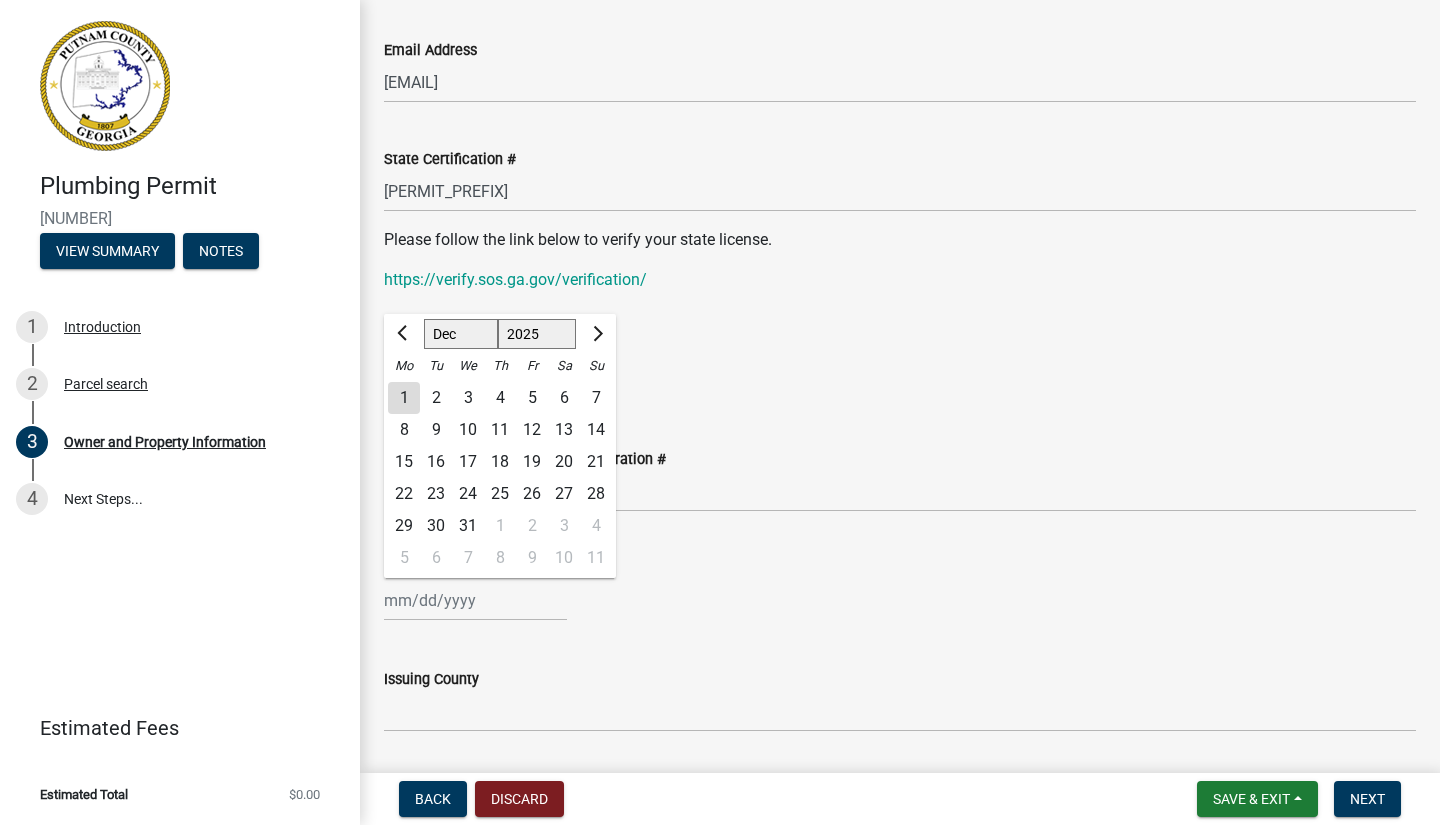 click on "31" 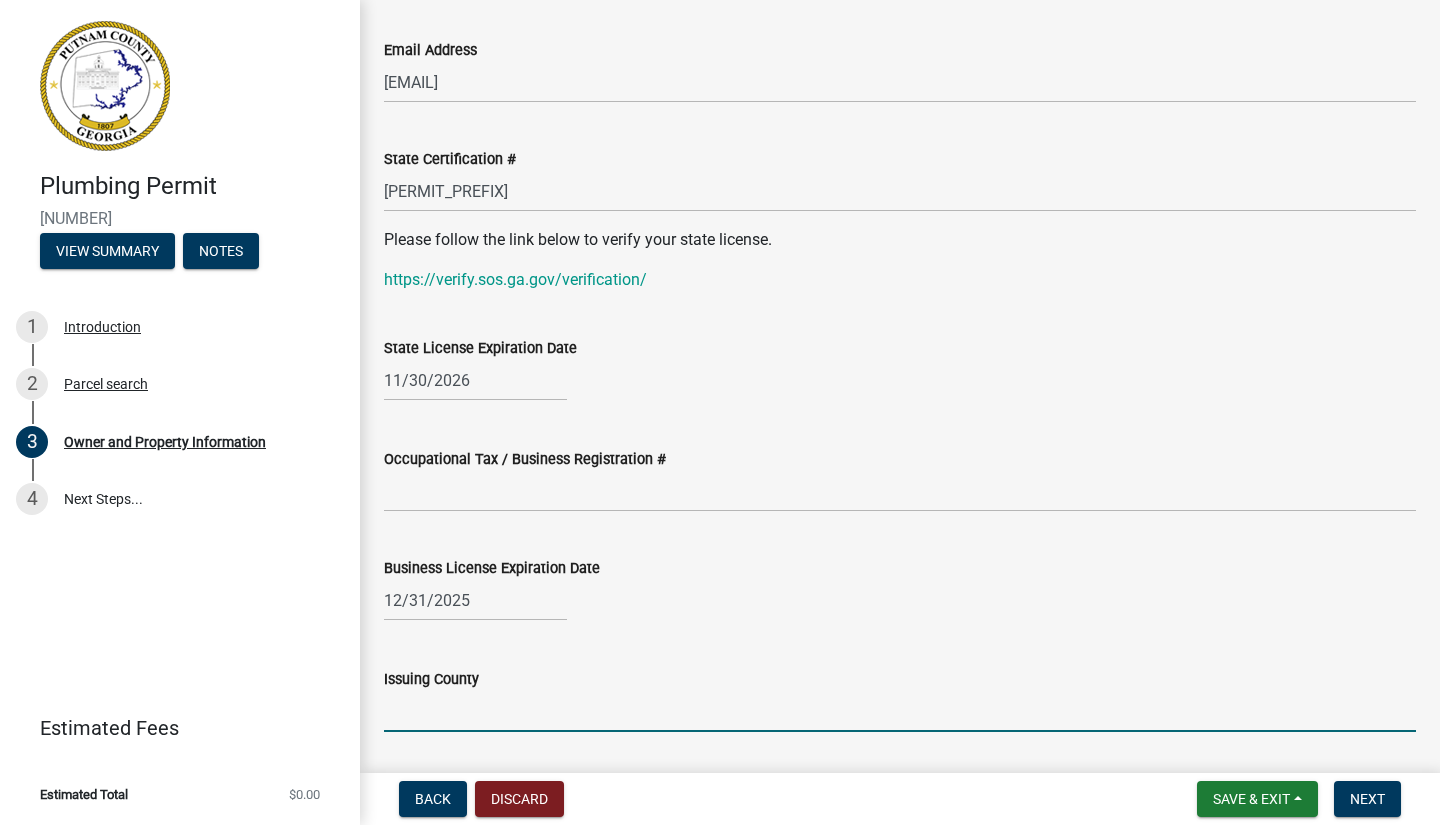 click on "Issuing County" at bounding box center [900, 711] 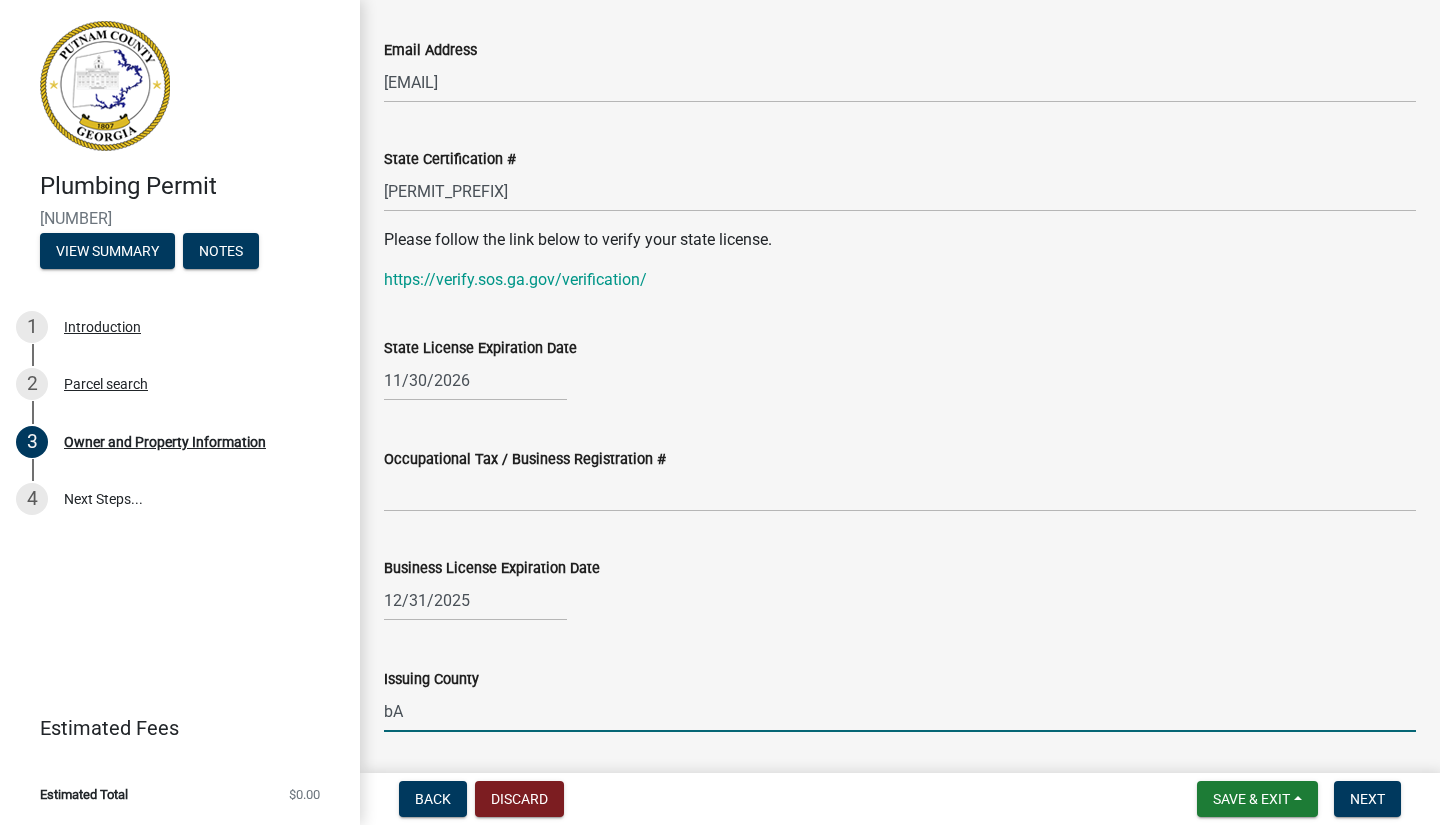 type on "b" 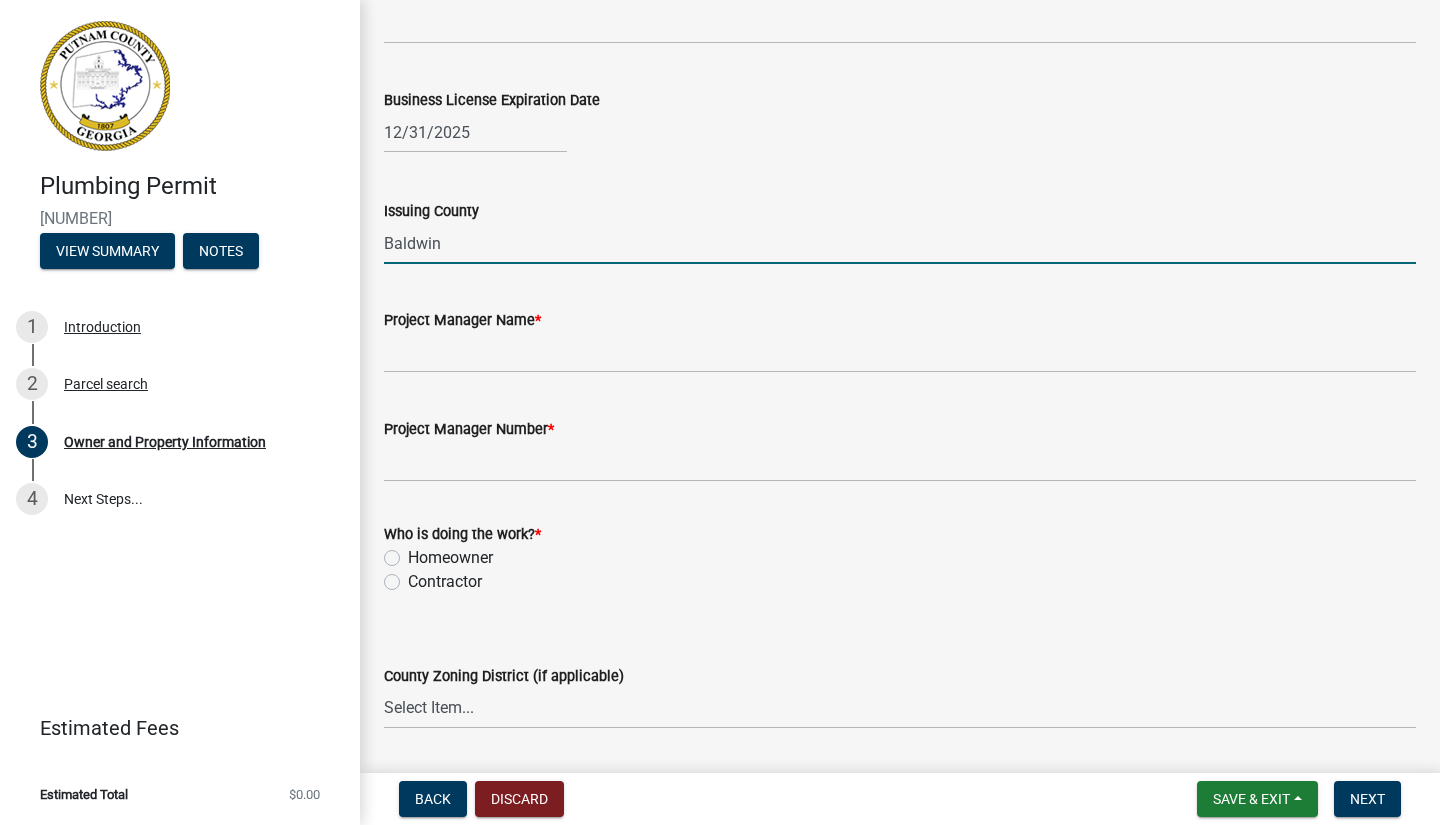 scroll, scrollTop: 3014, scrollLeft: 0, axis: vertical 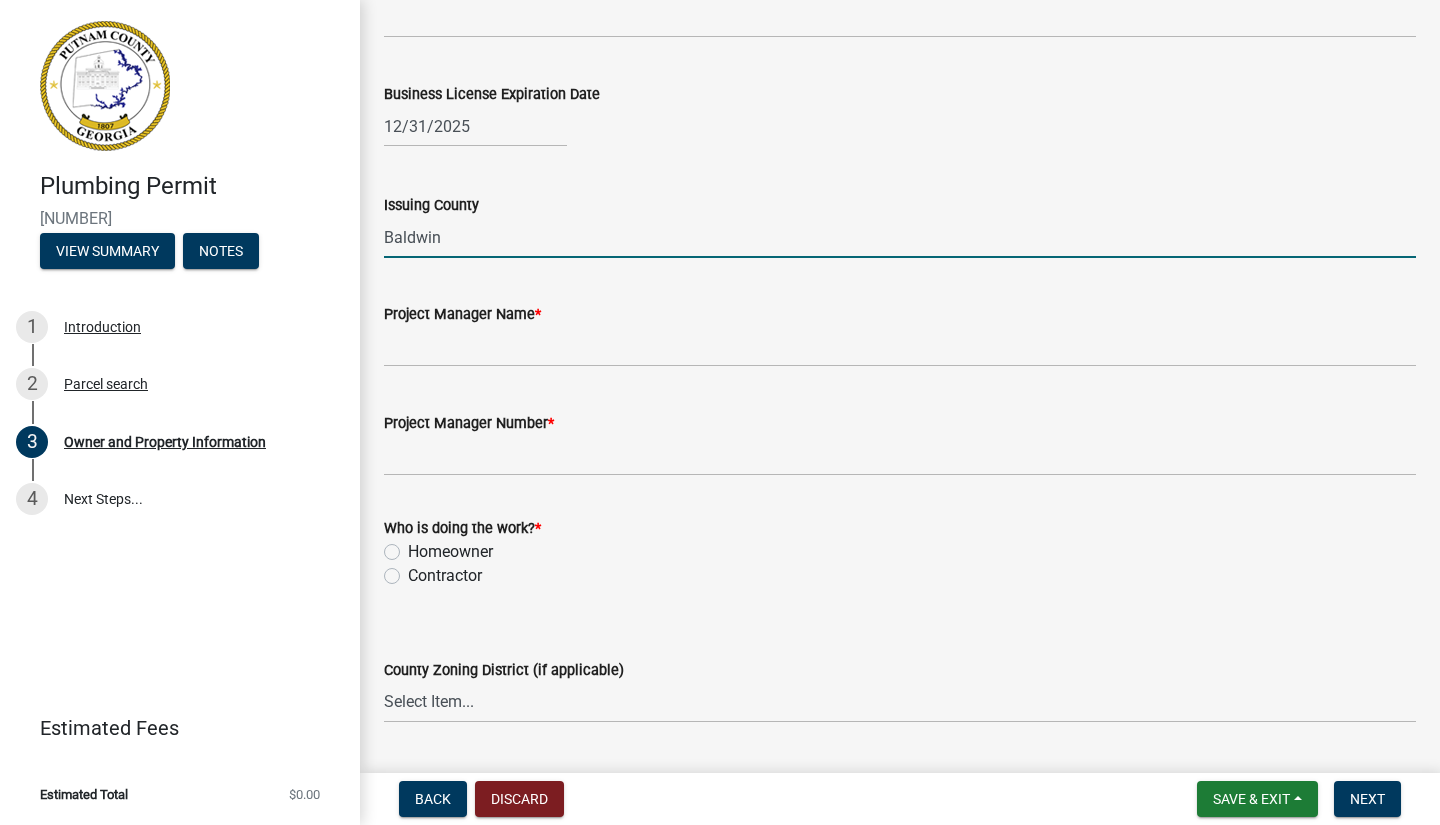 type on "Baldwin" 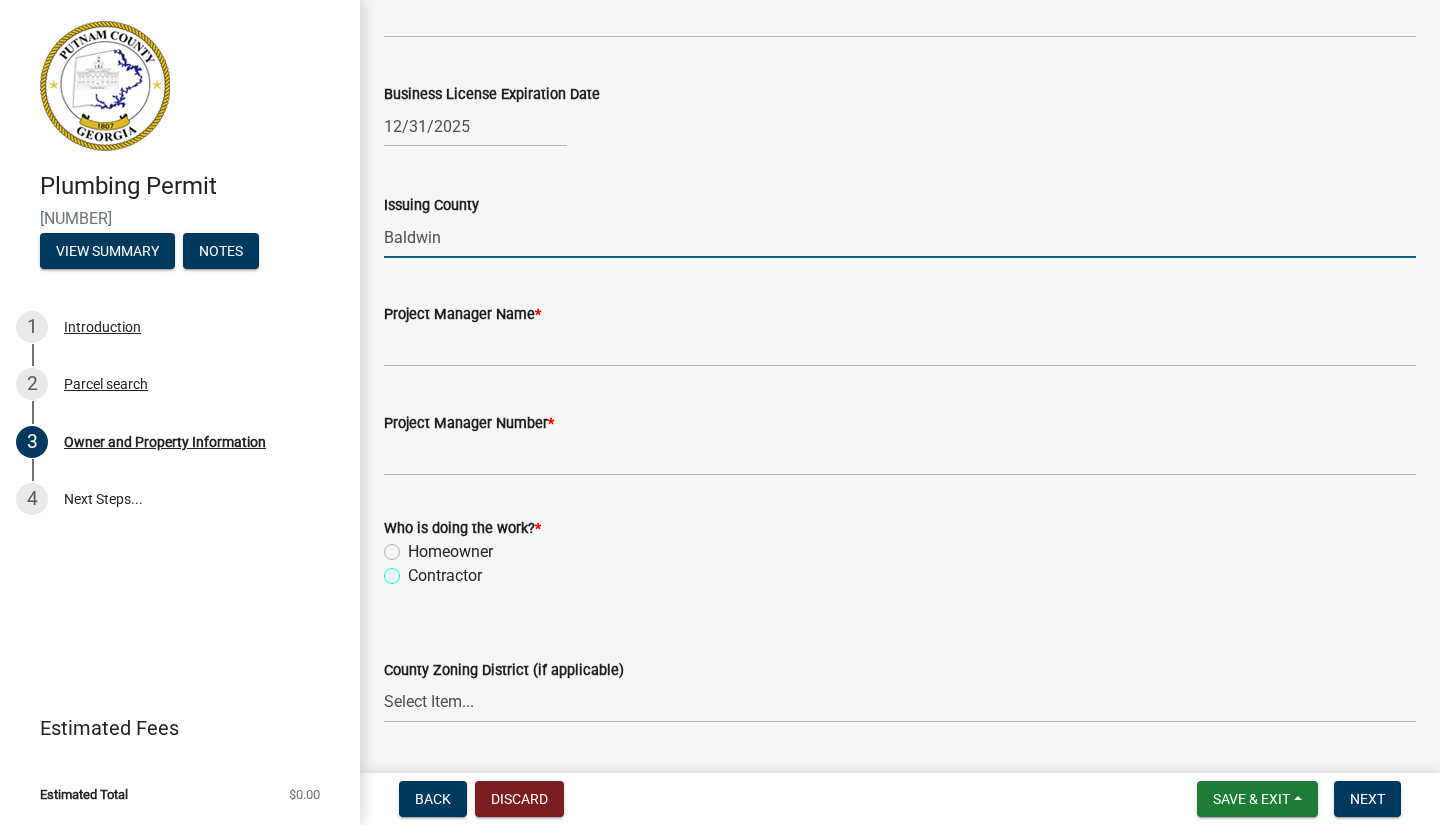 click on "Contractor" at bounding box center (414, 570) 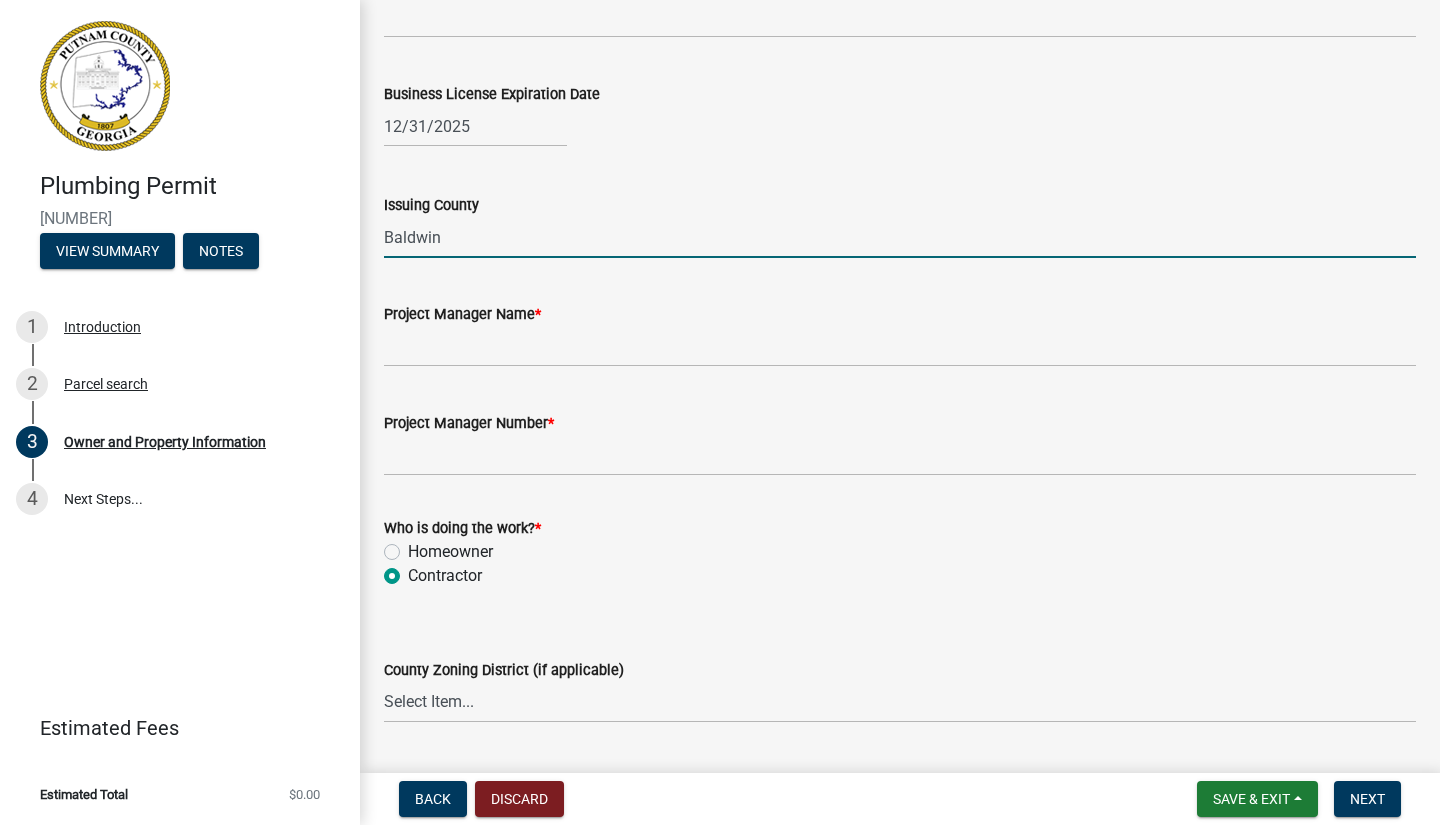 radio on "true" 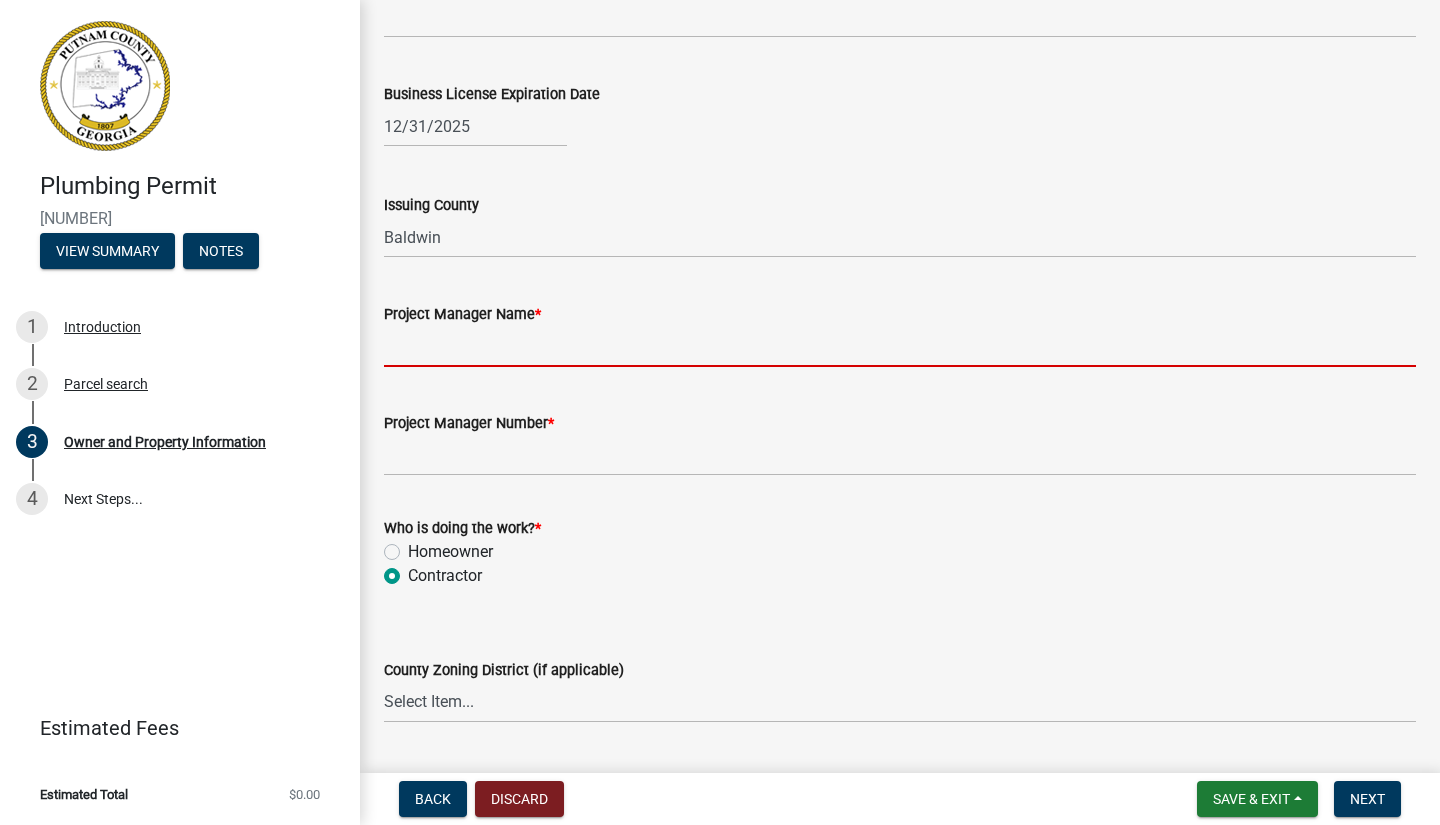 click on "Project Manager Name  *" at bounding box center [900, 346] 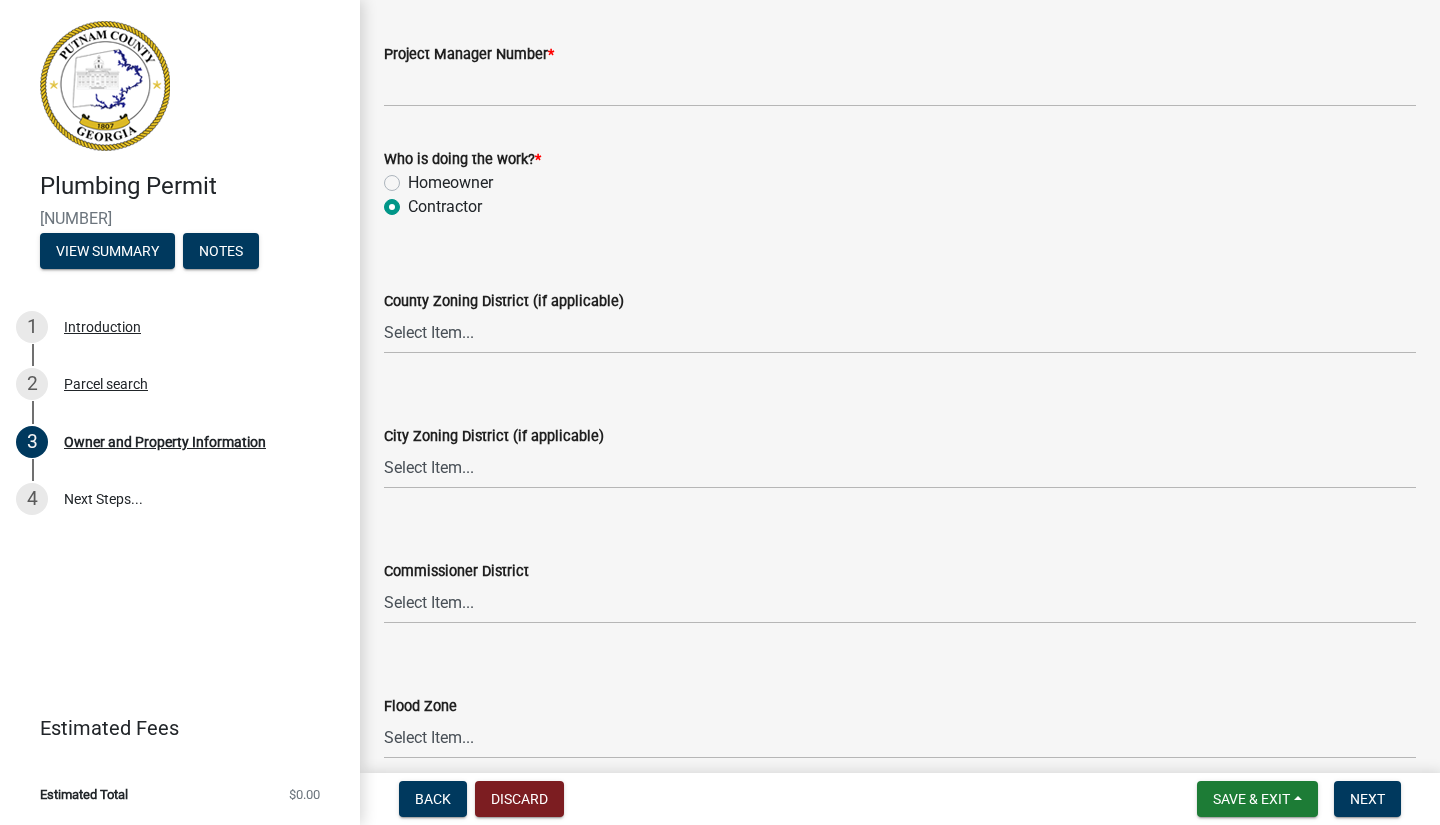 scroll, scrollTop: 3362, scrollLeft: 0, axis: vertical 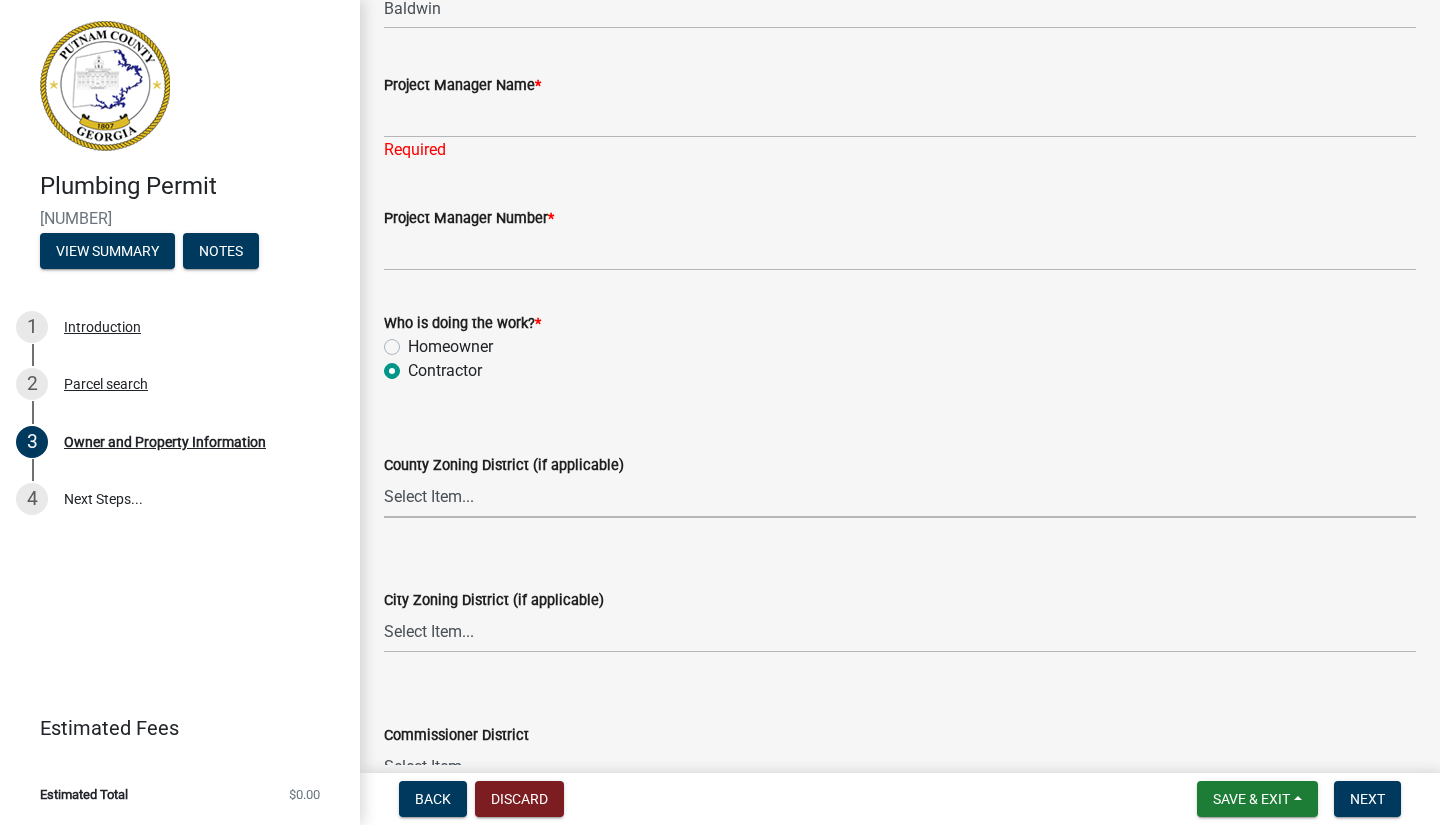 click on "Select Item...   AG-1   R-1R   R-1   R-2   MHP   RM-1   RM-3   C-1   C-2   I-M   PUD   N/A" at bounding box center [900, 497] 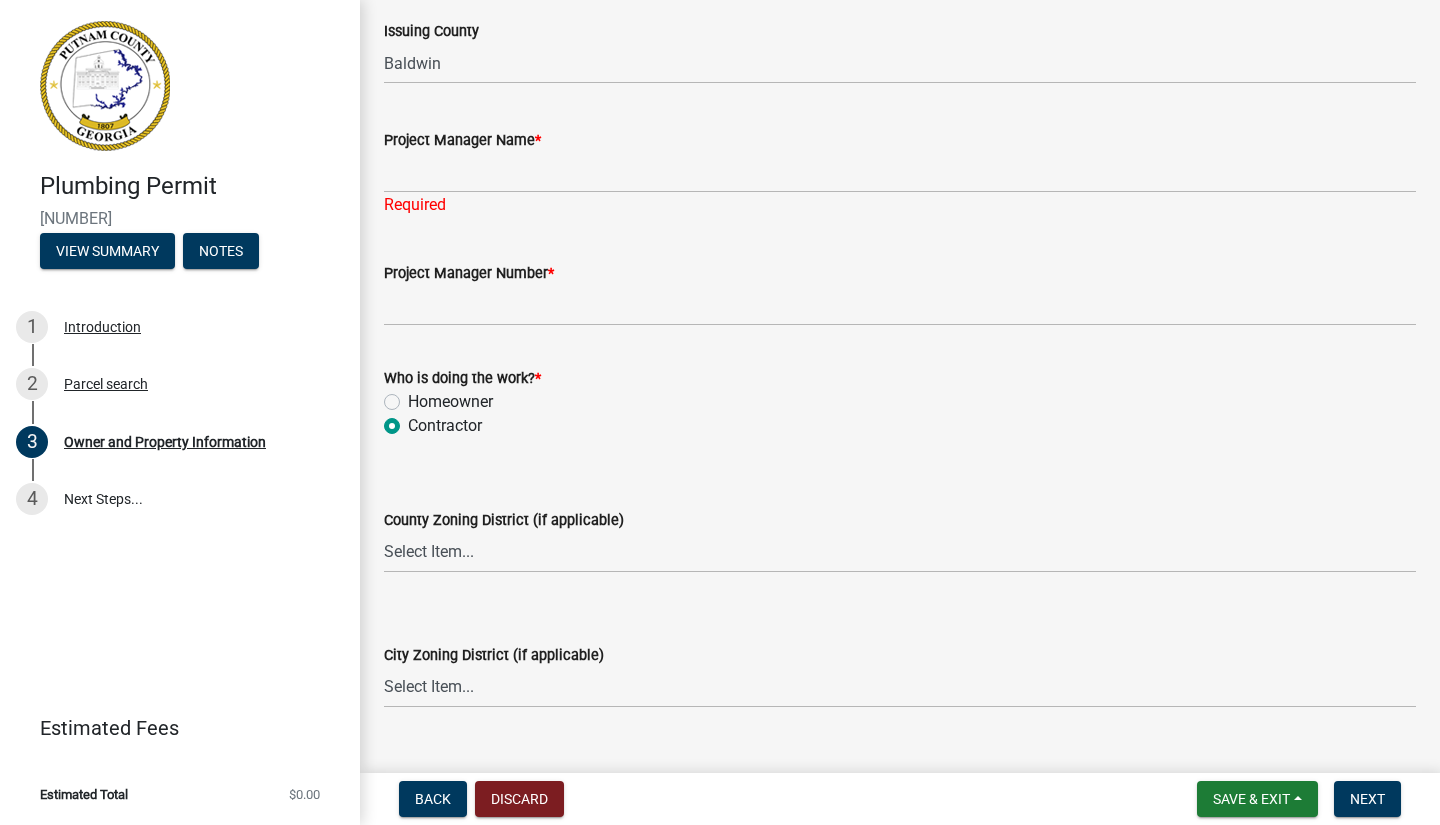 scroll, scrollTop: 3497, scrollLeft: 0, axis: vertical 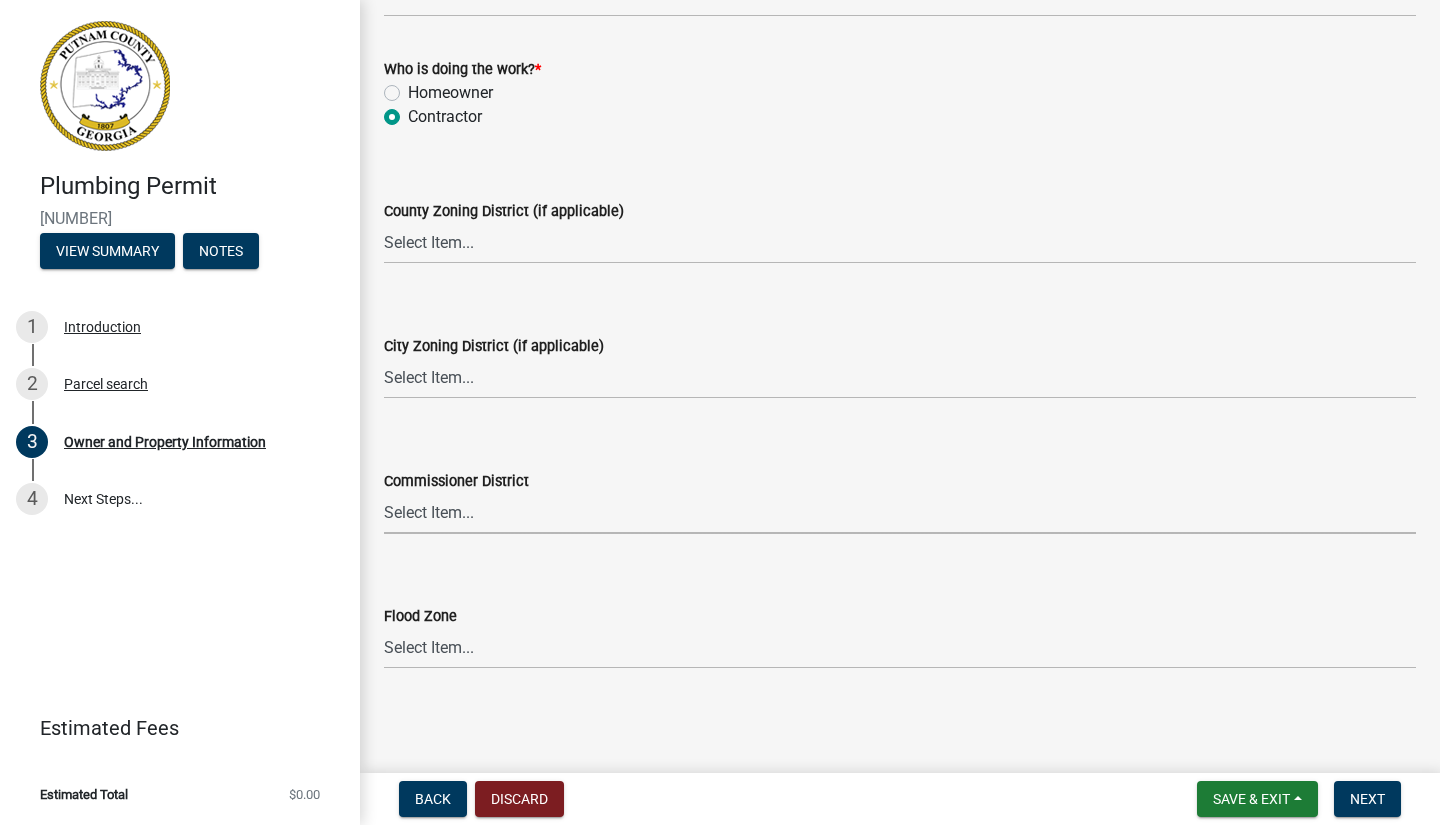 click on "Select Item...   District 1   District 2   District 3   District 4" at bounding box center (900, 513) 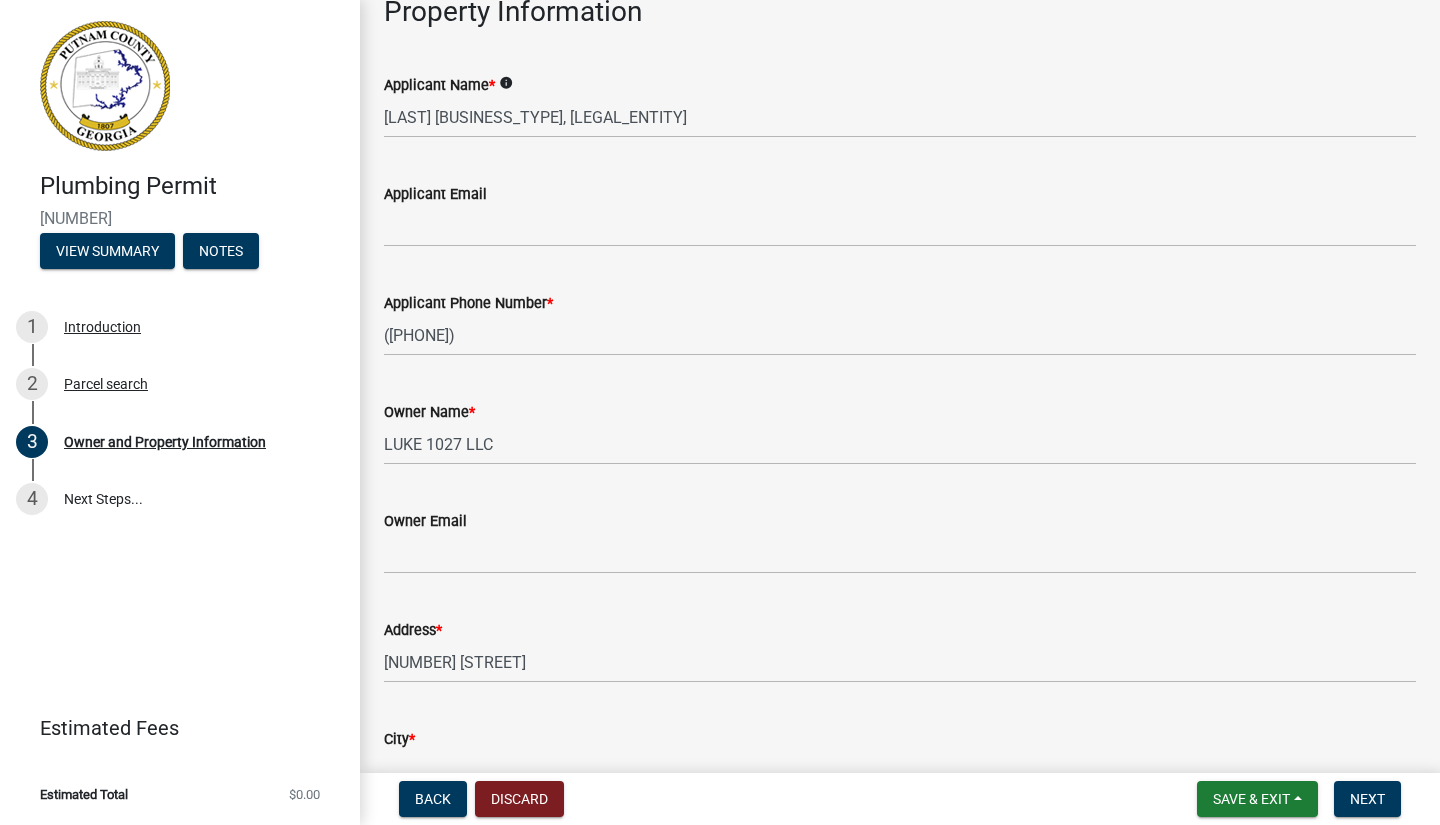 scroll, scrollTop: 0, scrollLeft: 0, axis: both 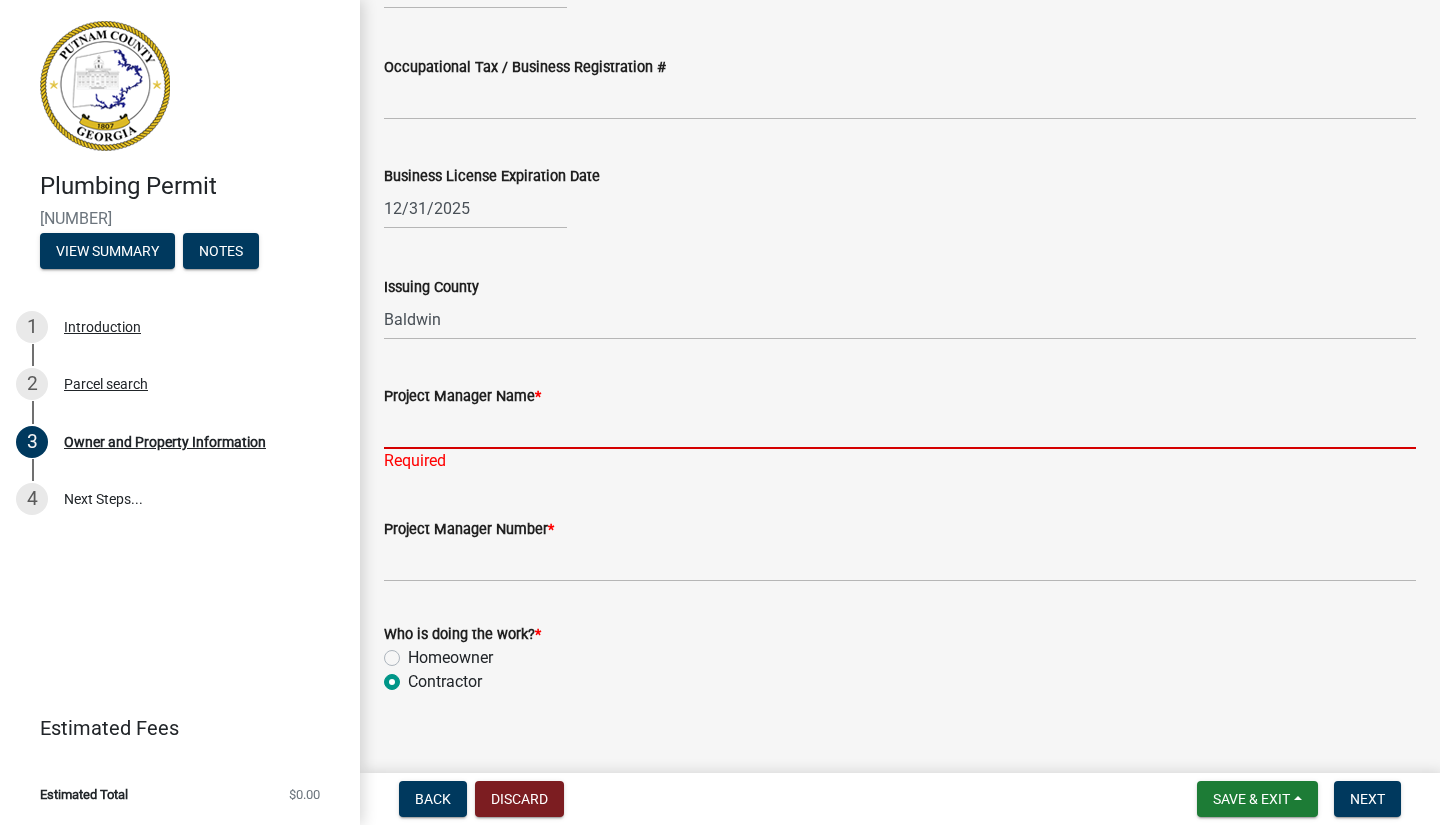 click on "Project Manager Name  *" at bounding box center (900, 428) 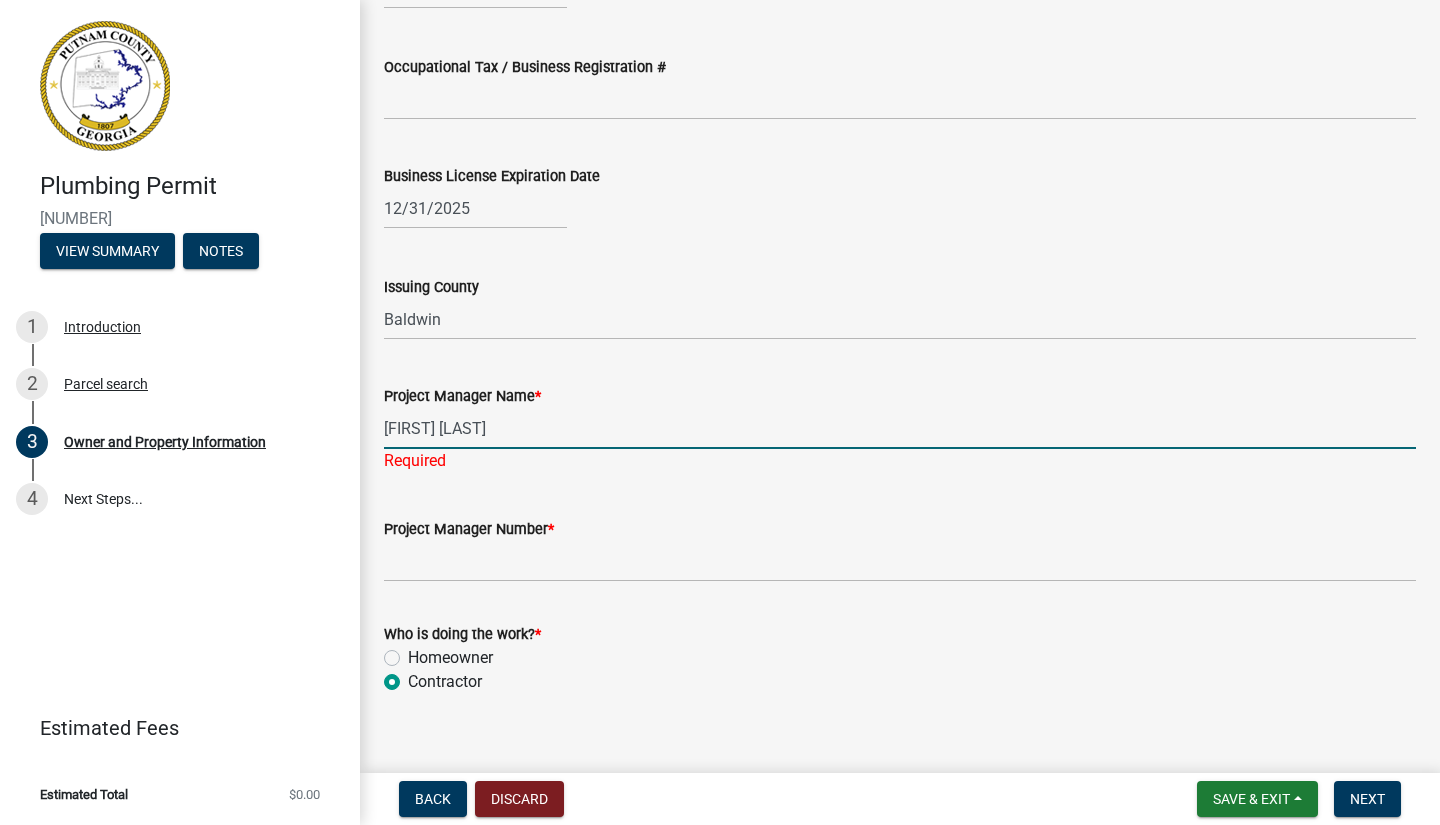 type on "[FIRST] [LAST]" 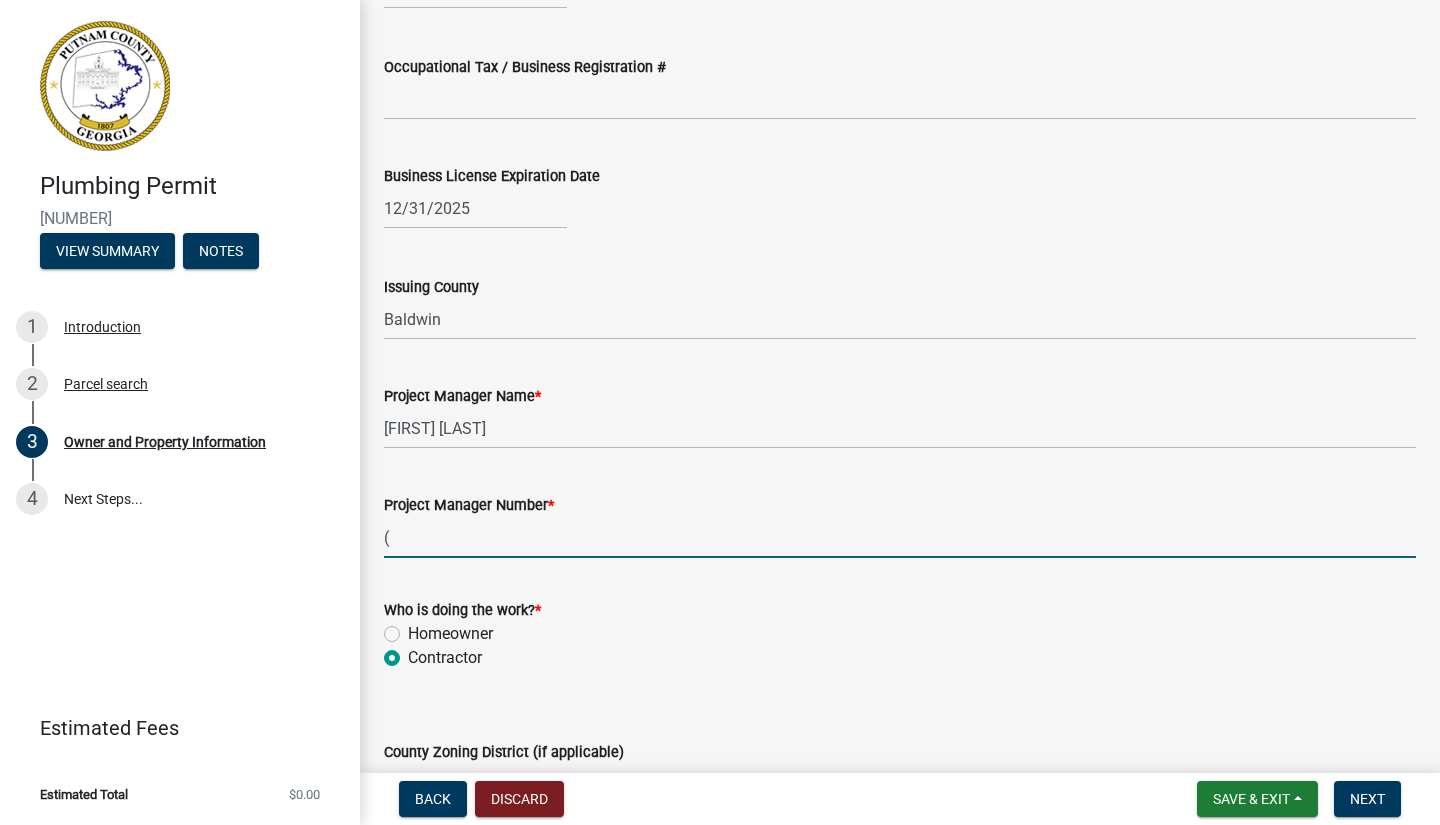 type on "(" 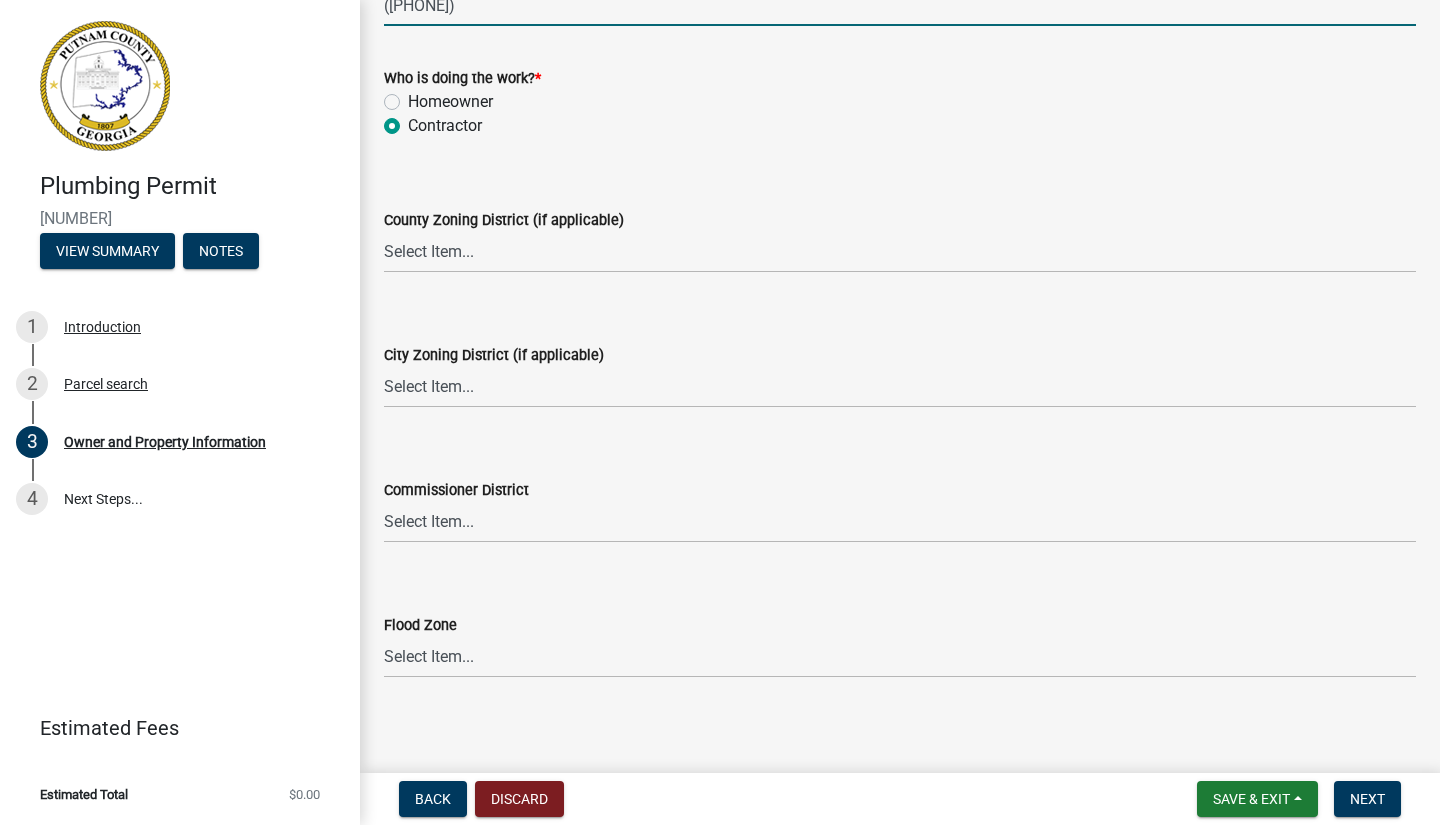 scroll, scrollTop: 3473, scrollLeft: 0, axis: vertical 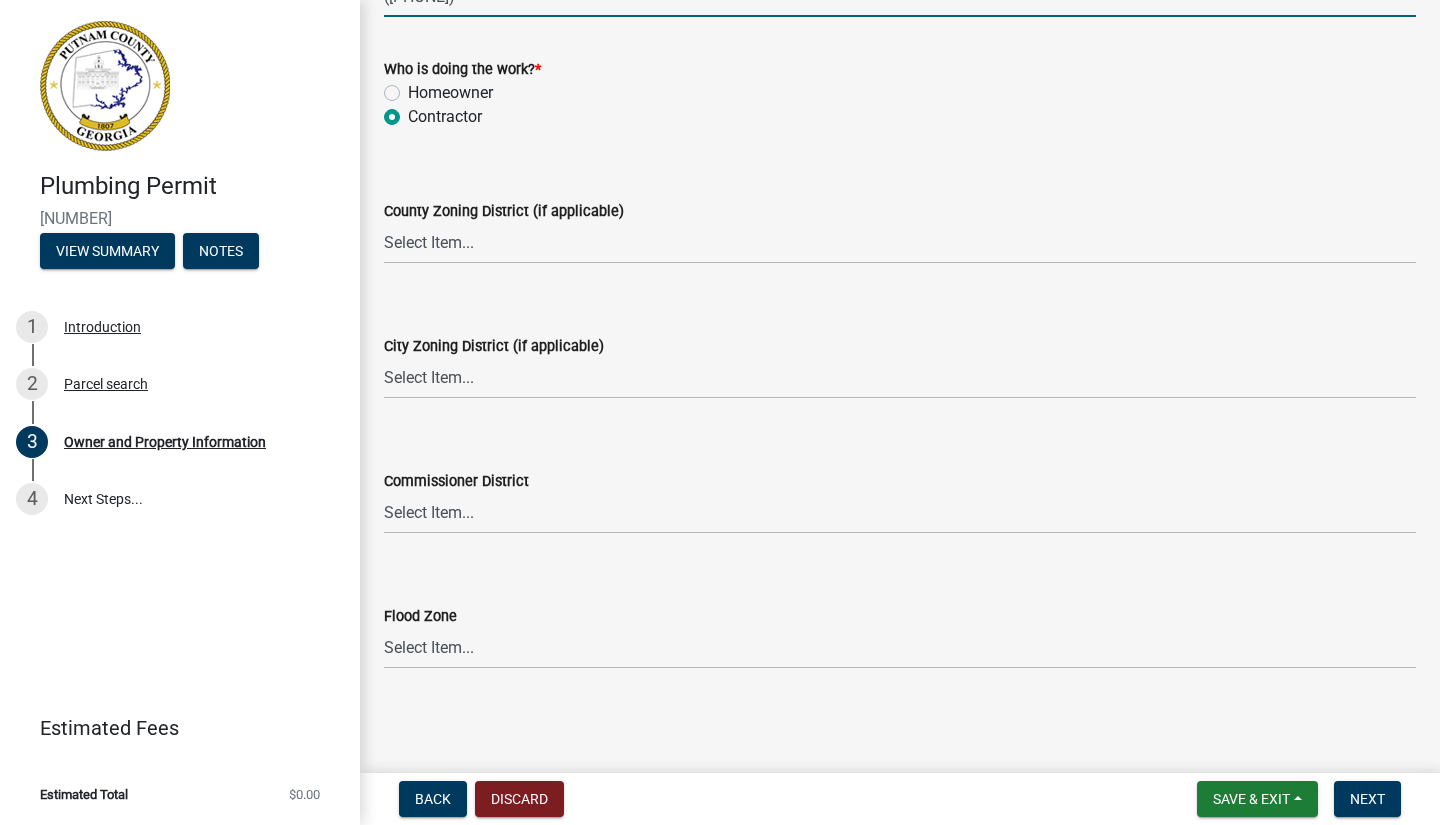 type on "([PHONE])" 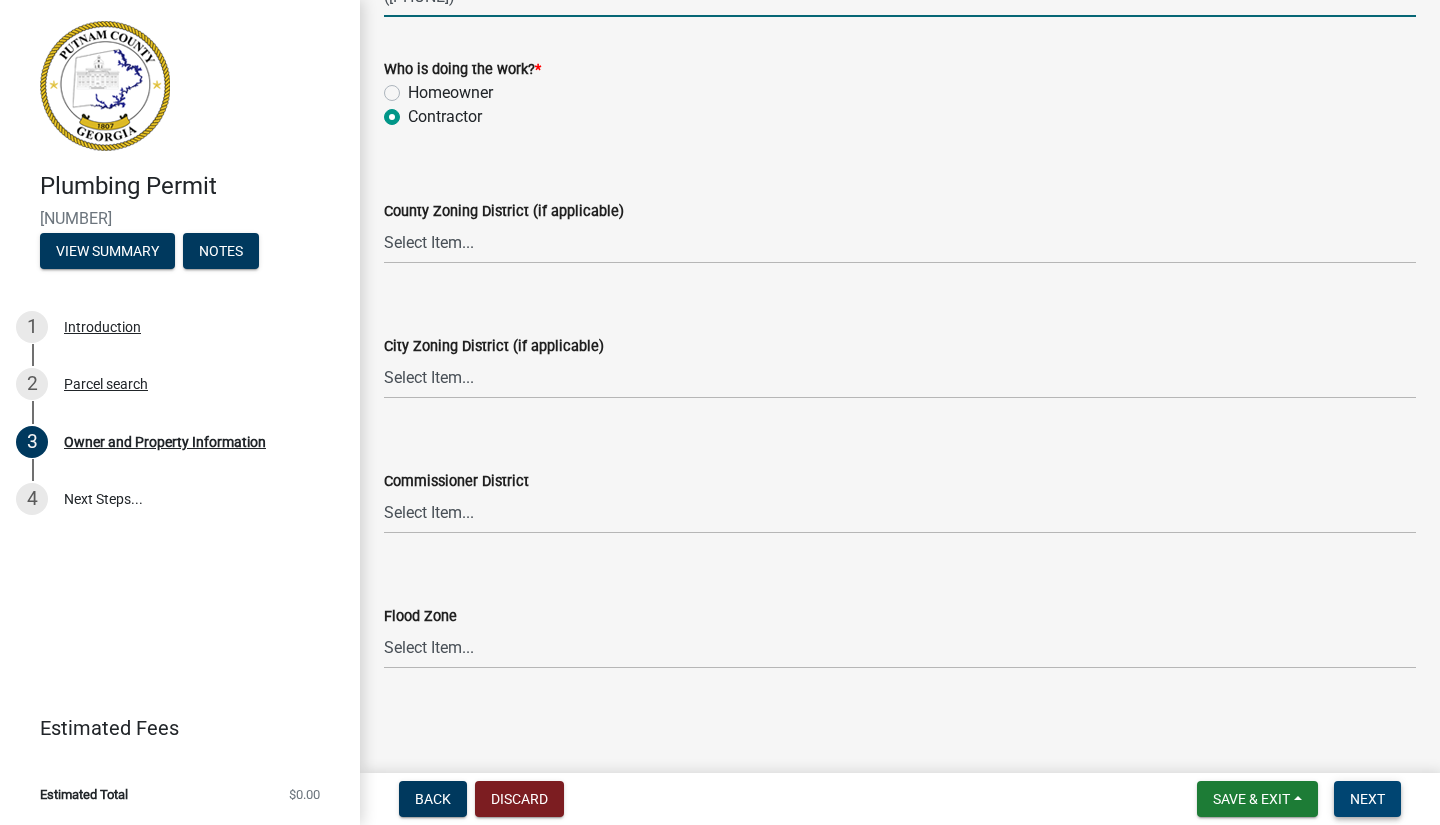 click on "Next" at bounding box center (1367, 799) 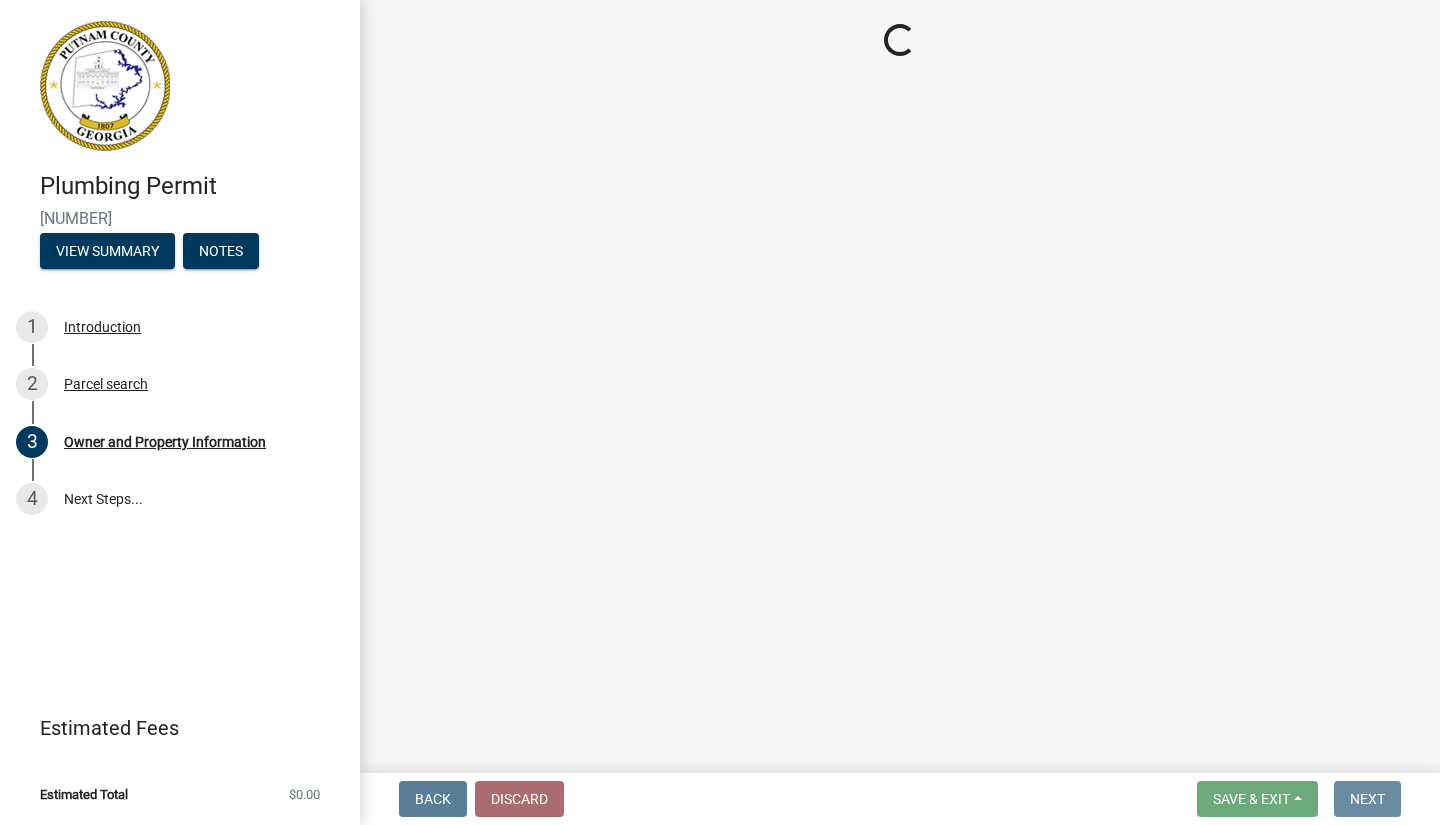 scroll, scrollTop: 0, scrollLeft: 0, axis: both 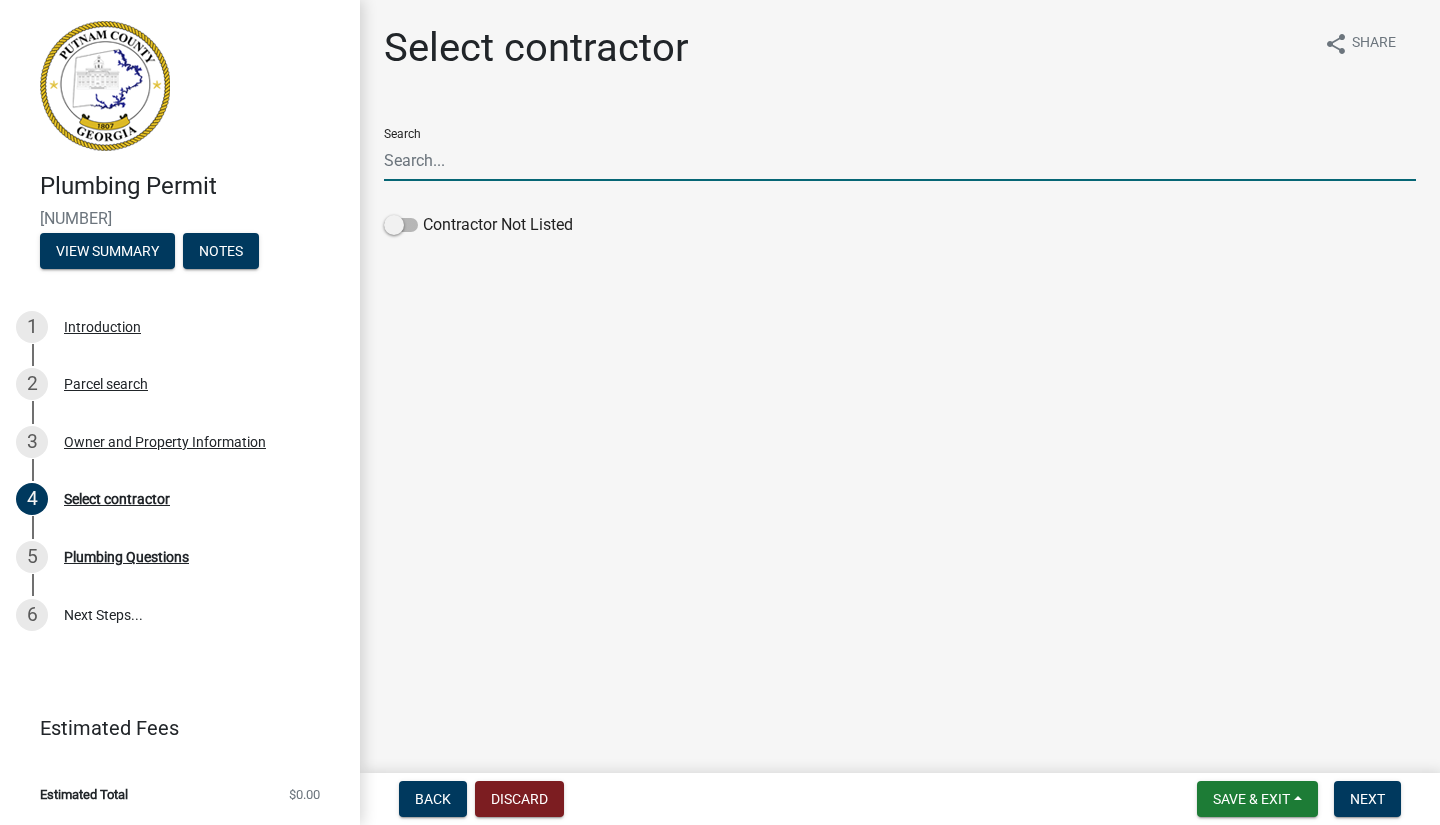 click on "Search" at bounding box center [900, 160] 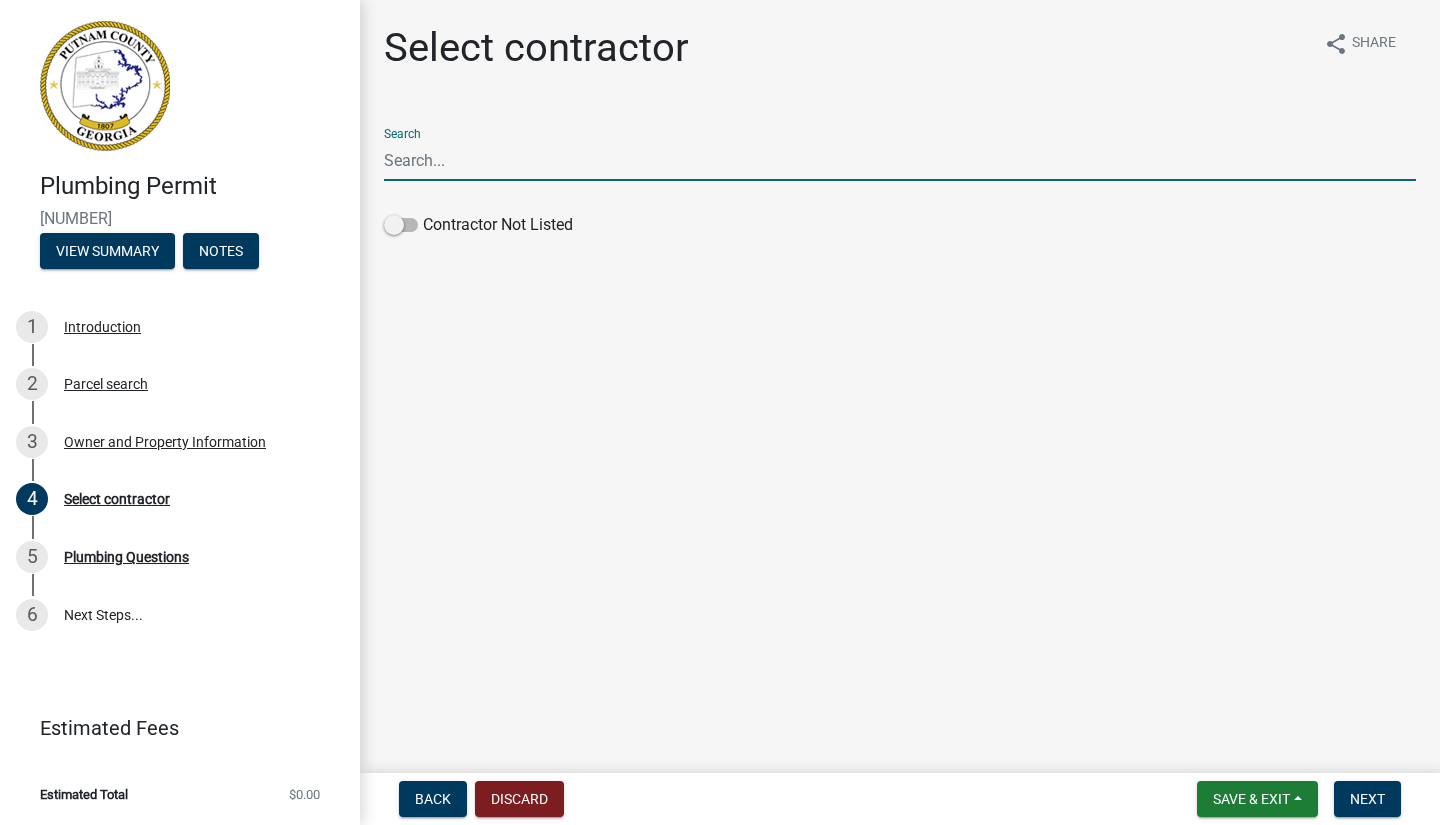 click on "Contractor Not Listed" 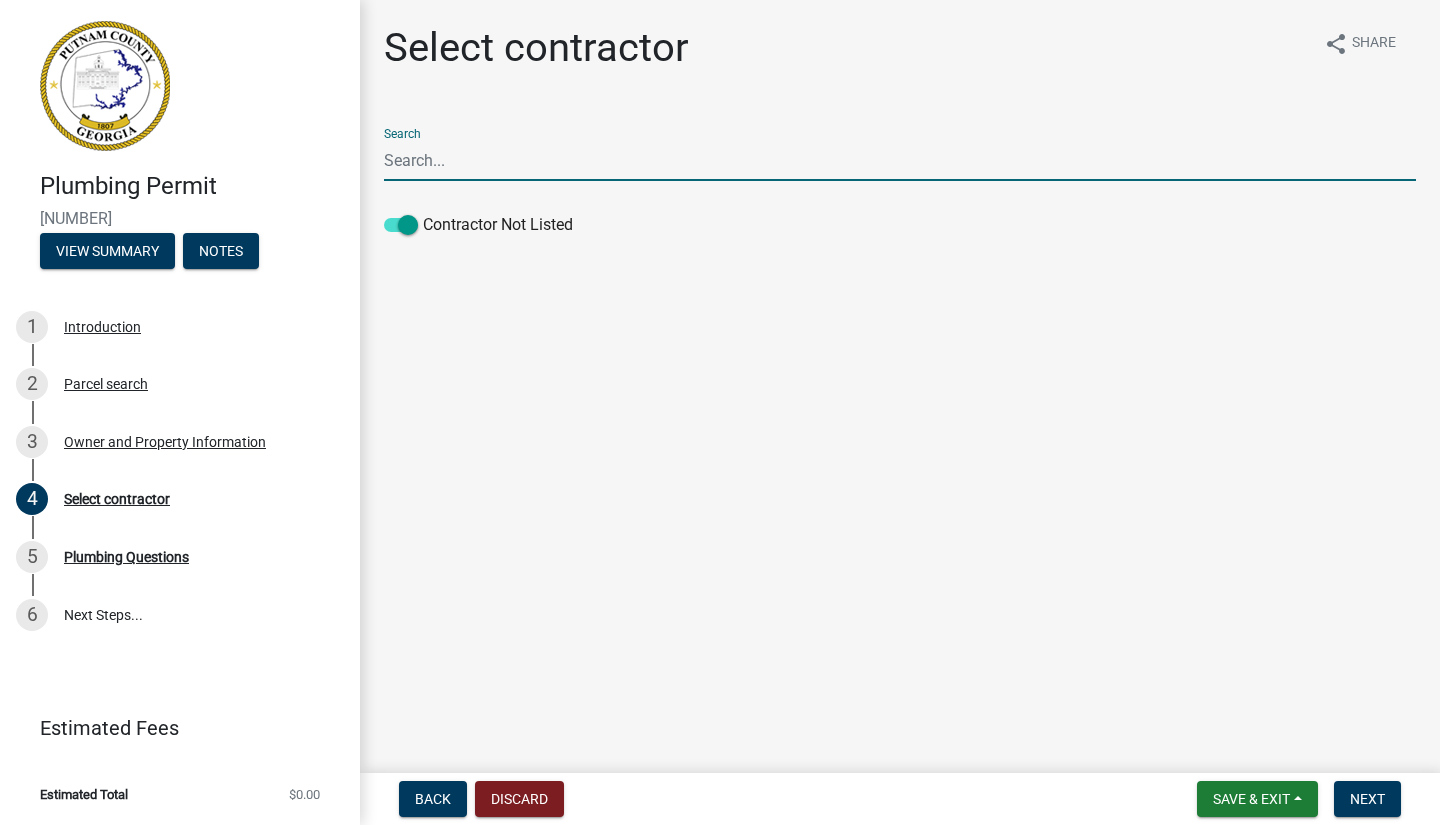click on "Search" at bounding box center (900, 160) 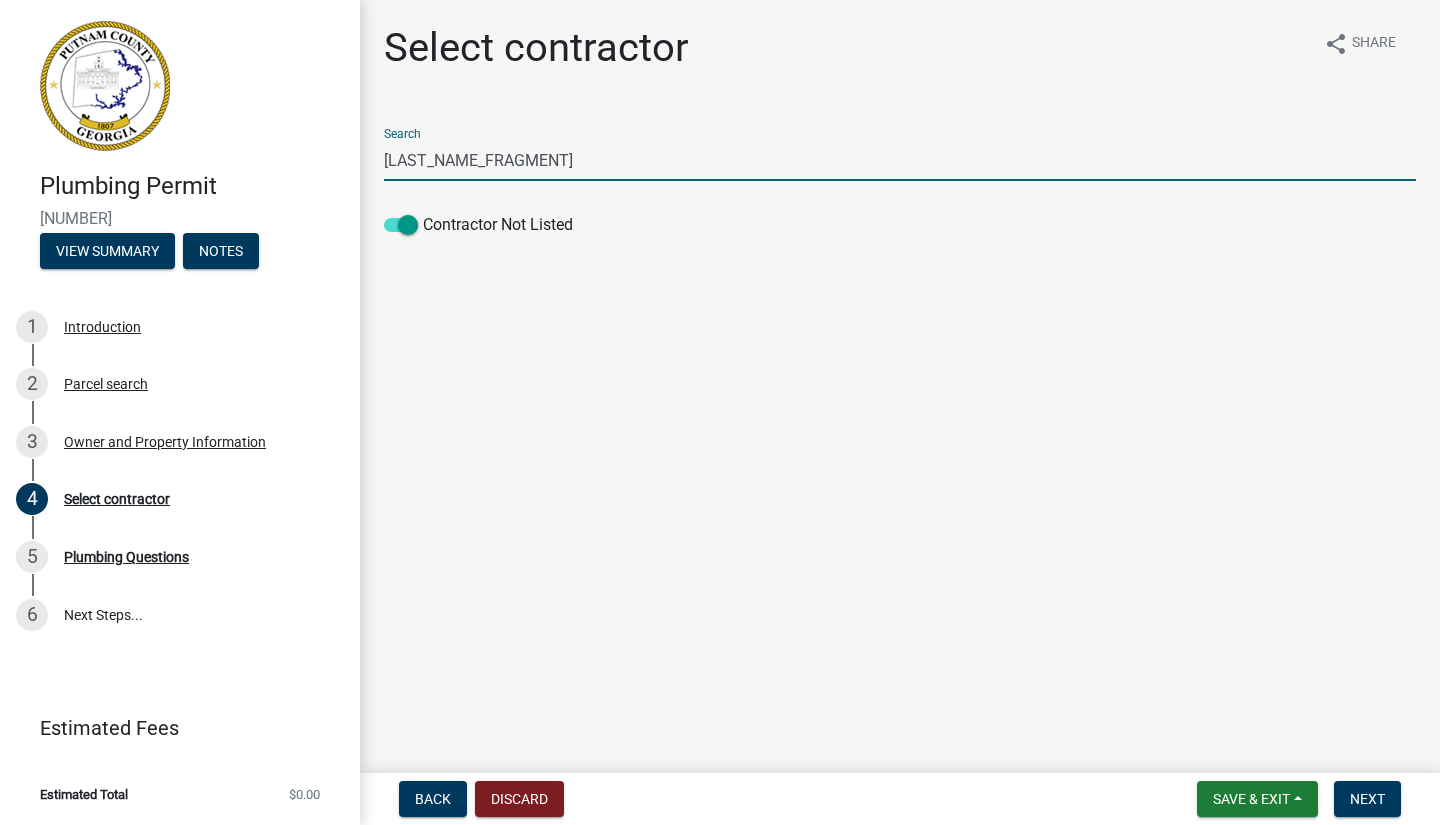 click on "Contractor Not Listed" 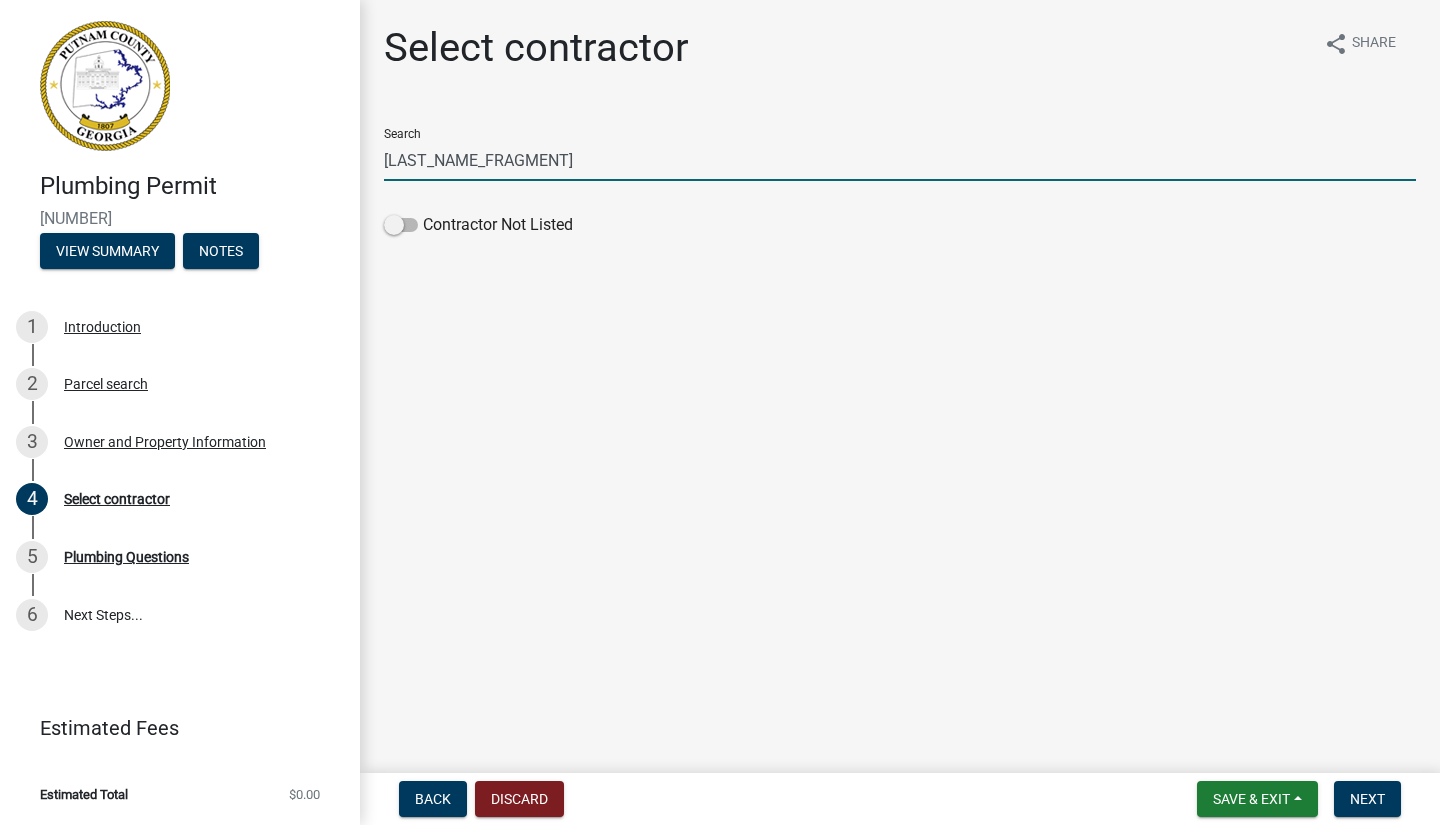 click on "[LAST_NAME_FRAGMENT]" at bounding box center [900, 160] 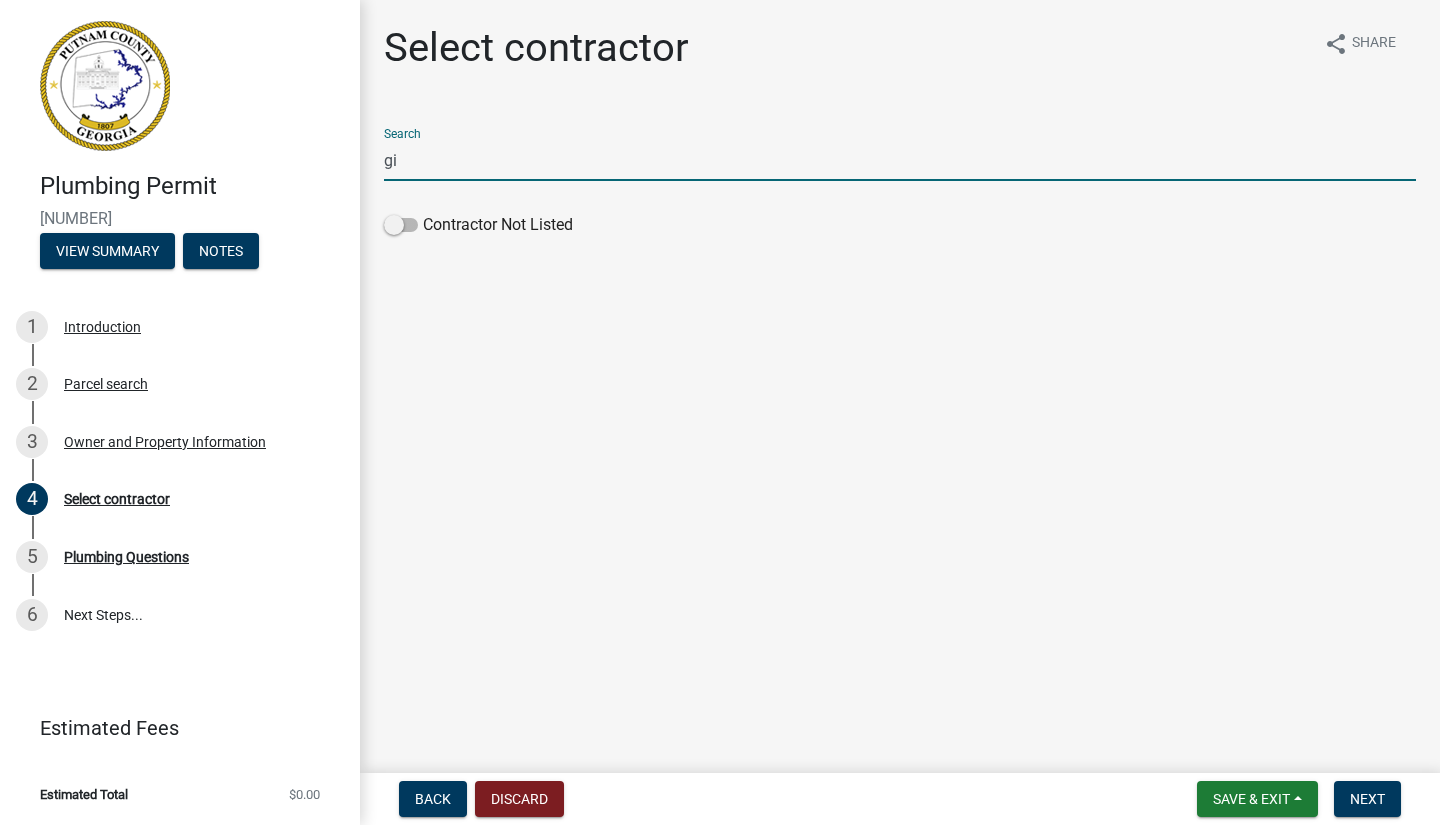 type on "g" 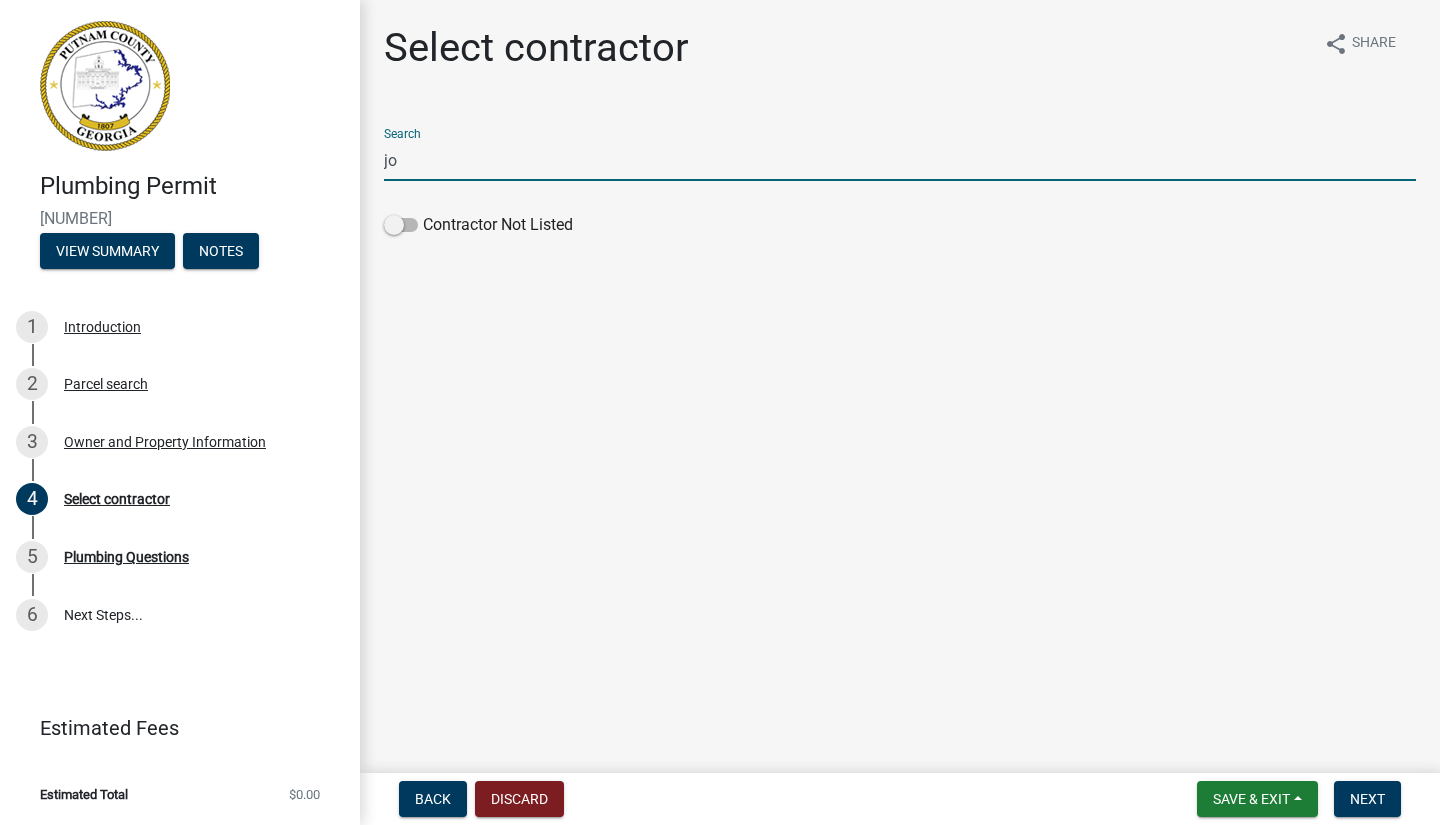 type on "j" 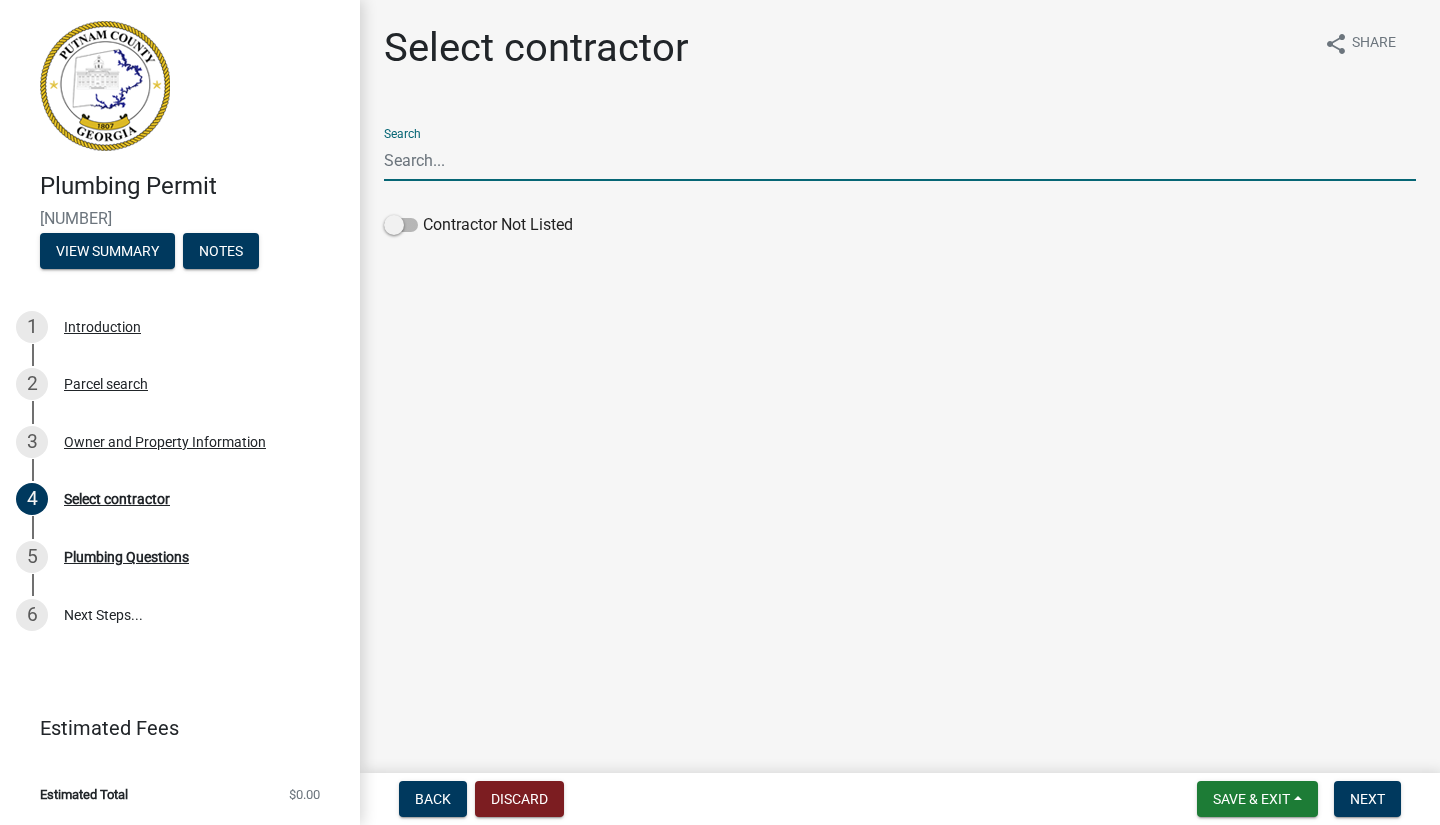 type 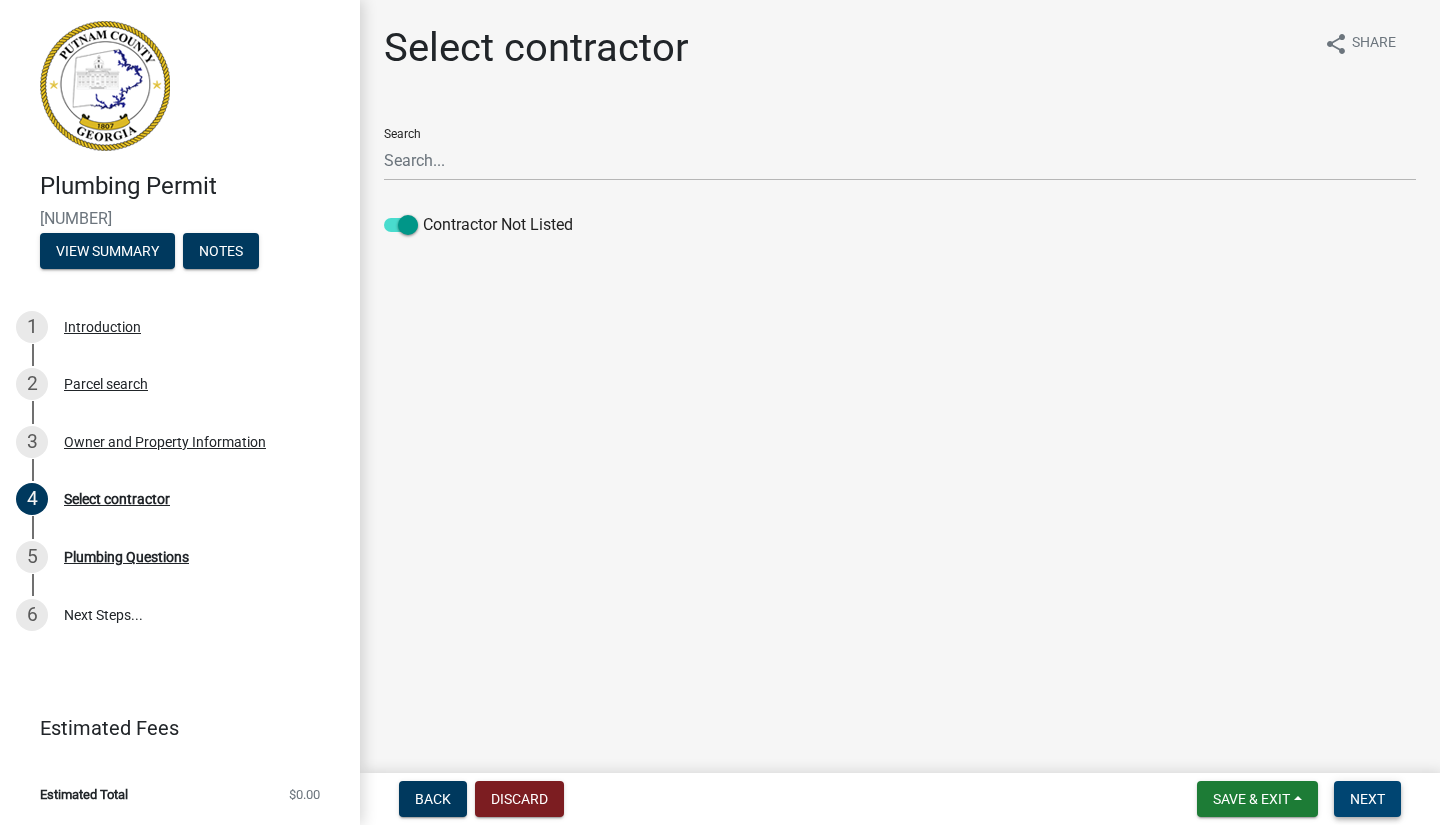click on "Next" at bounding box center [1367, 799] 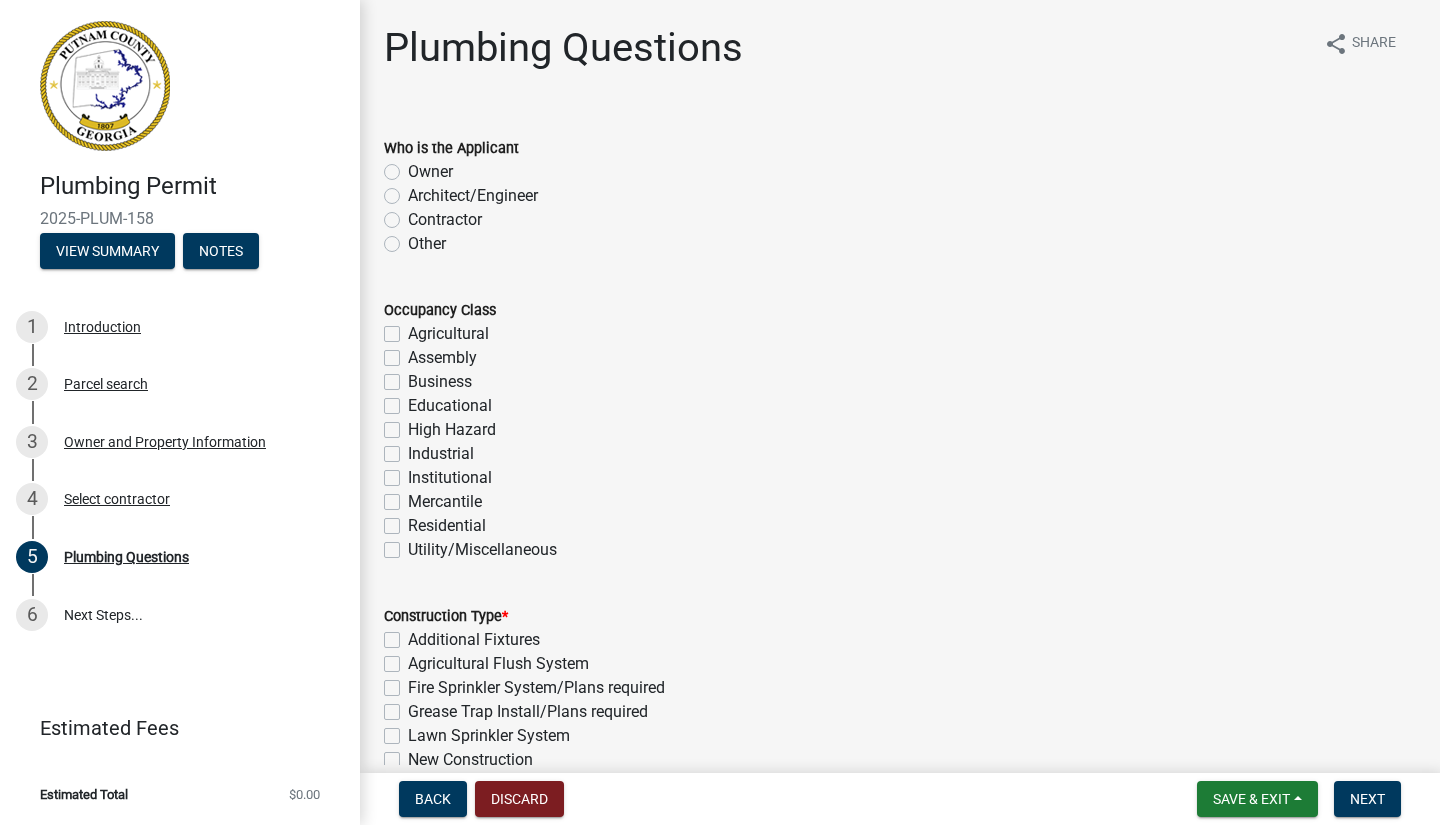 click on "Other" 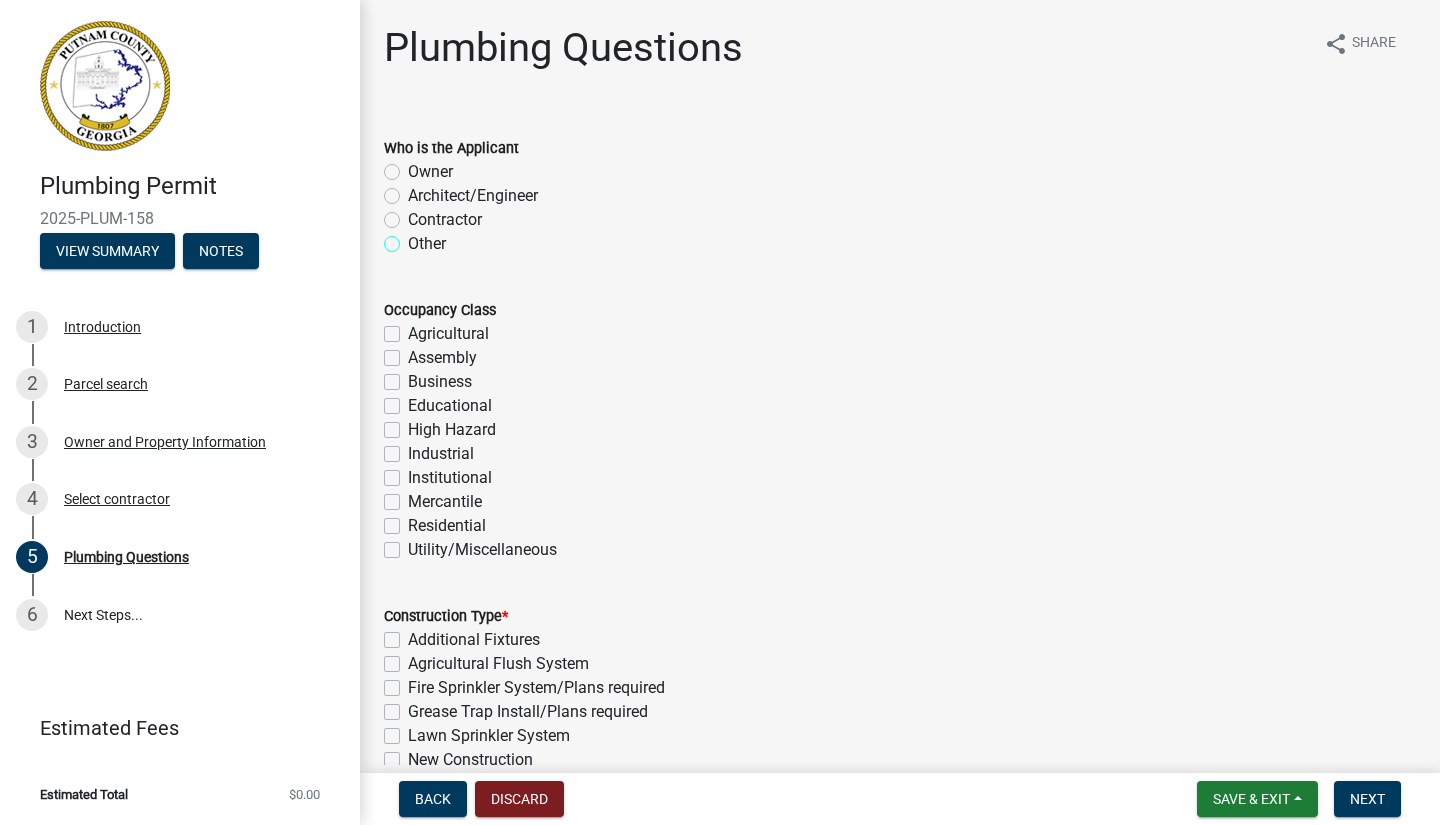click on "Other" at bounding box center (414, 238) 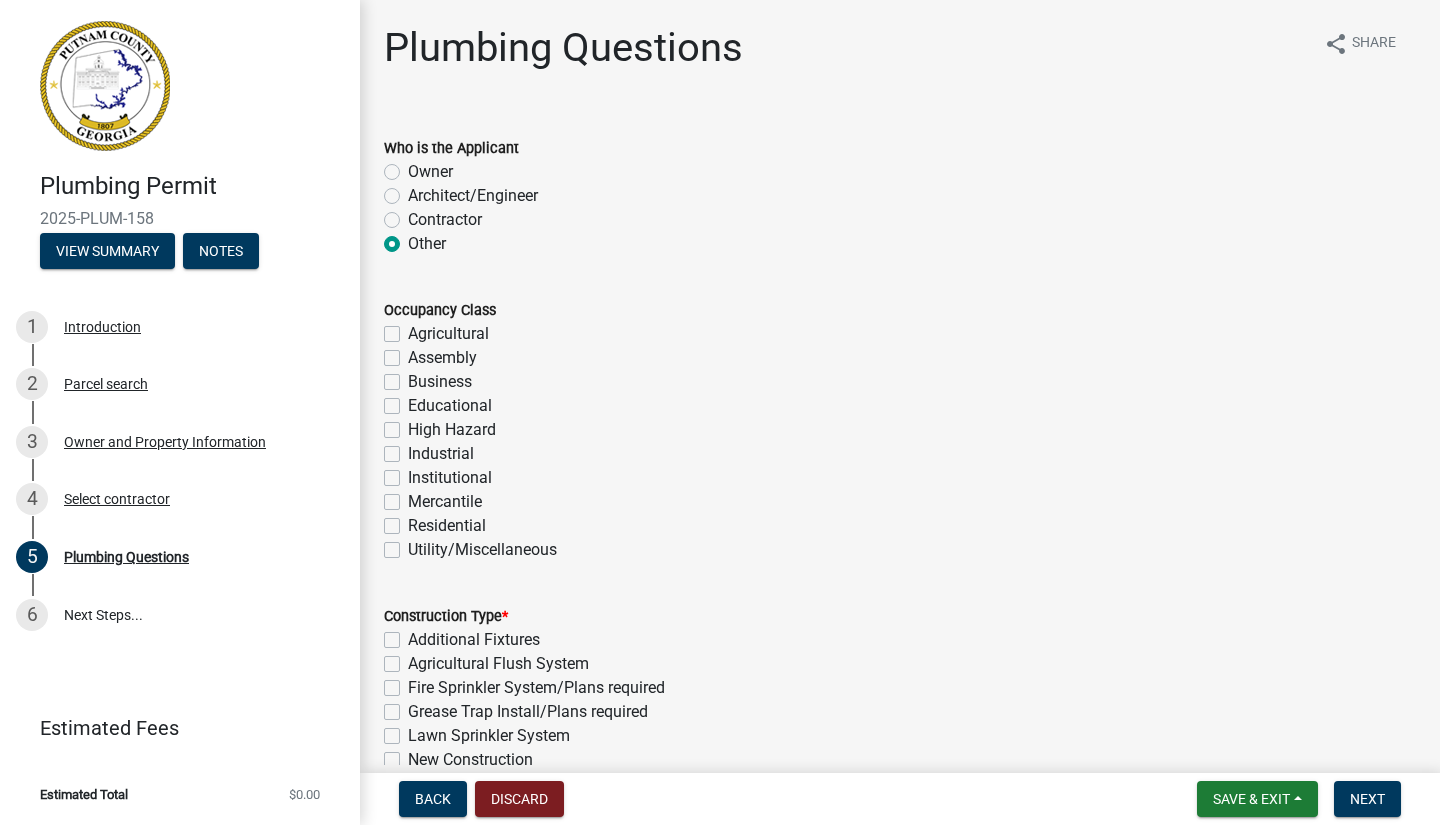 radio on "true" 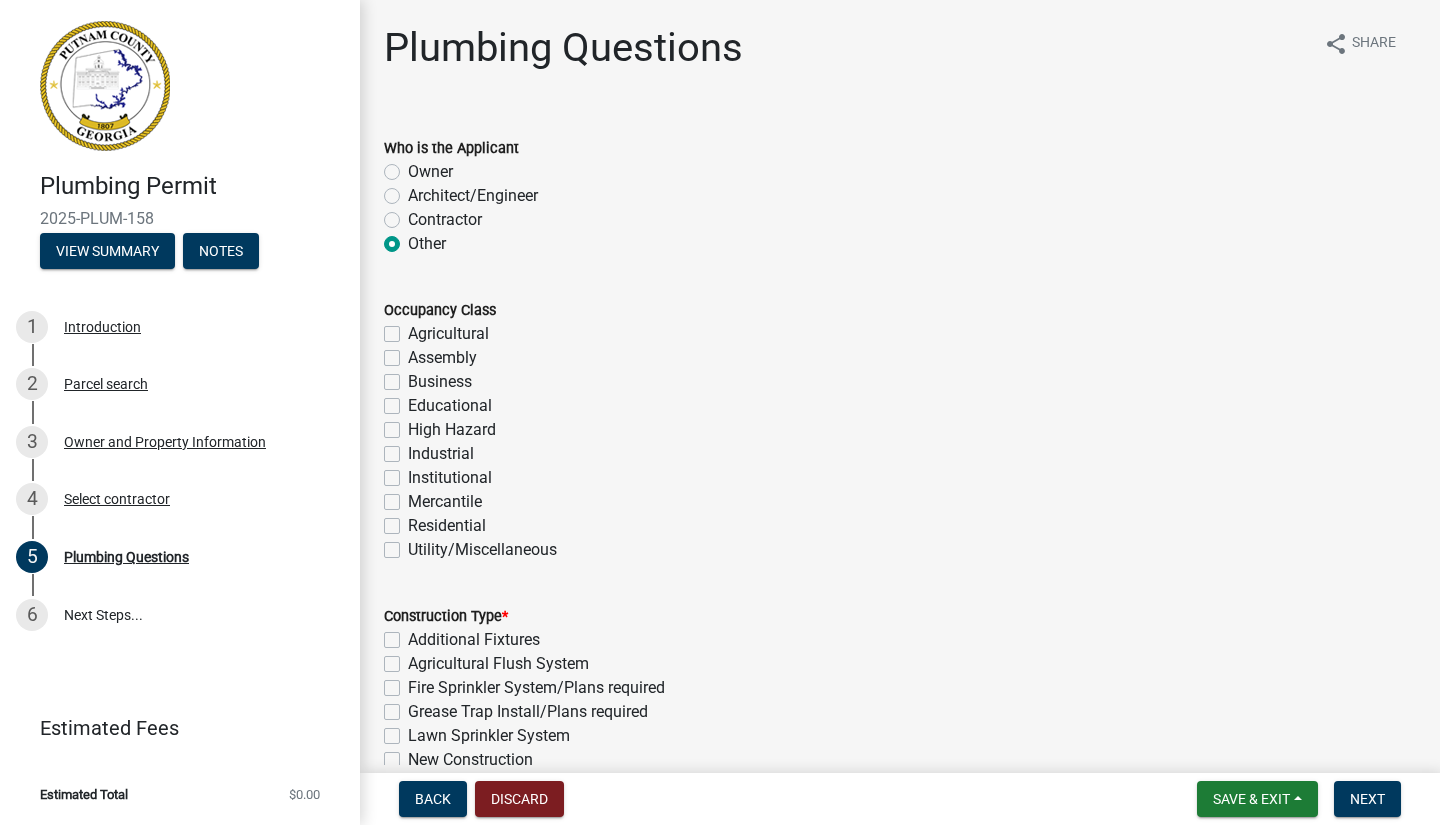 click on "Business" 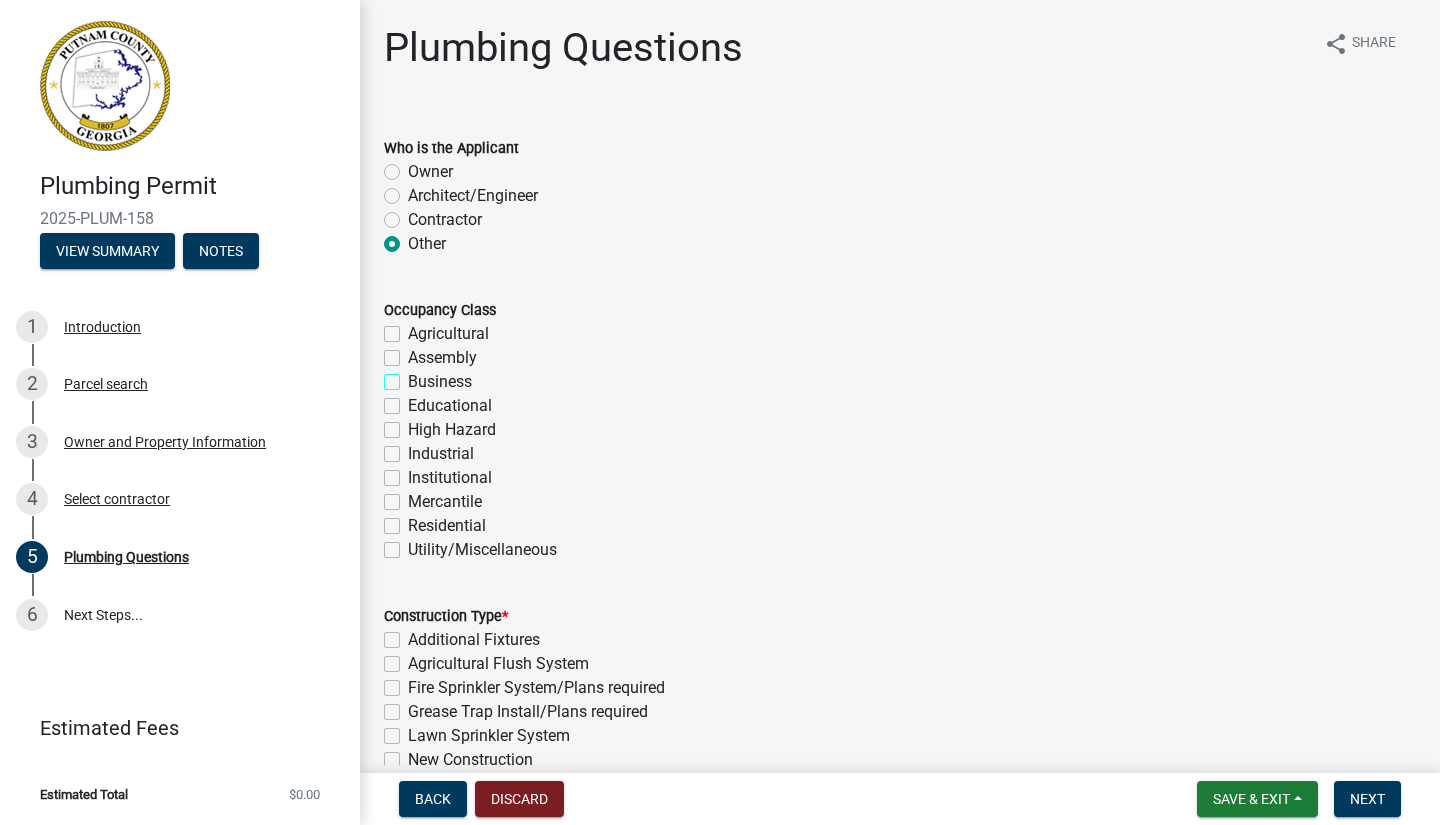 click on "Business" at bounding box center (414, 376) 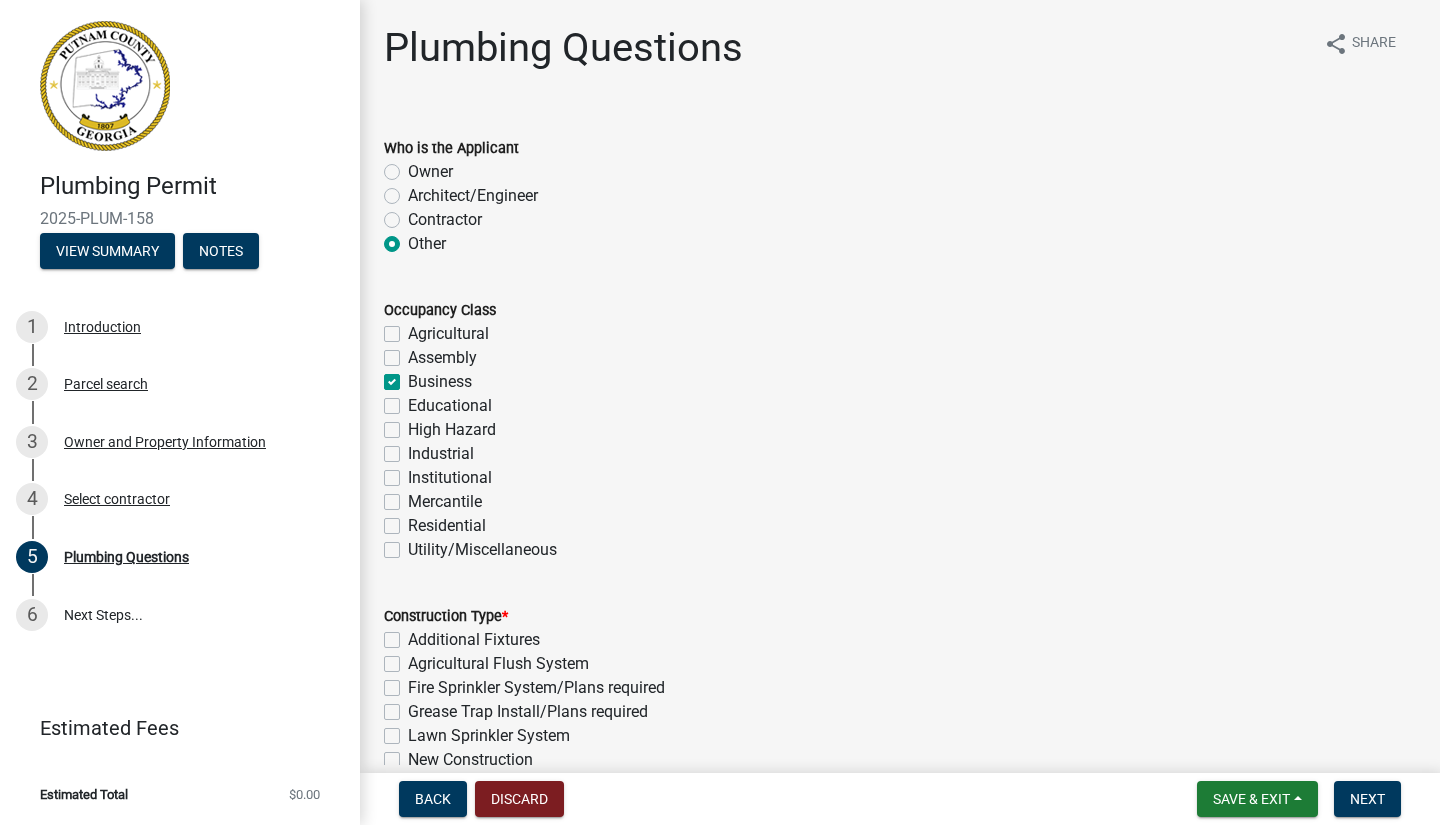 checkbox on "false" 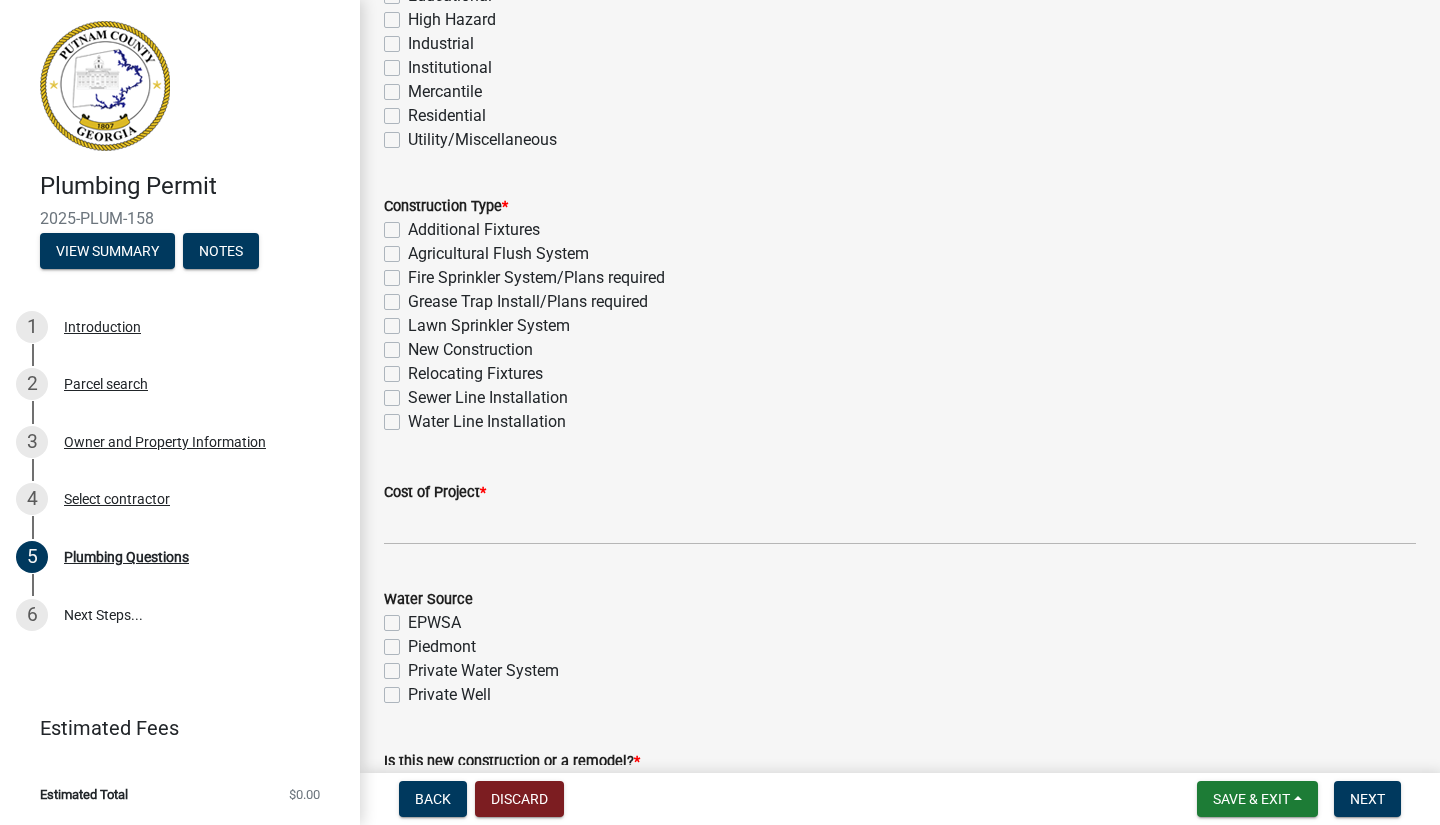 scroll, scrollTop: 413, scrollLeft: 0, axis: vertical 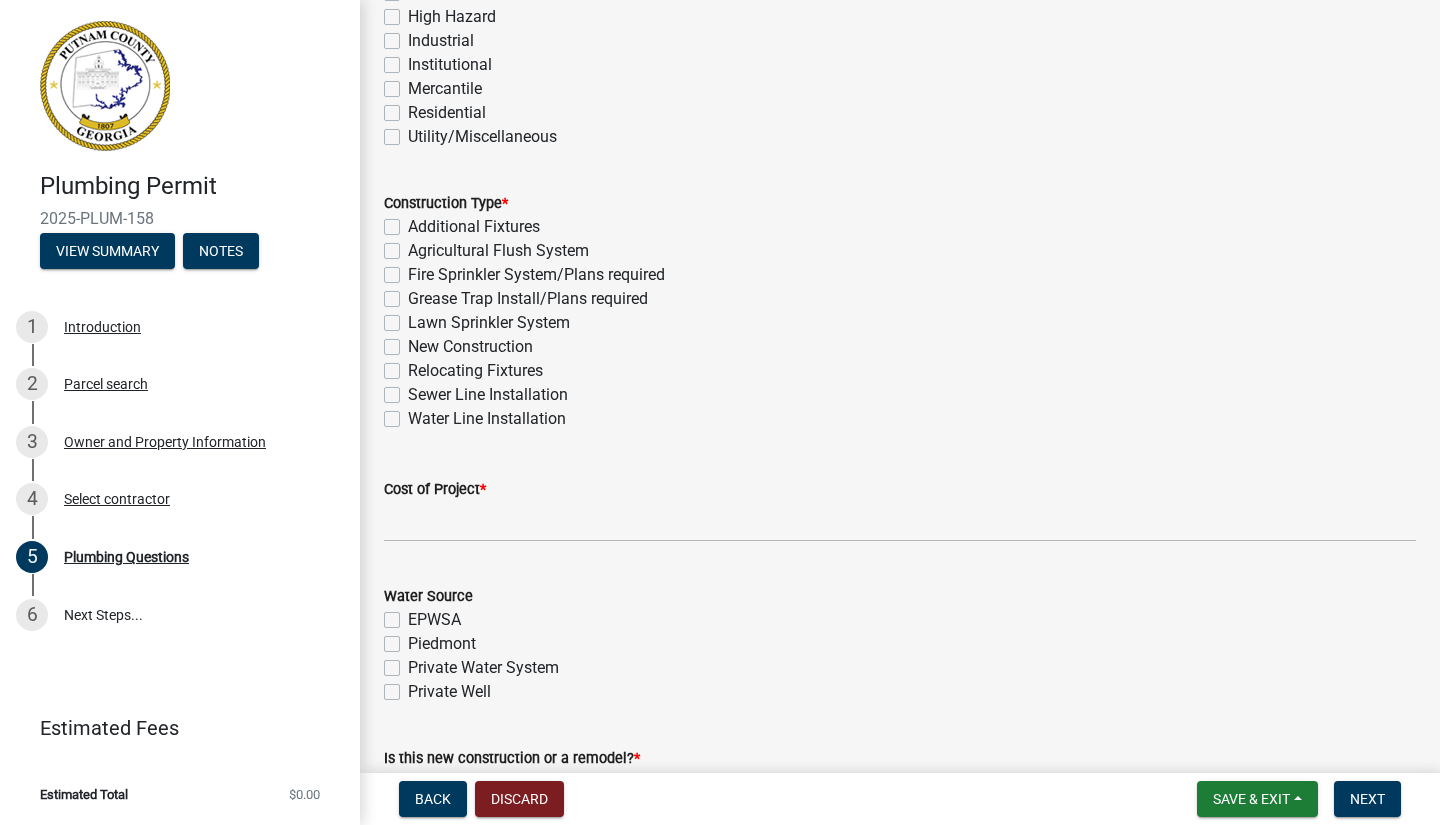click on "Water Line Installation" 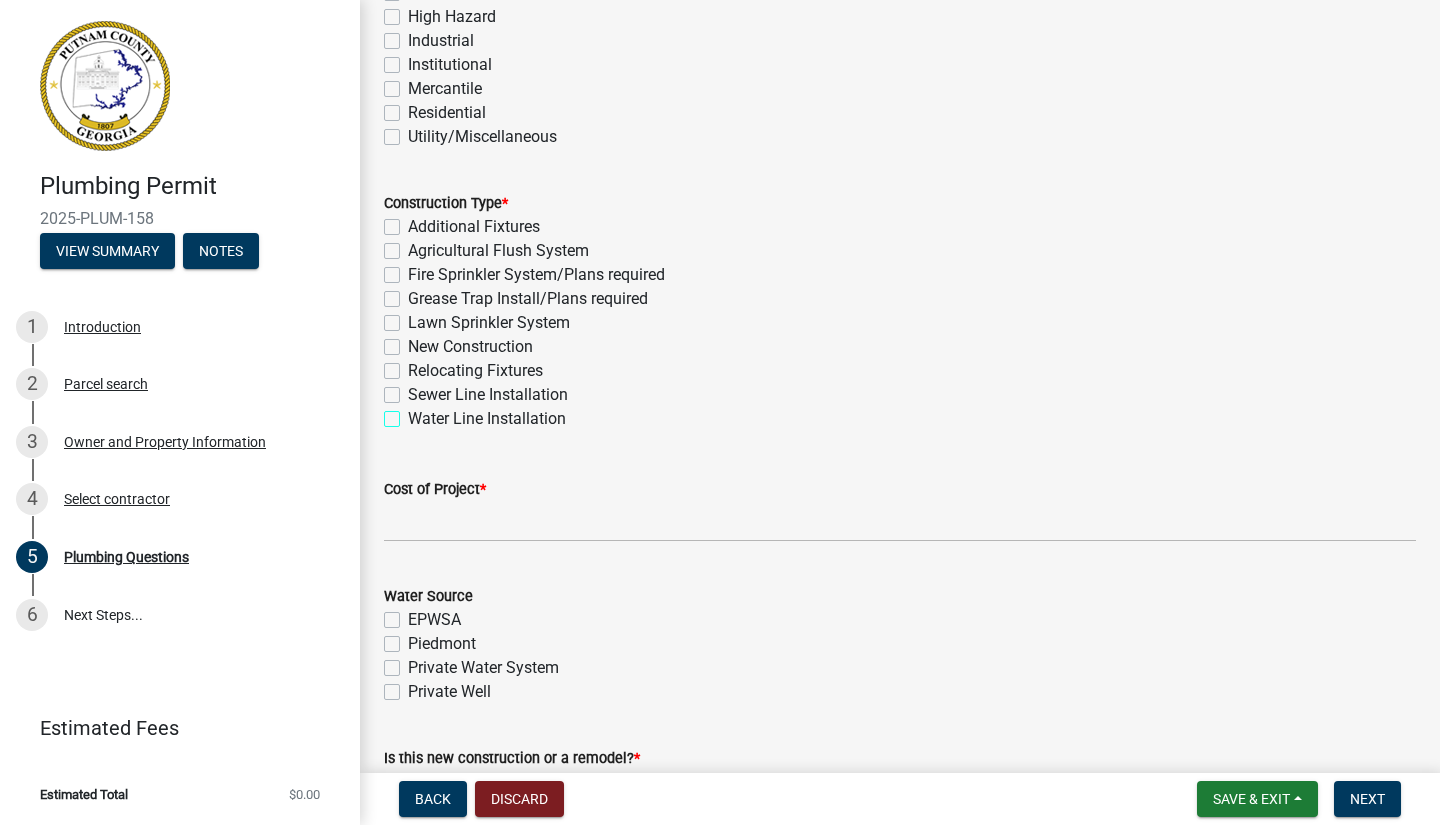 click on "Water Line Installation" at bounding box center (414, 413) 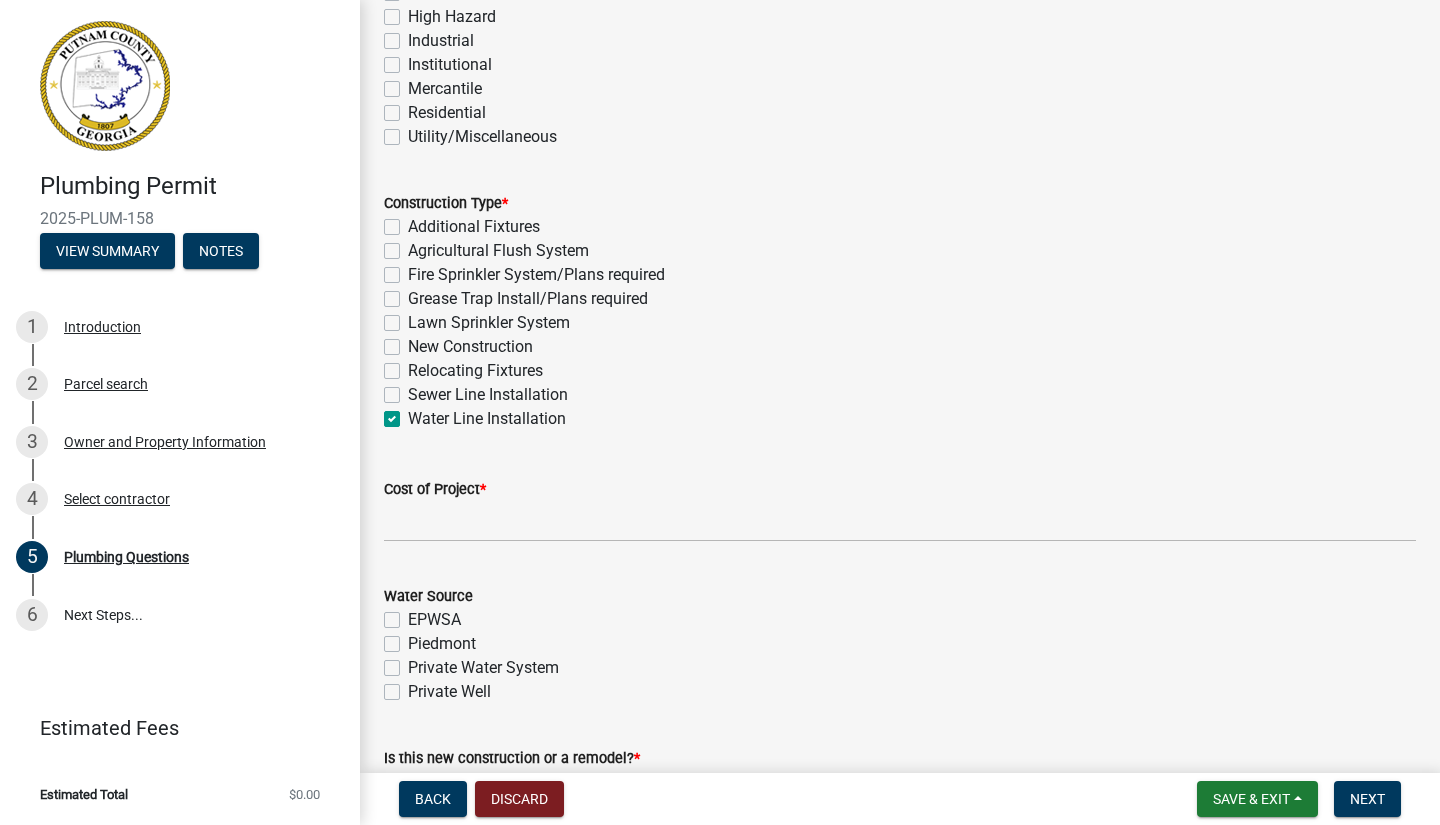checkbox on "false" 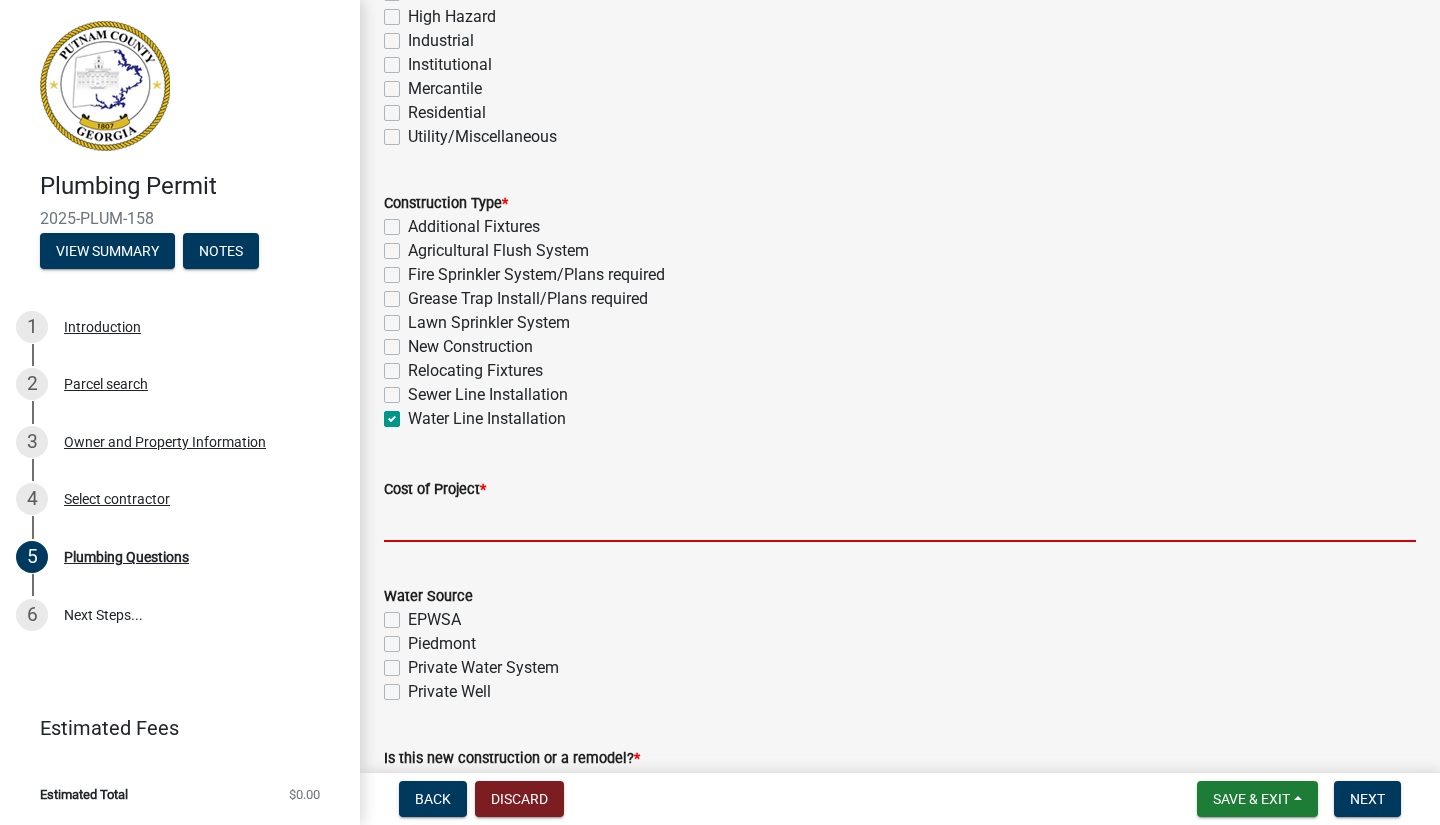 click 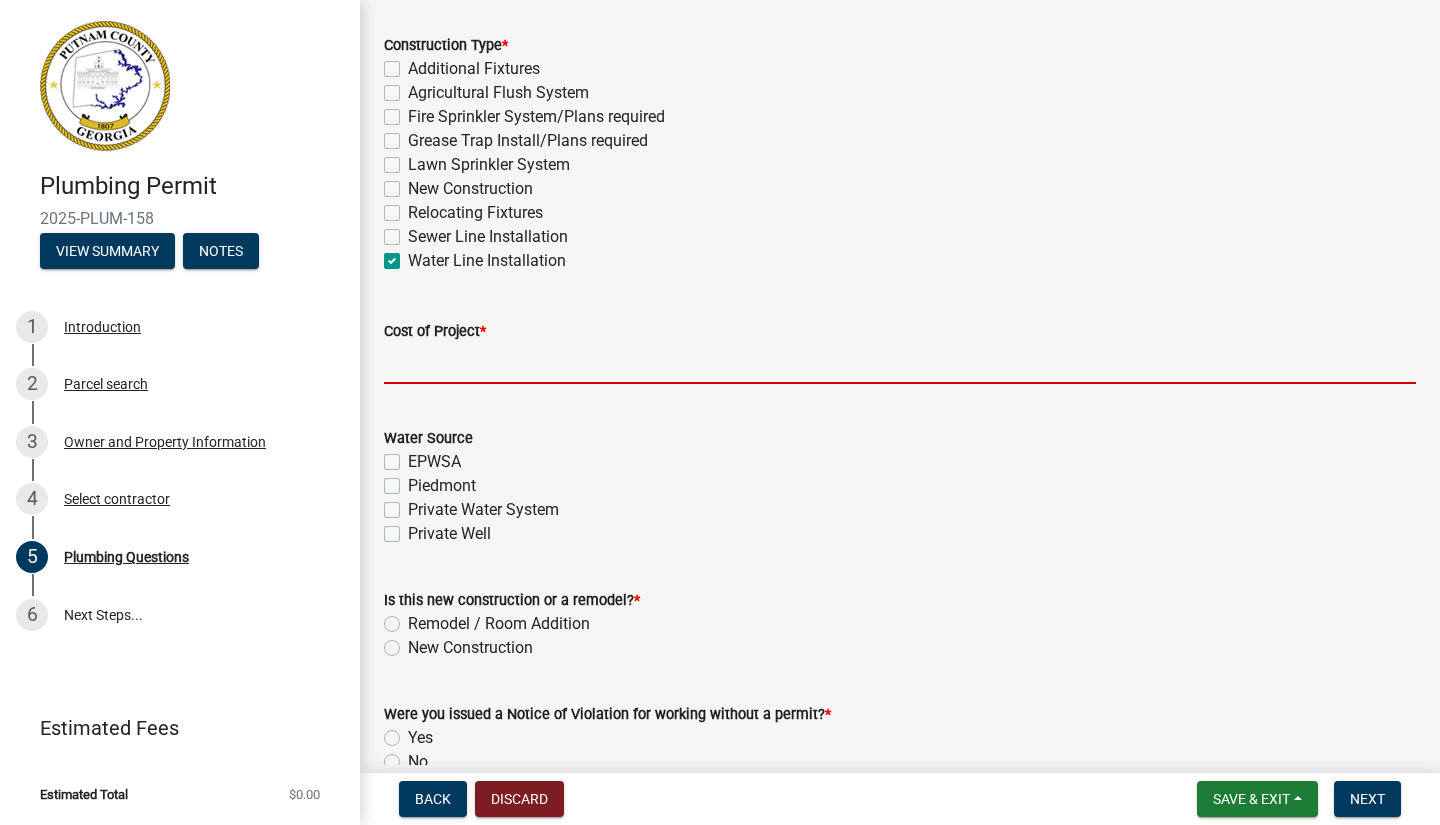 scroll, scrollTop: 576, scrollLeft: 0, axis: vertical 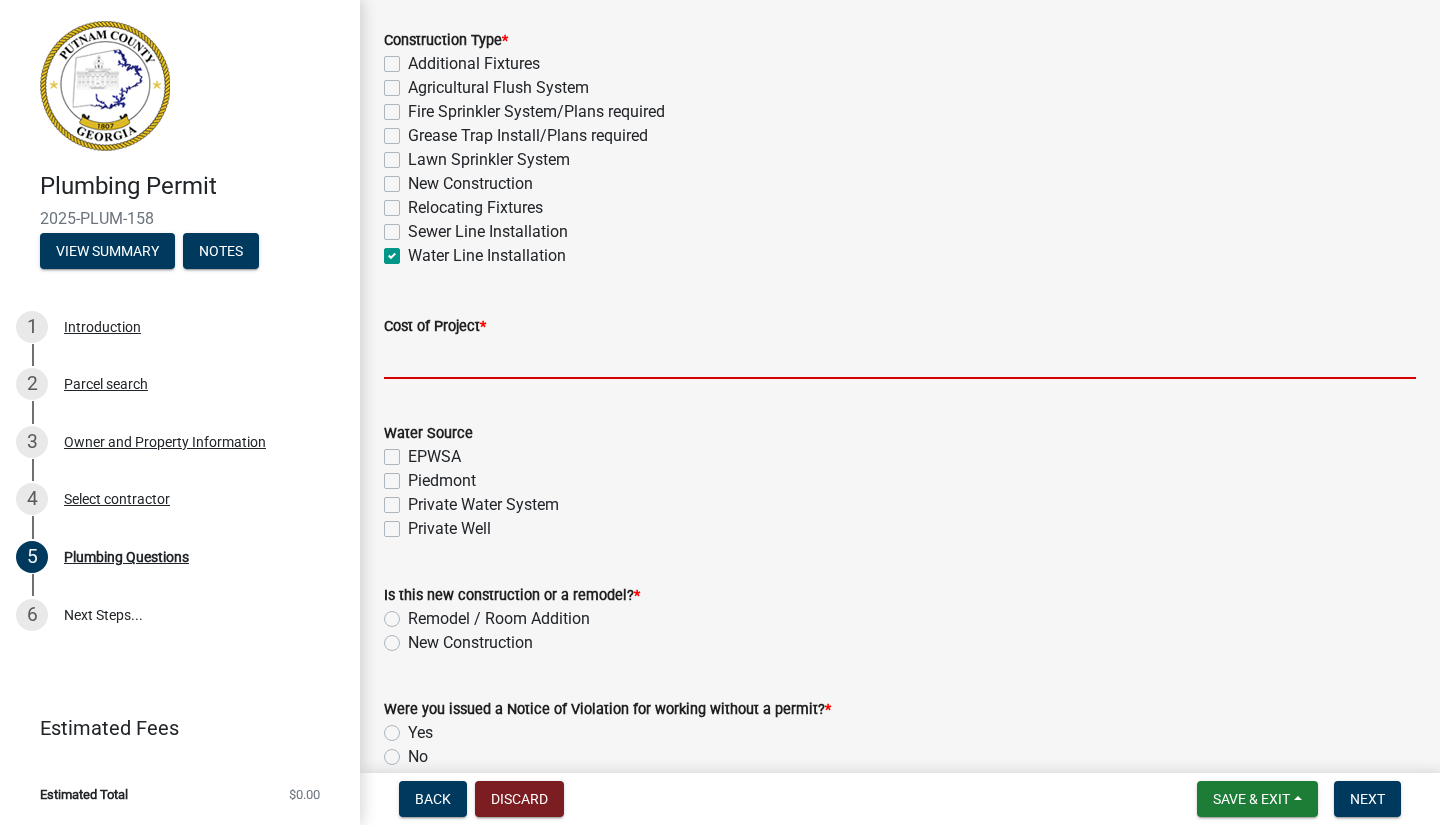 click on "Water Line Installation" 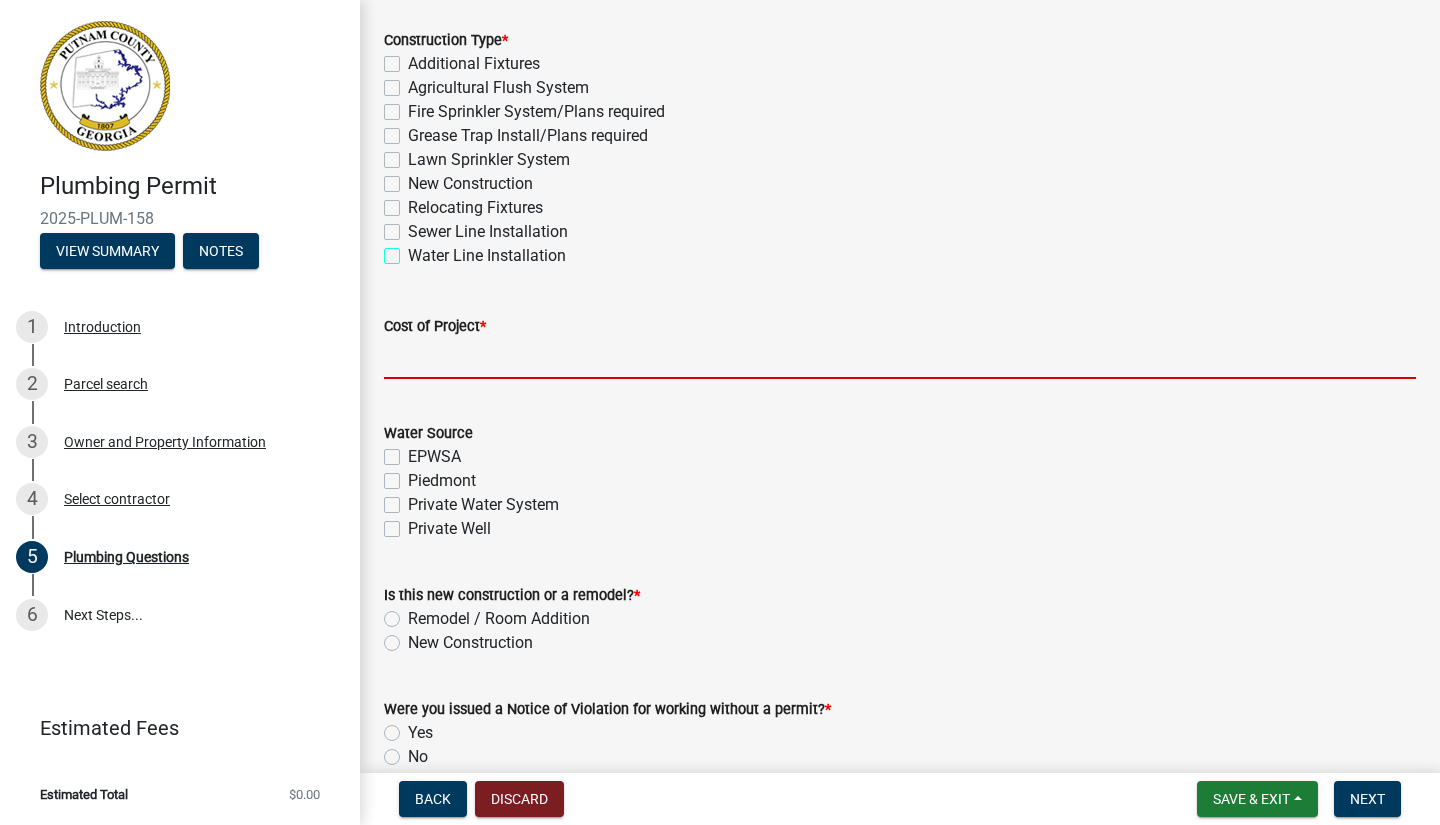 checkbox on "false" 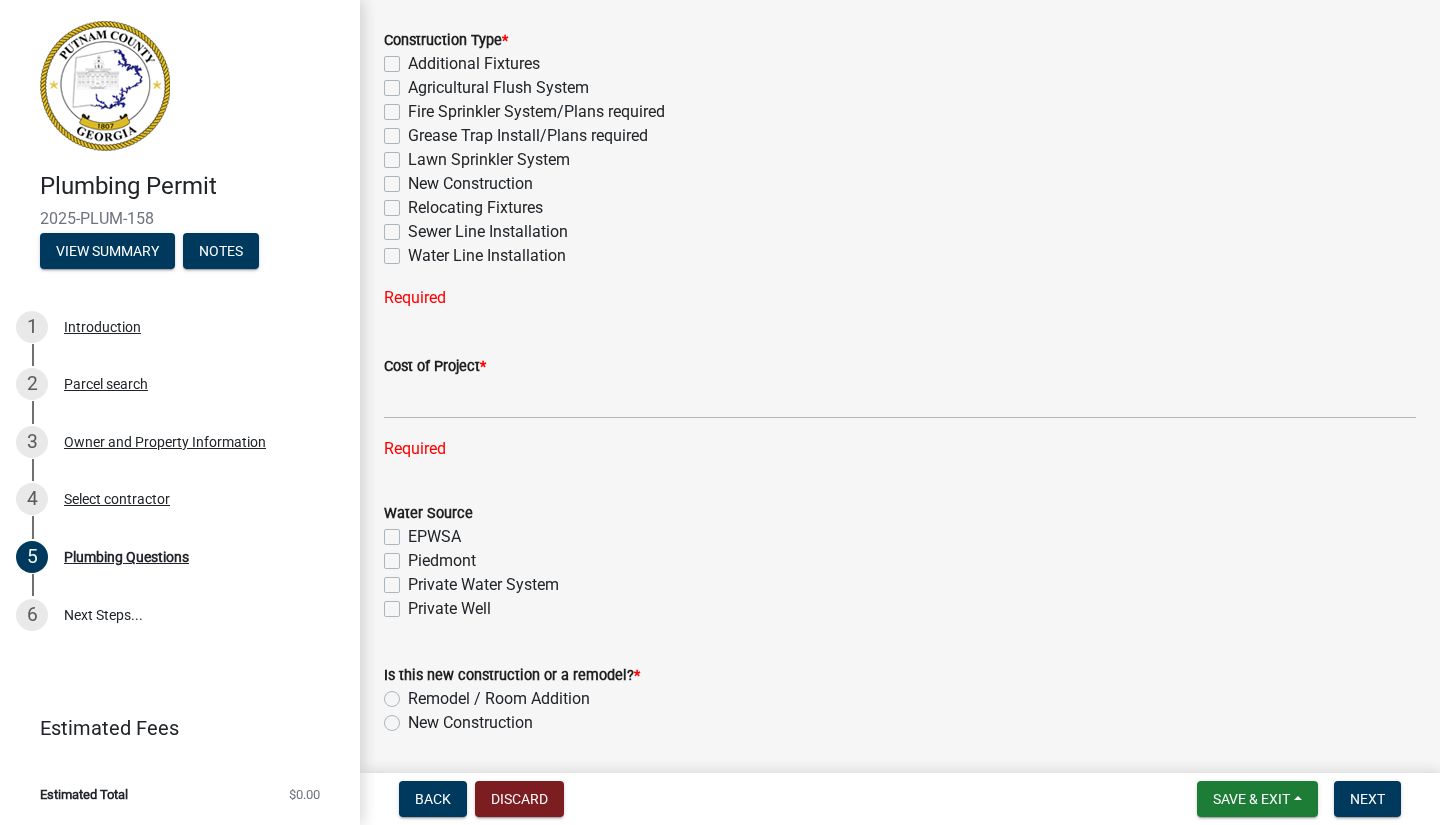 drag, startPoint x: 388, startPoint y: 181, endPoint x: 386, endPoint y: 166, distance: 15.132746 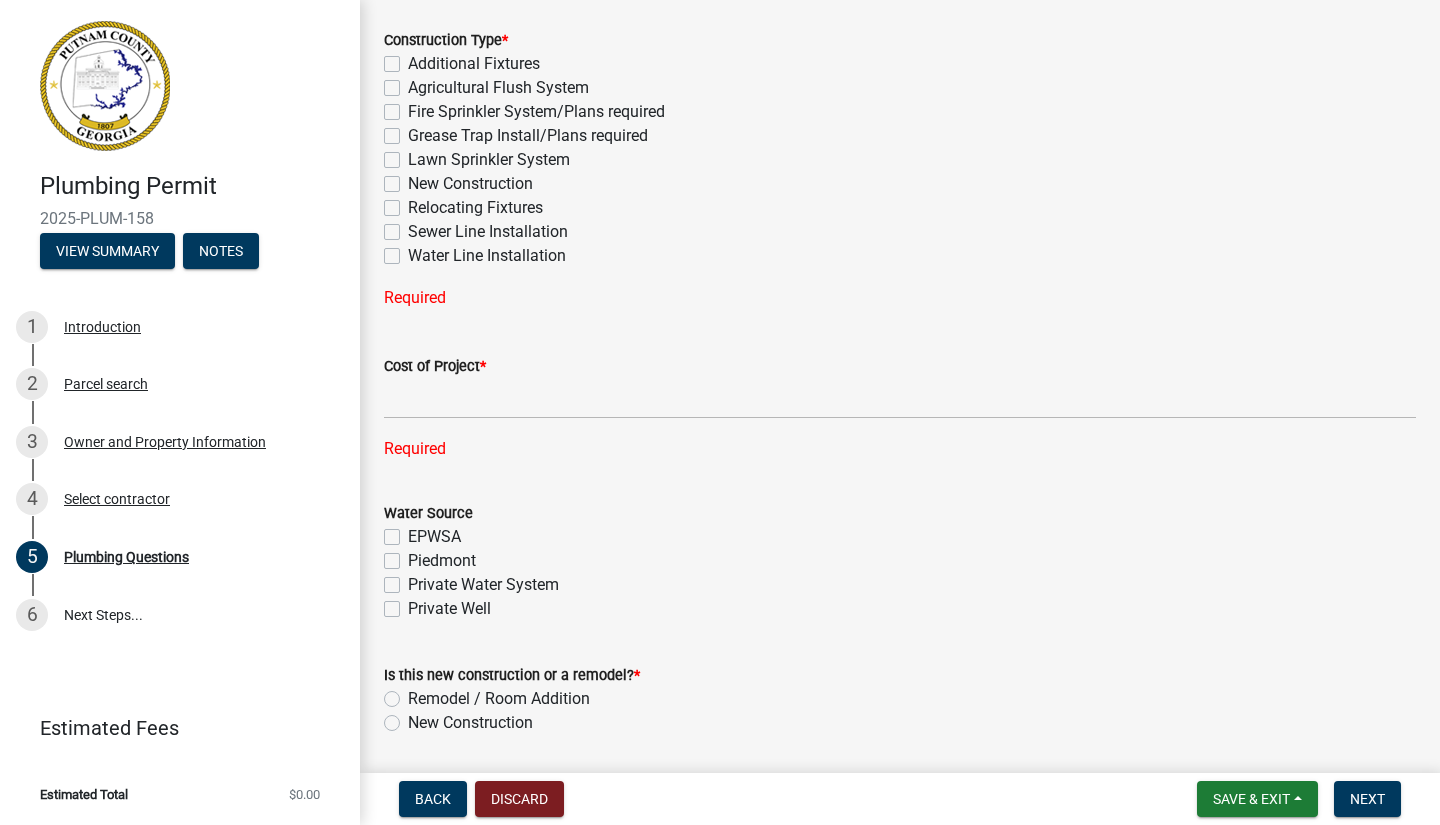 click on "Additional Fixtures" 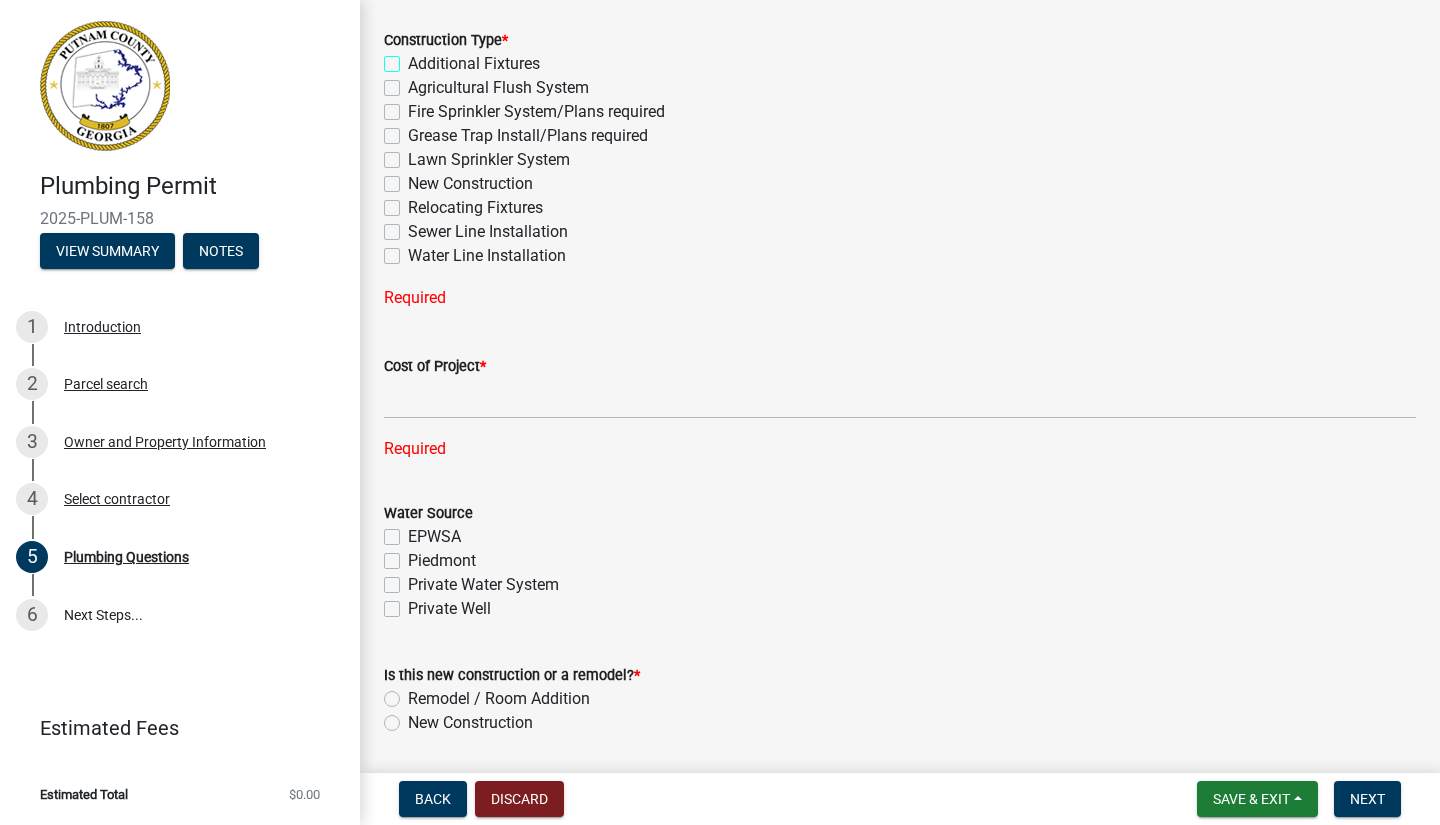 click on "Additional Fixtures" at bounding box center [414, 58] 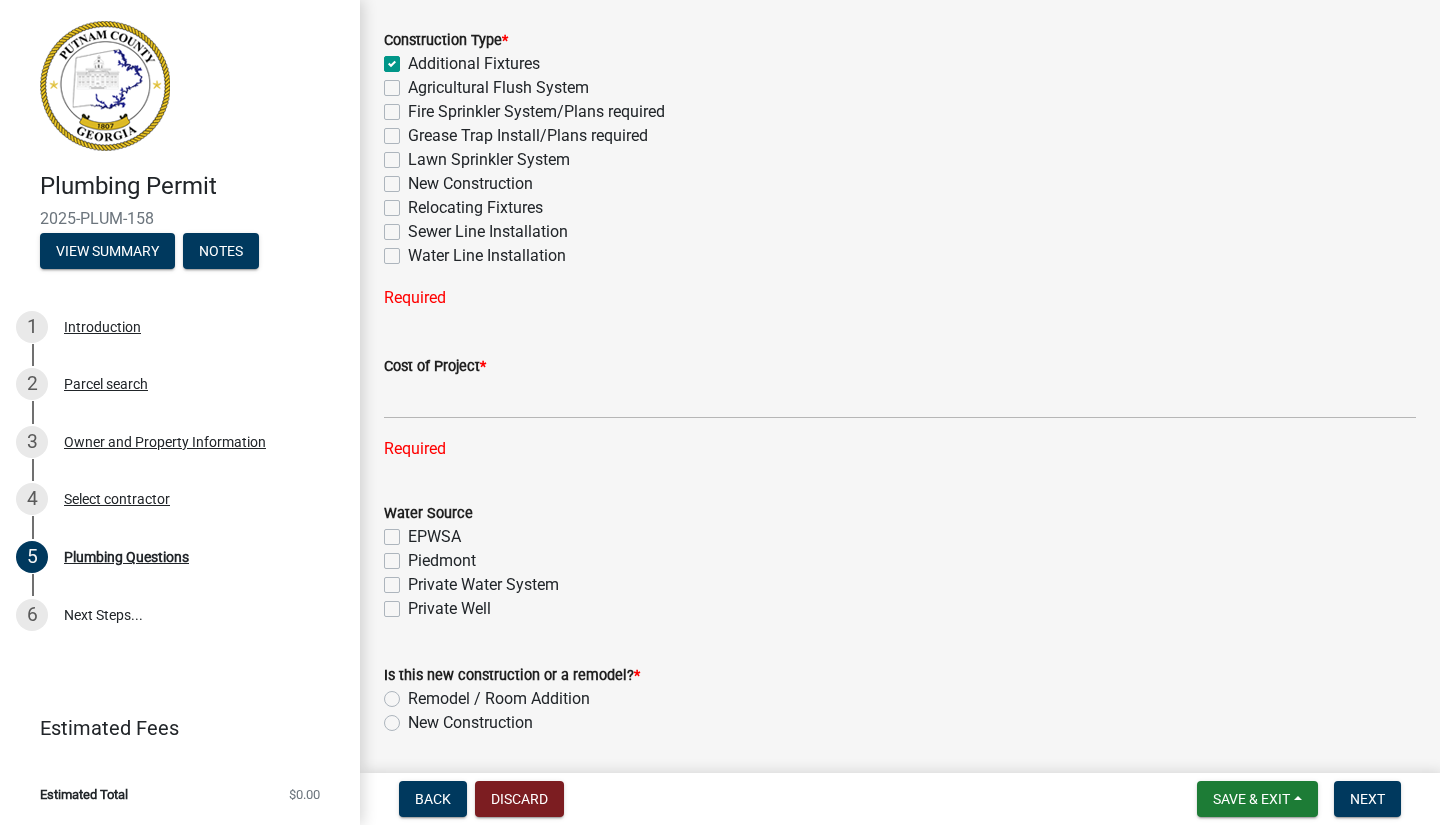 checkbox on "true" 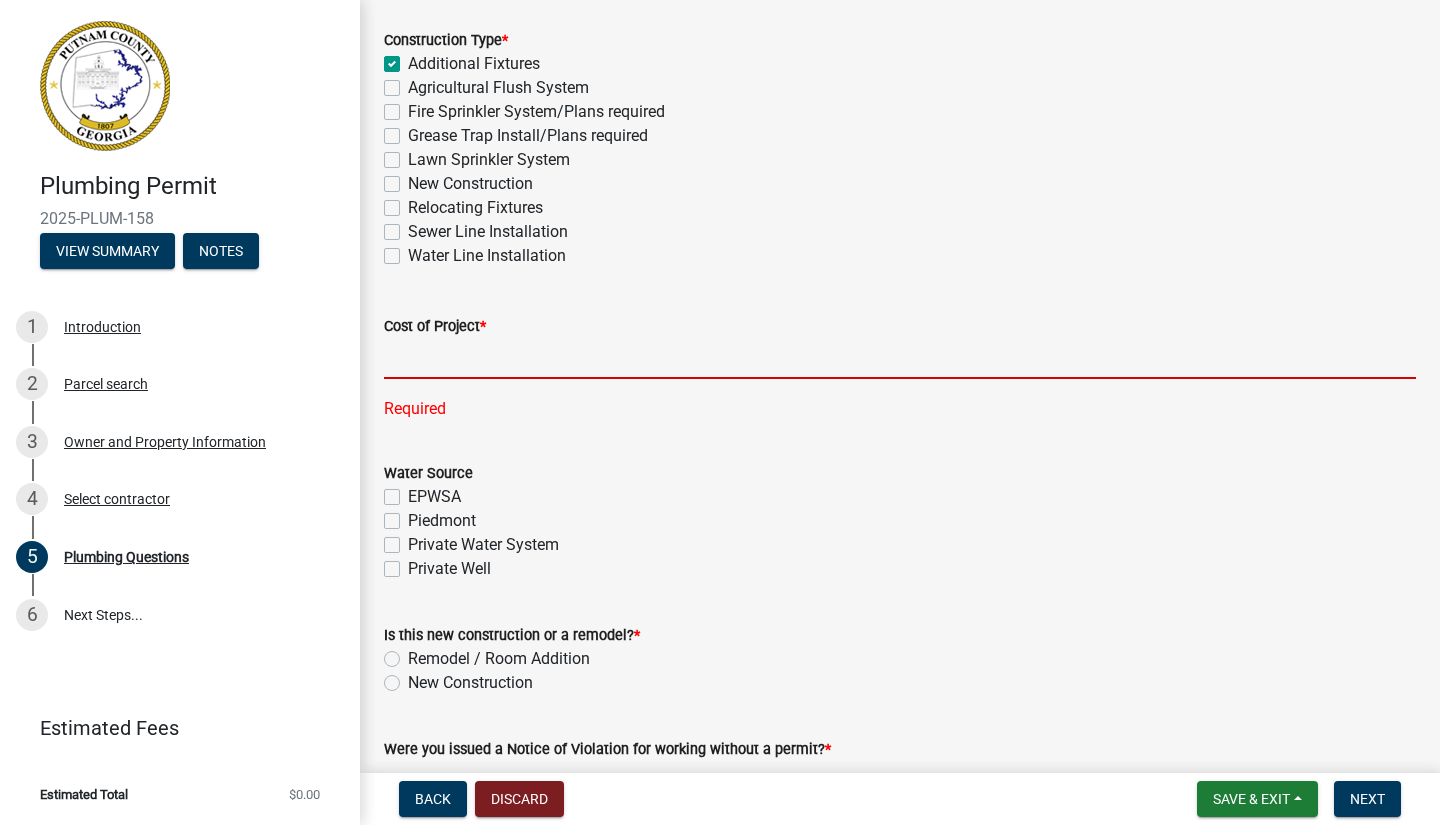 click 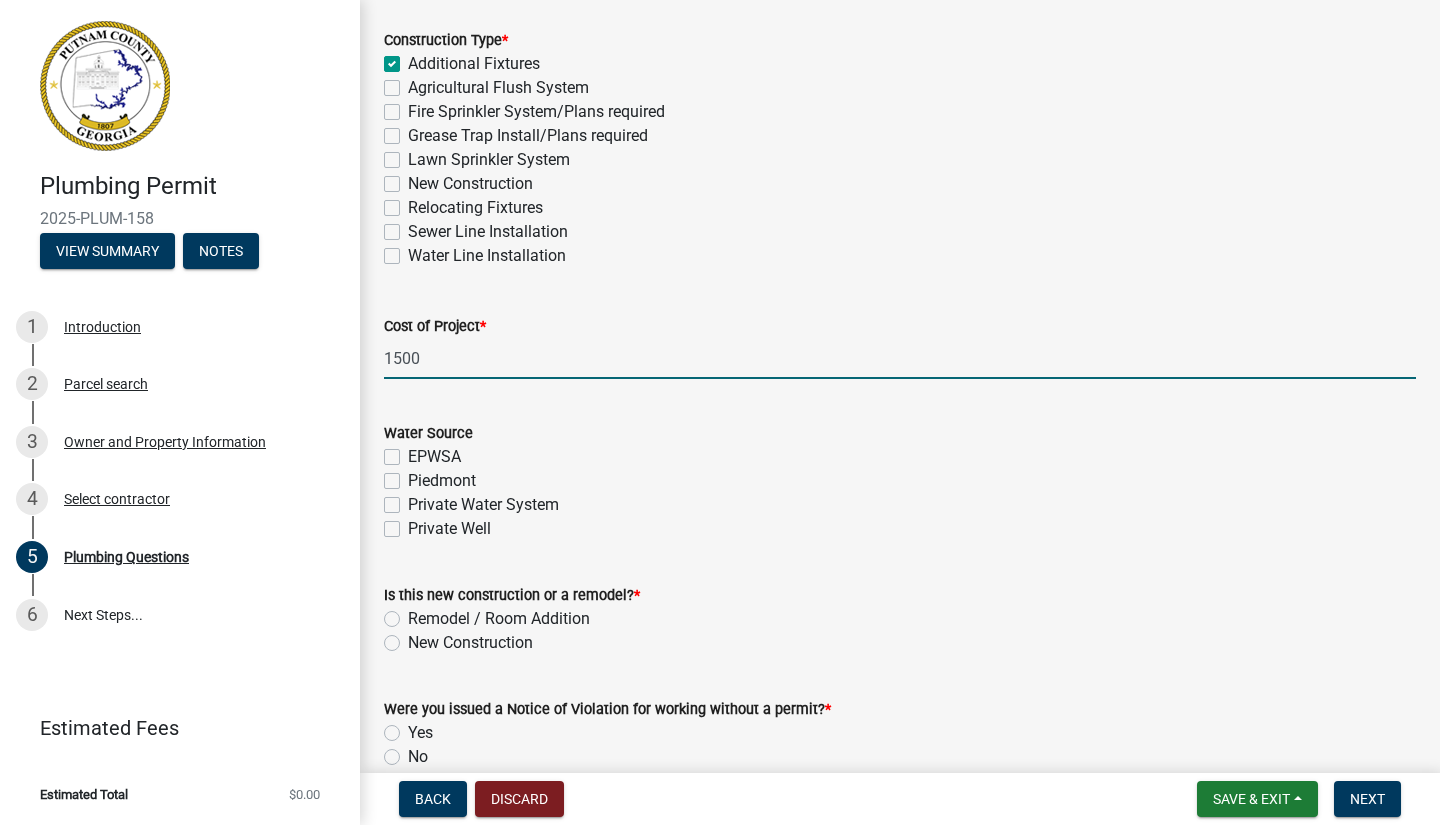 click on "1500" 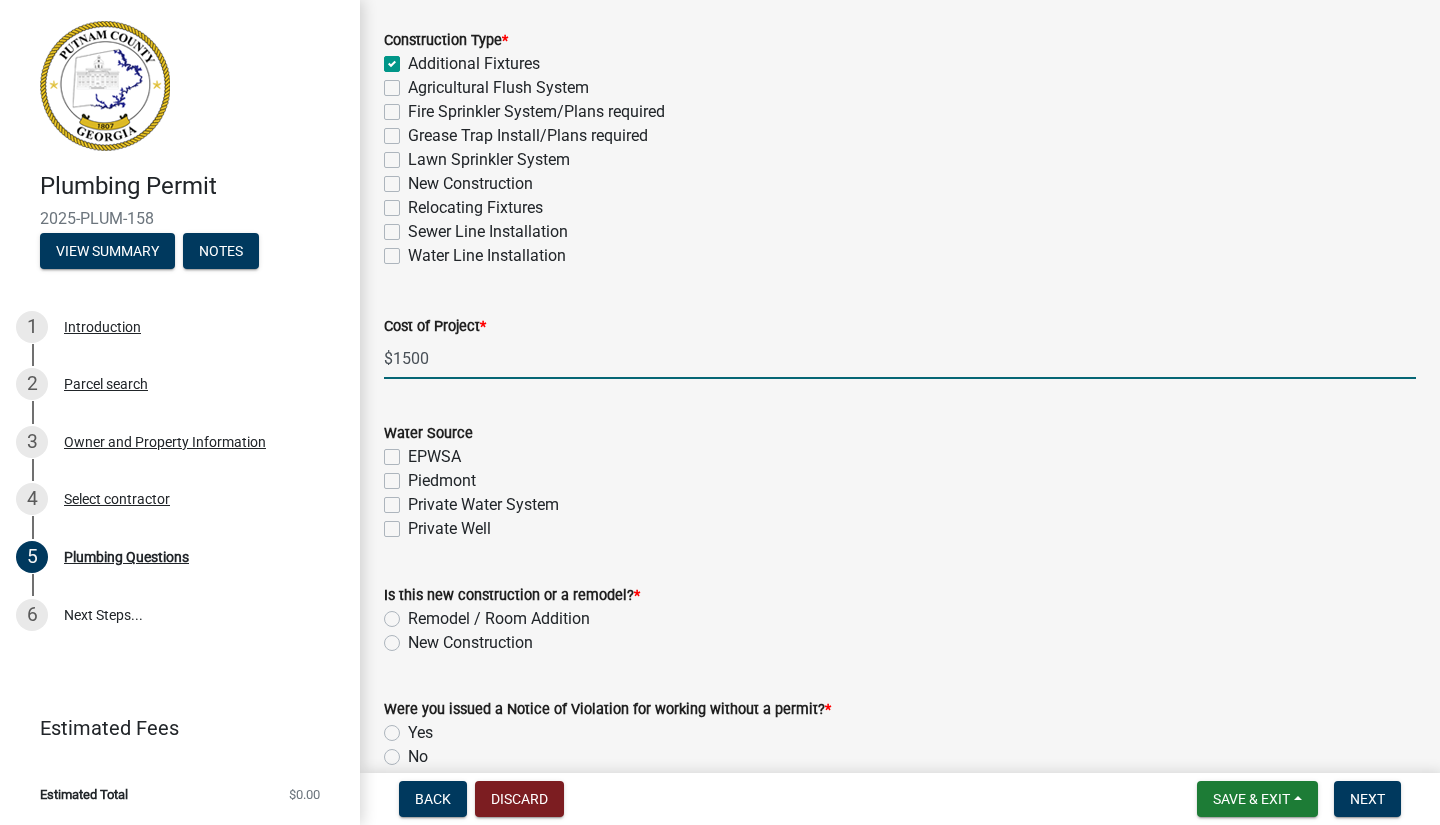 click on "$1500" 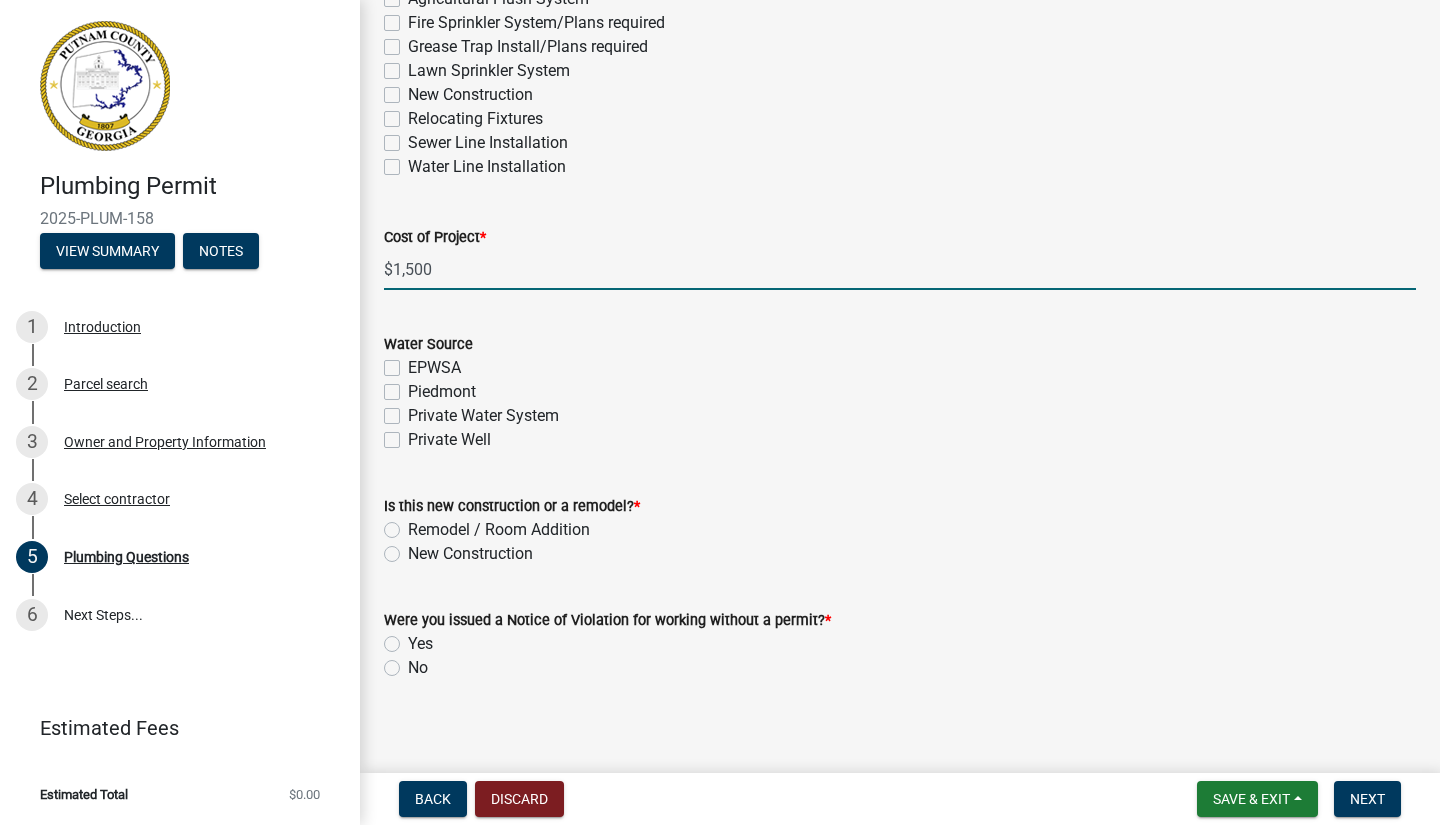 scroll, scrollTop: 676, scrollLeft: 0, axis: vertical 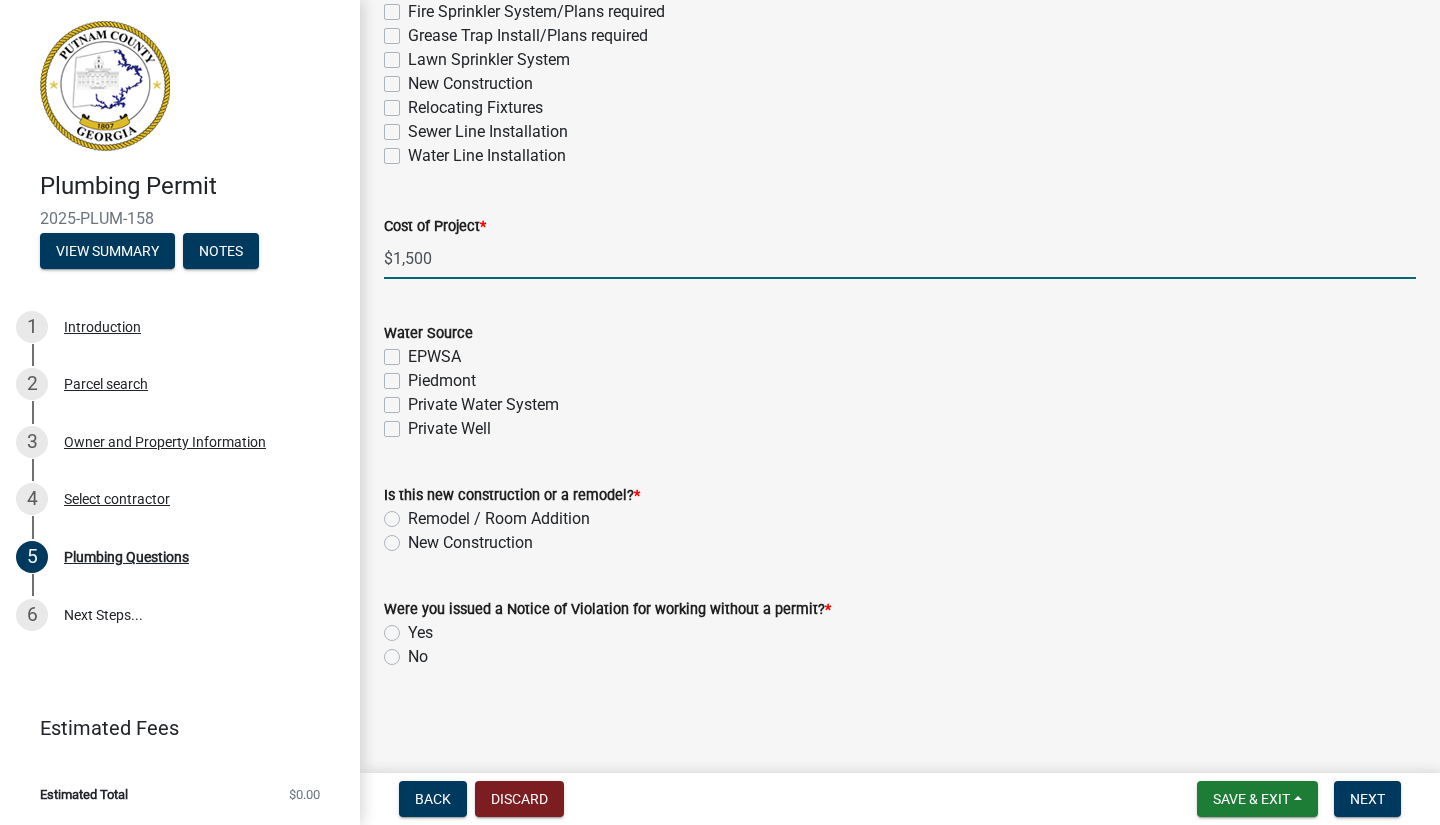 type on "1500" 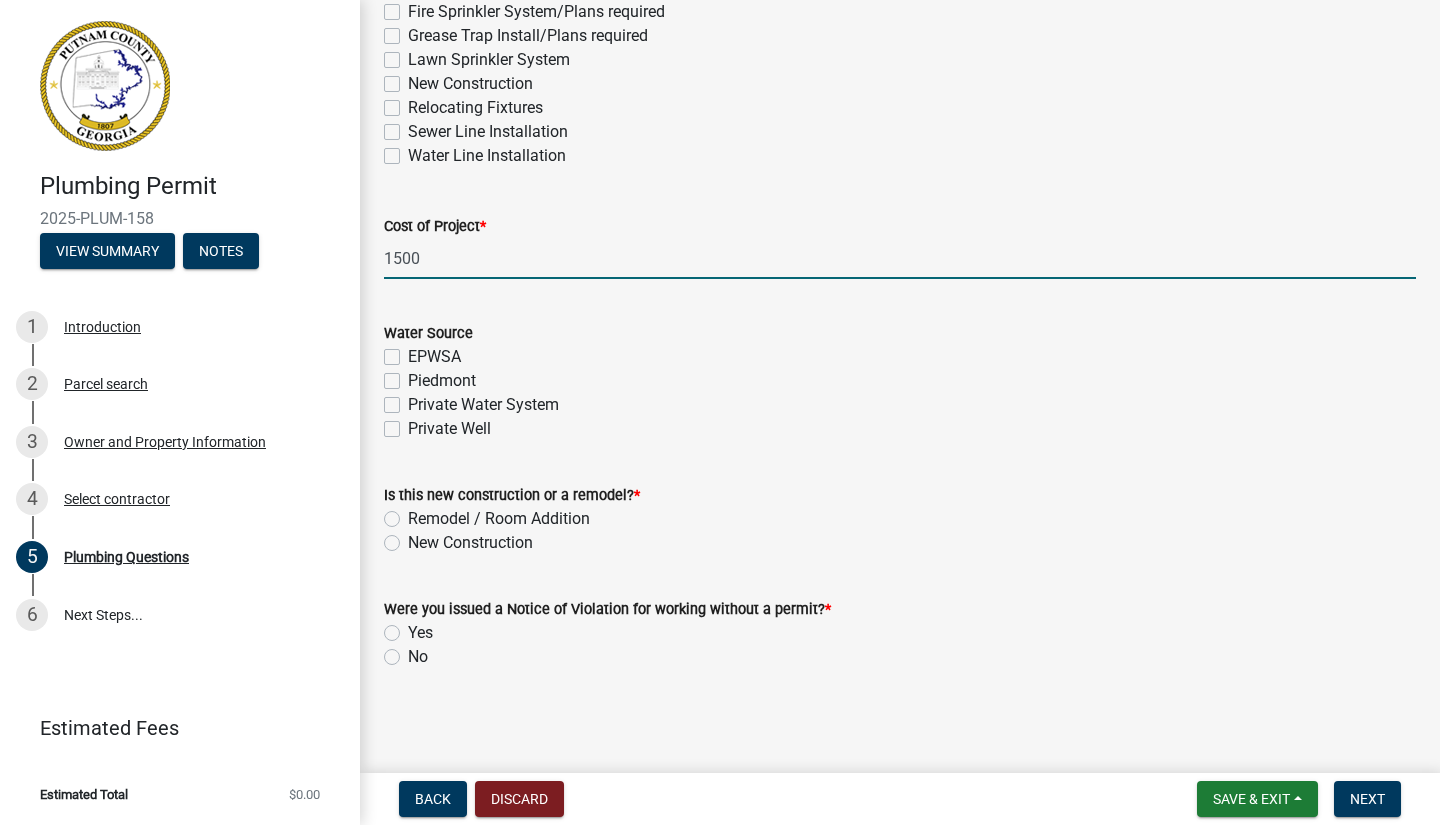 click on "Remodel / Room Addition" 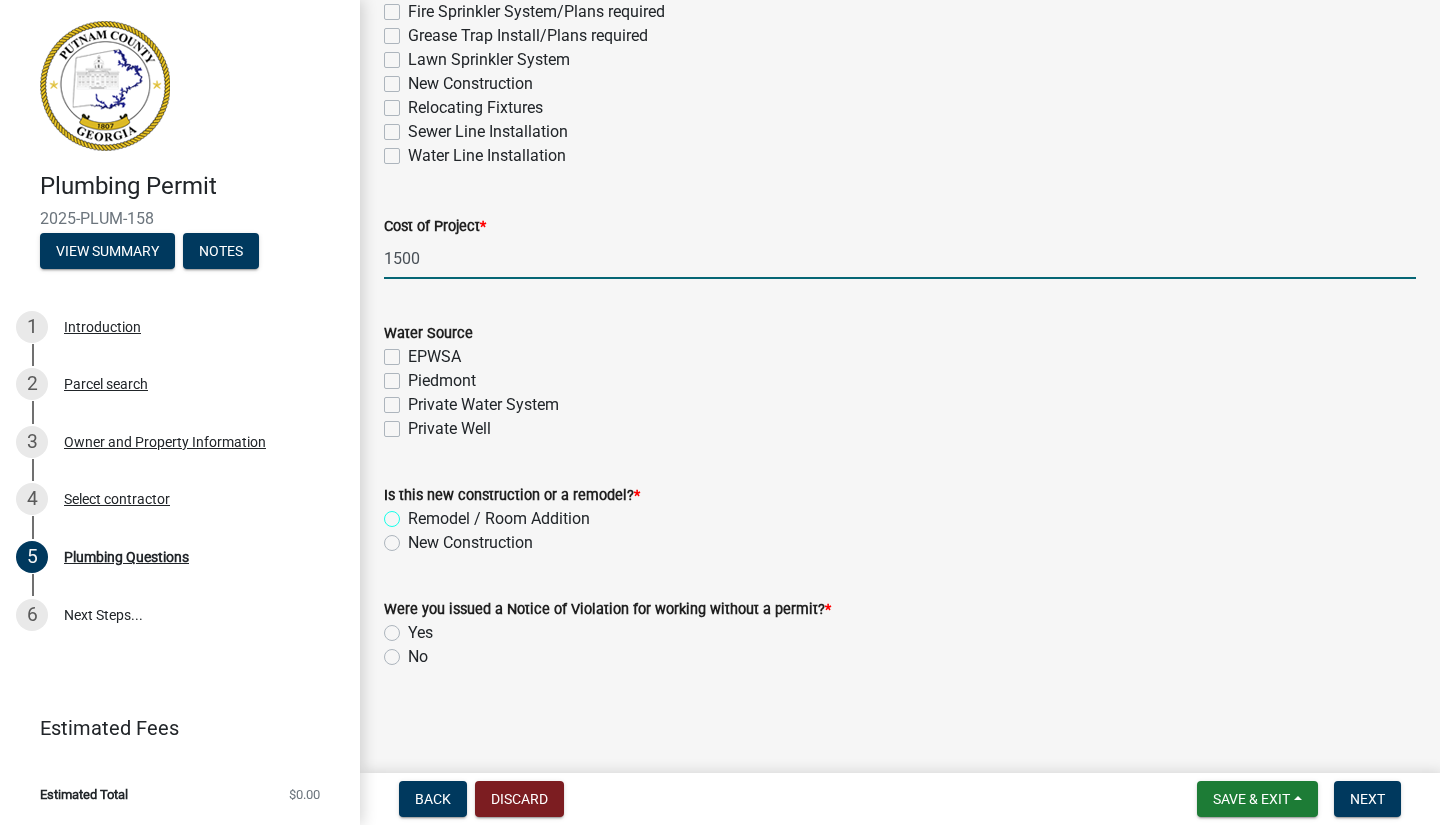 click on "Remodel / Room Addition" at bounding box center [414, 513] 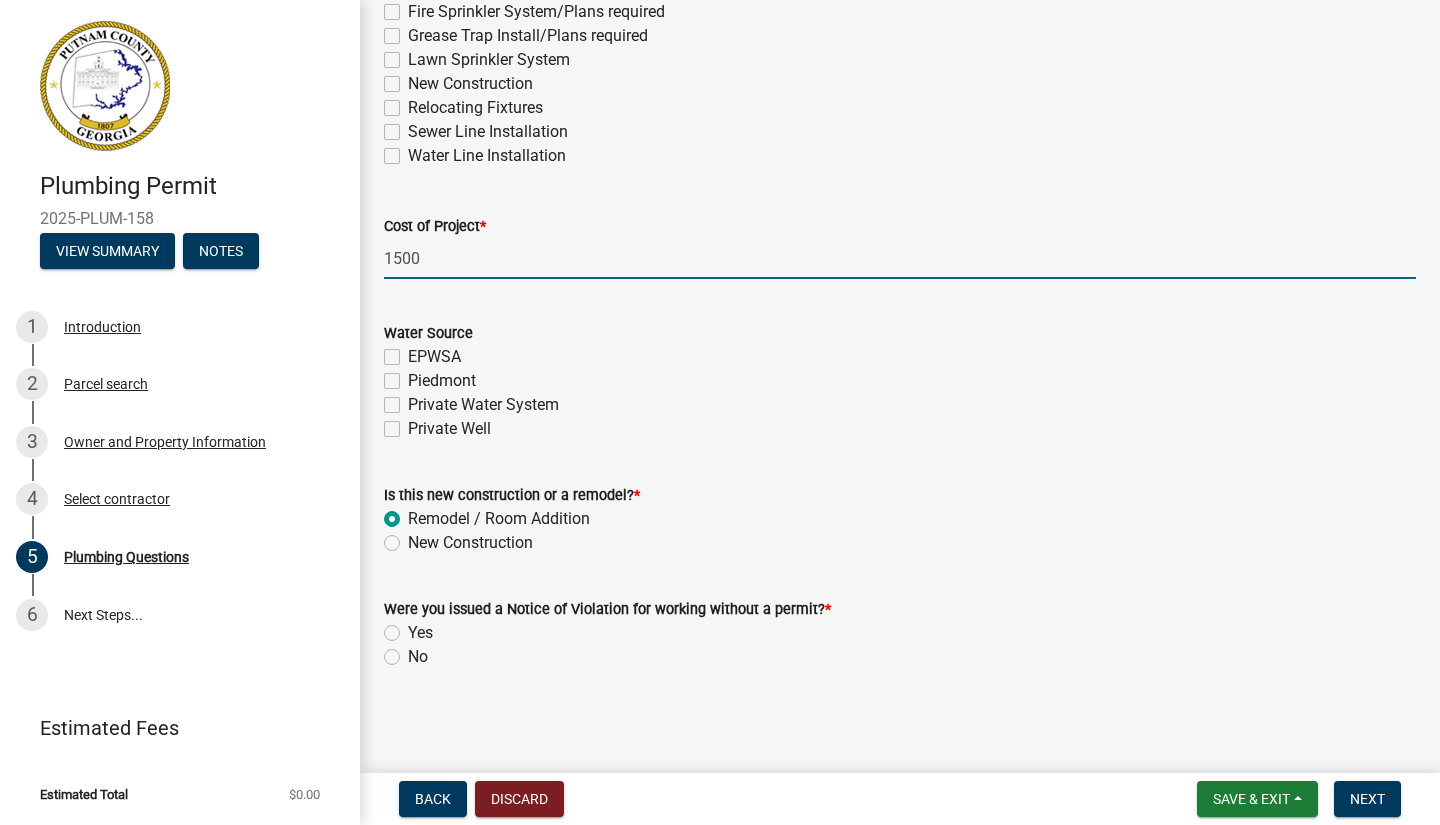 radio on "true" 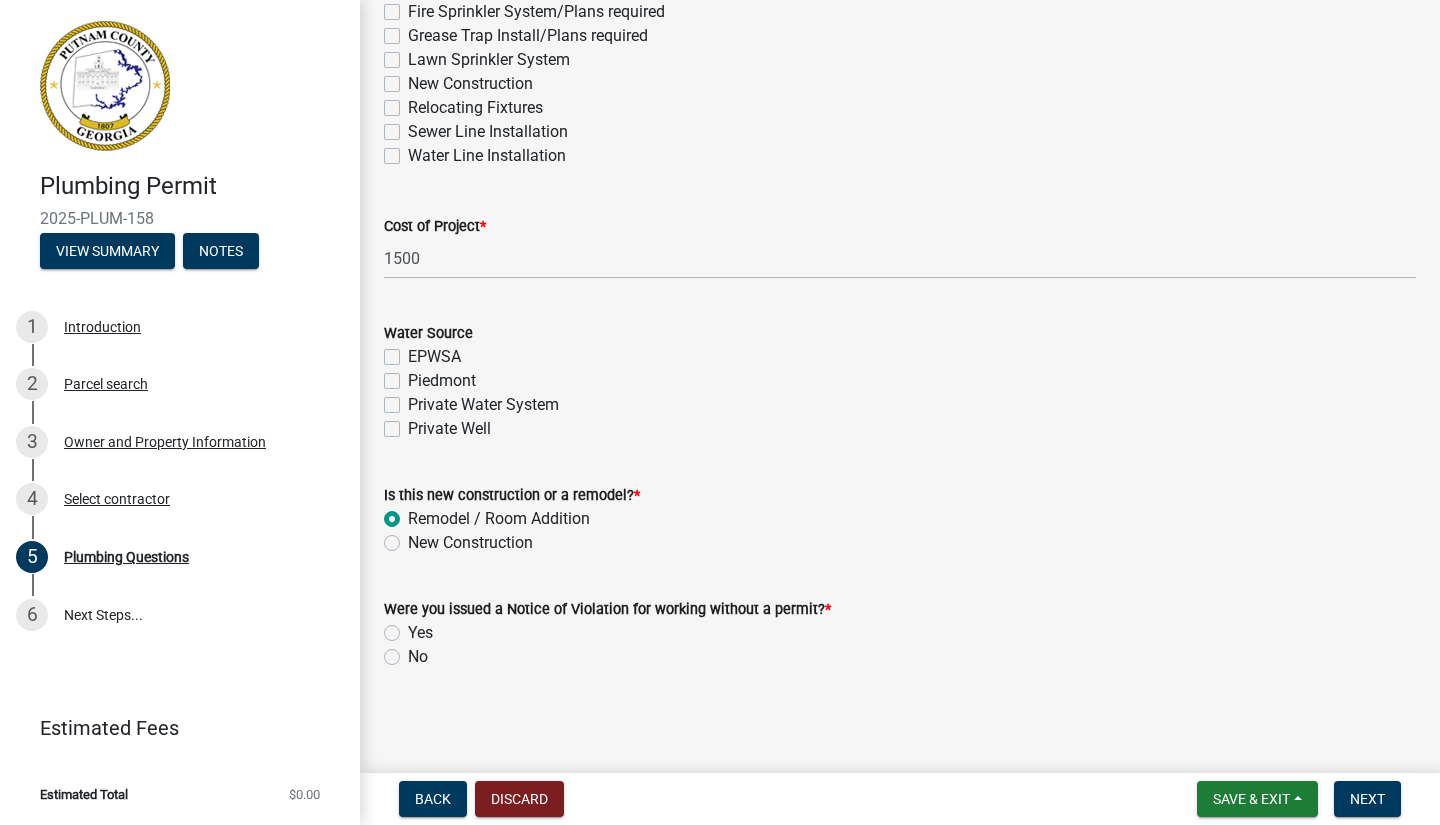 click on "No" 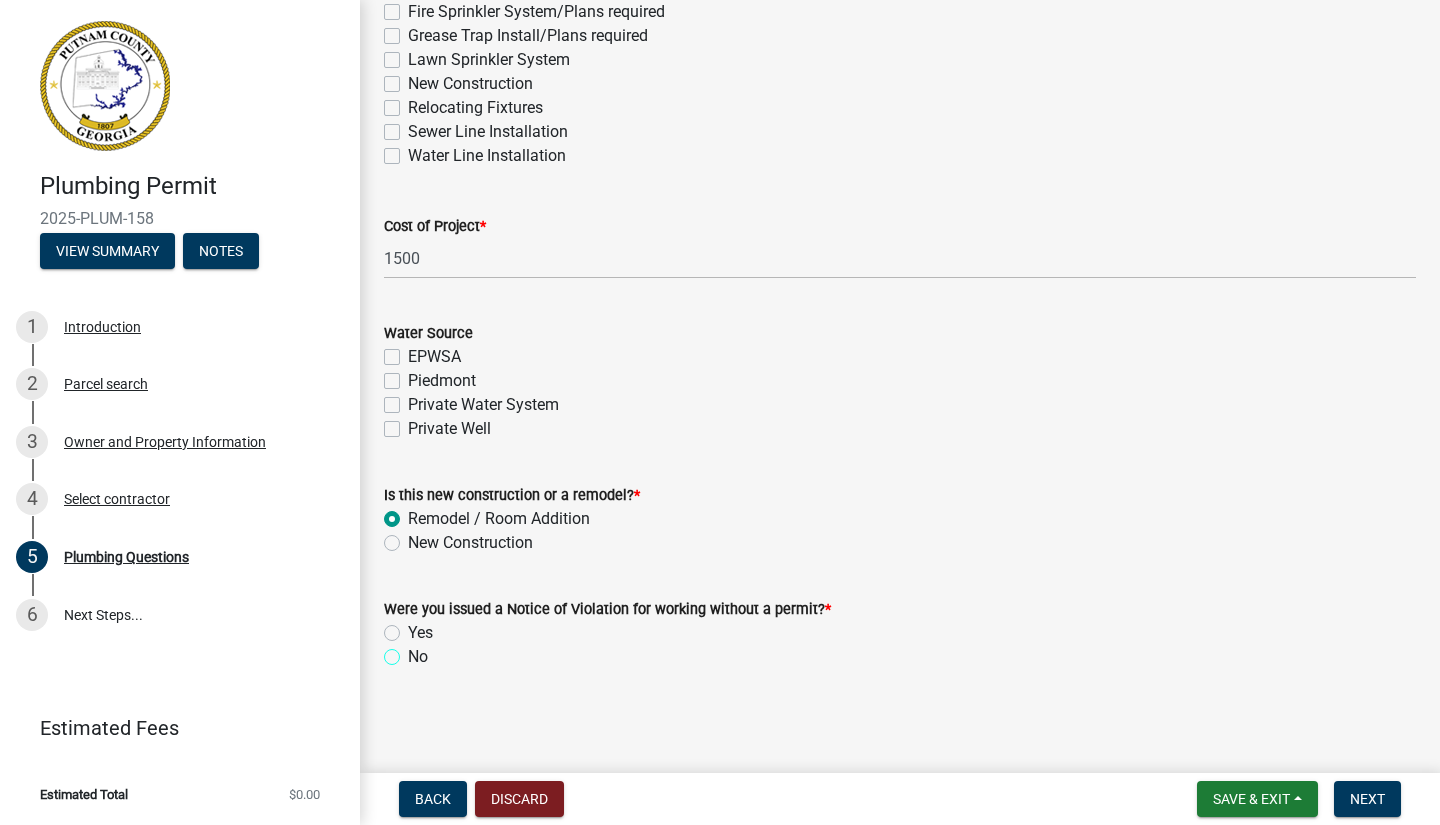 click on "No" at bounding box center (414, 651) 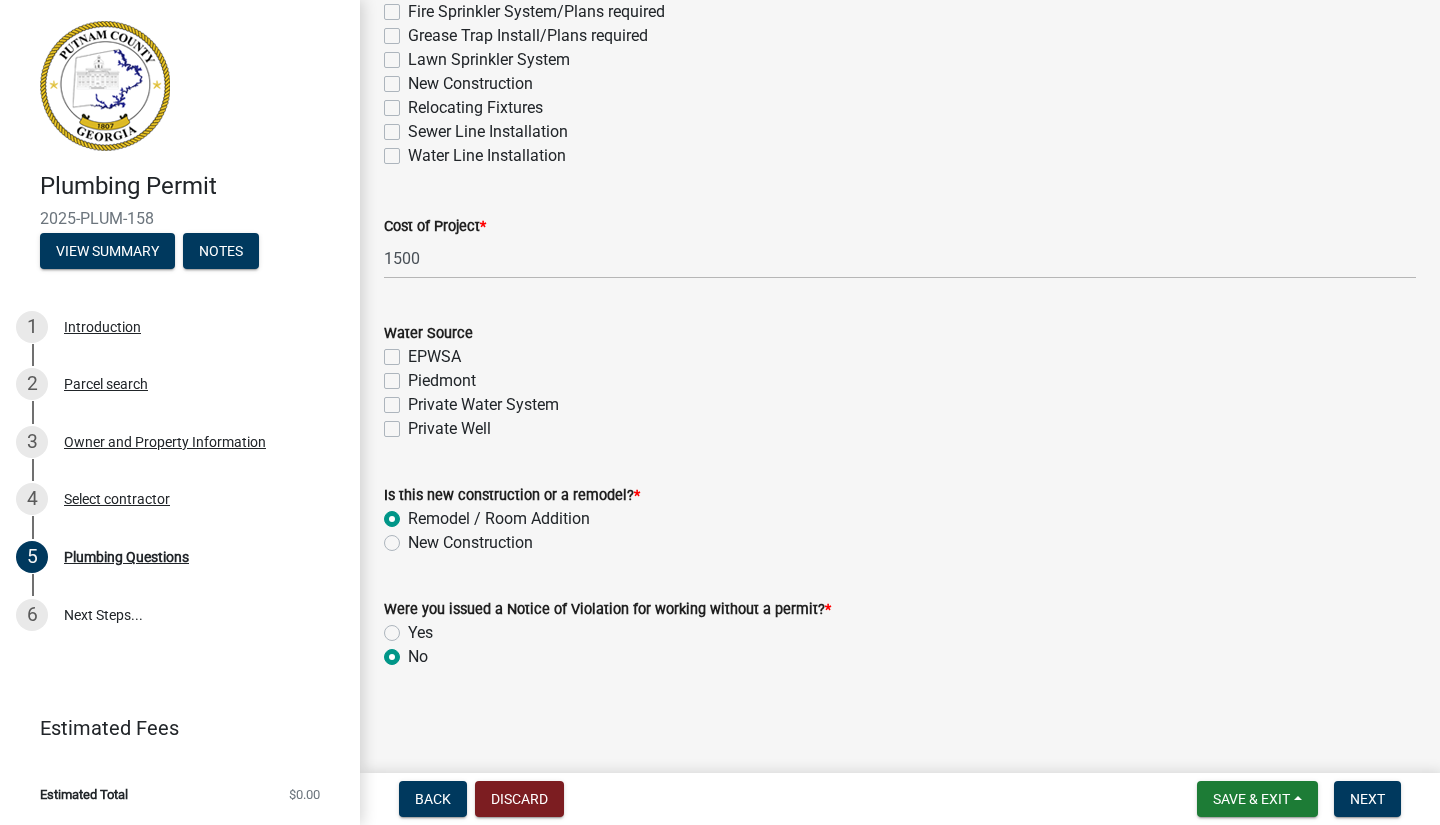 radio on "true" 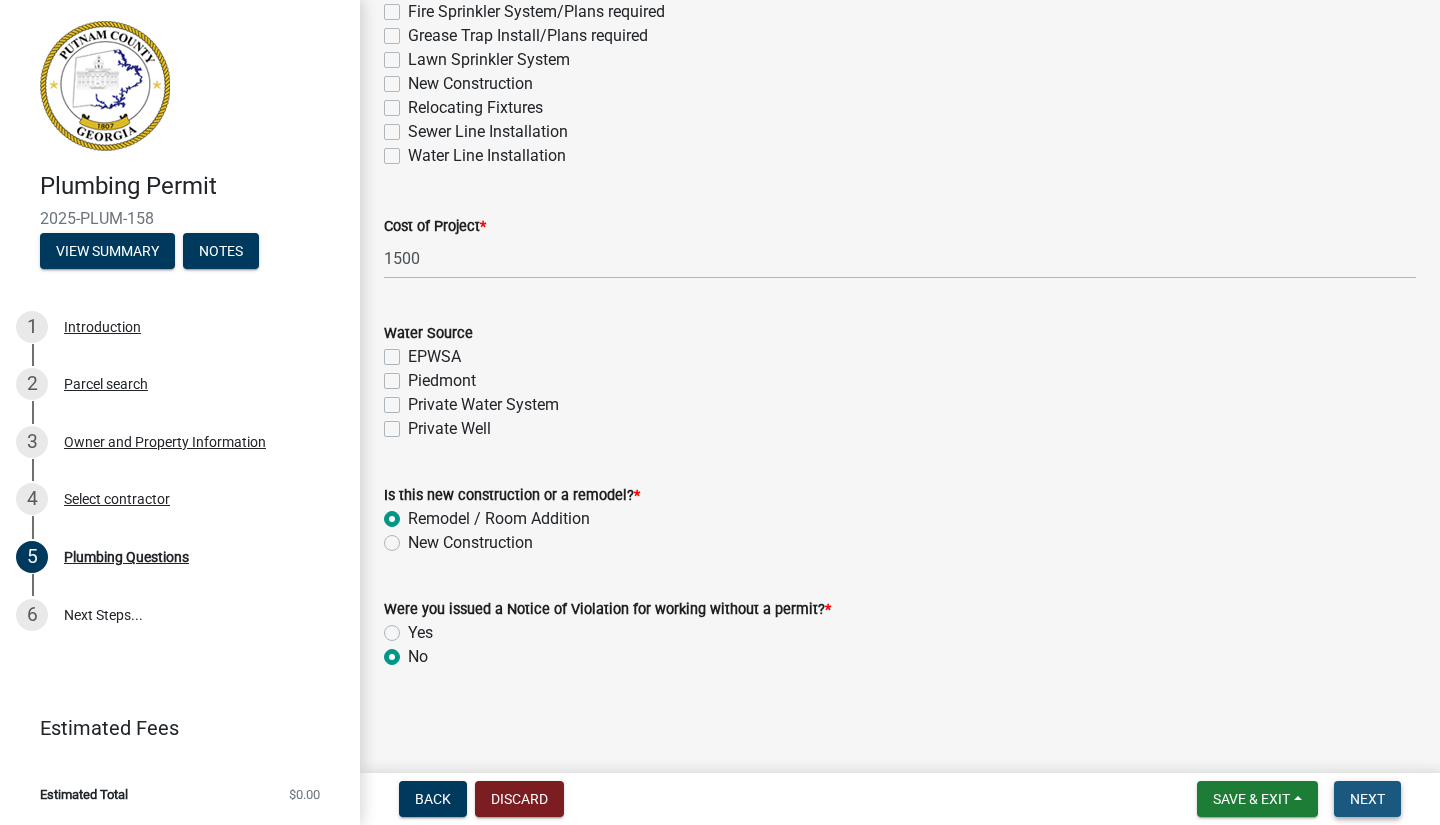 click on "Next" at bounding box center (1367, 799) 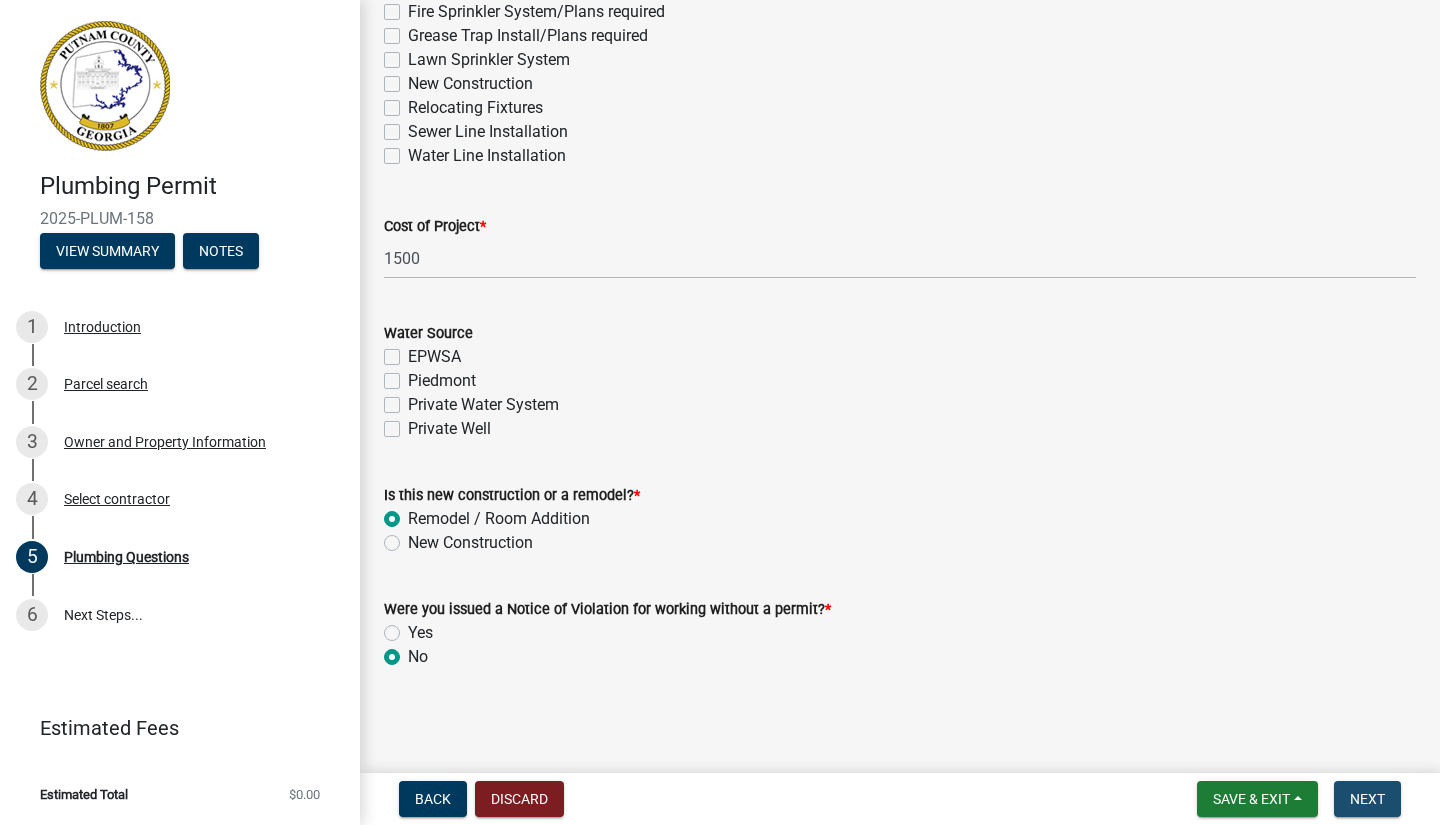 scroll, scrollTop: 0, scrollLeft: 0, axis: both 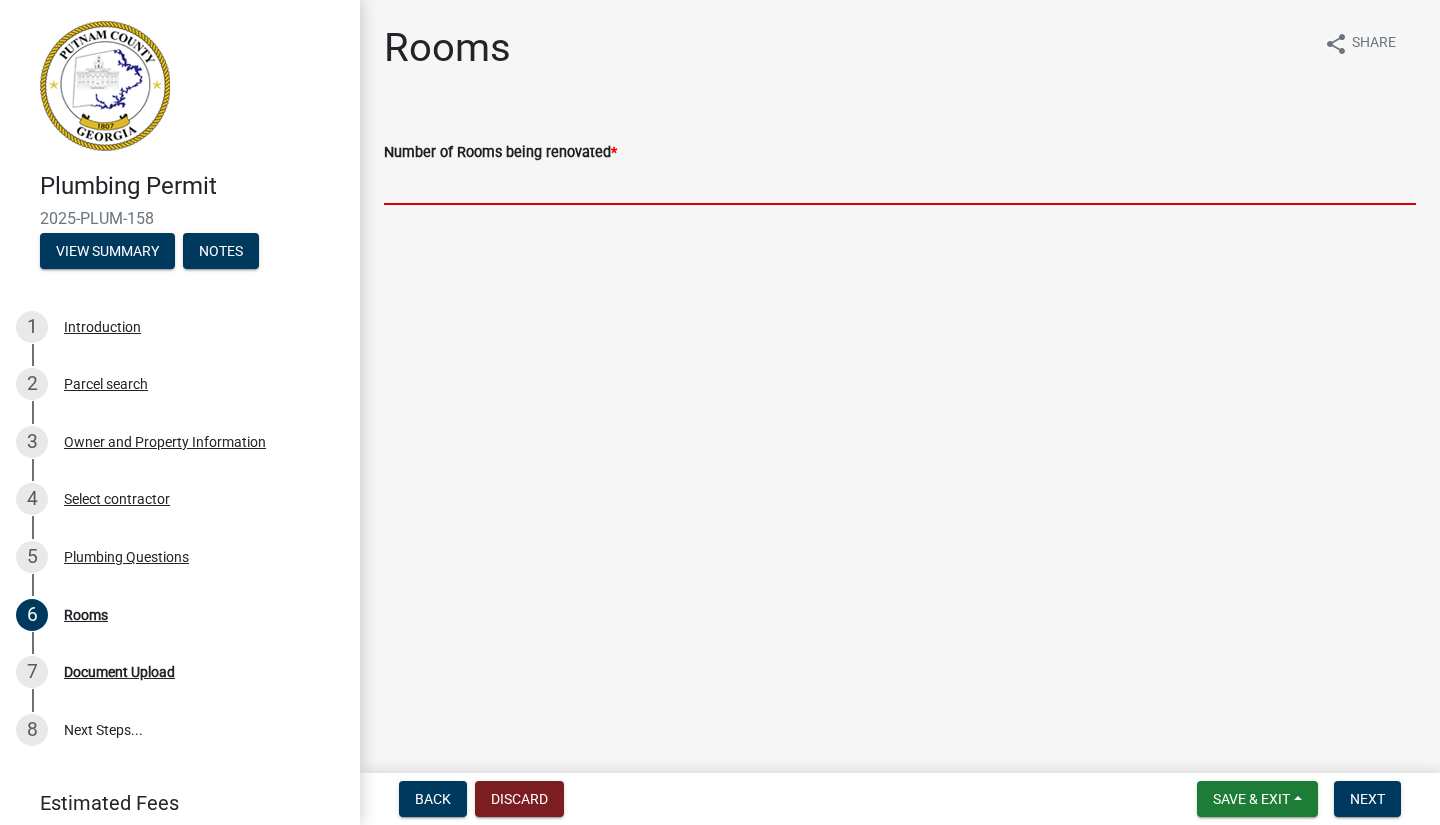 click 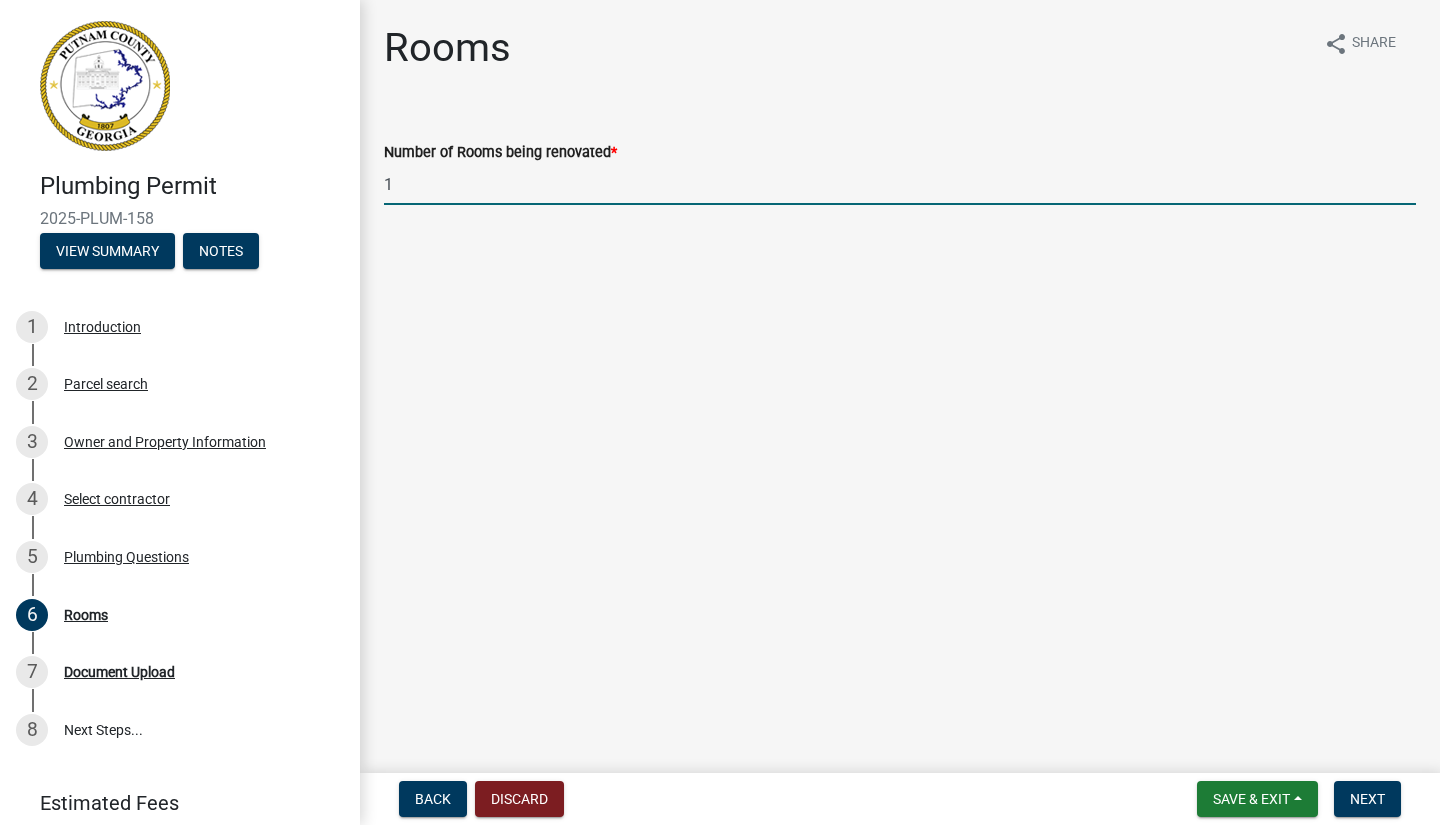 type on "1" 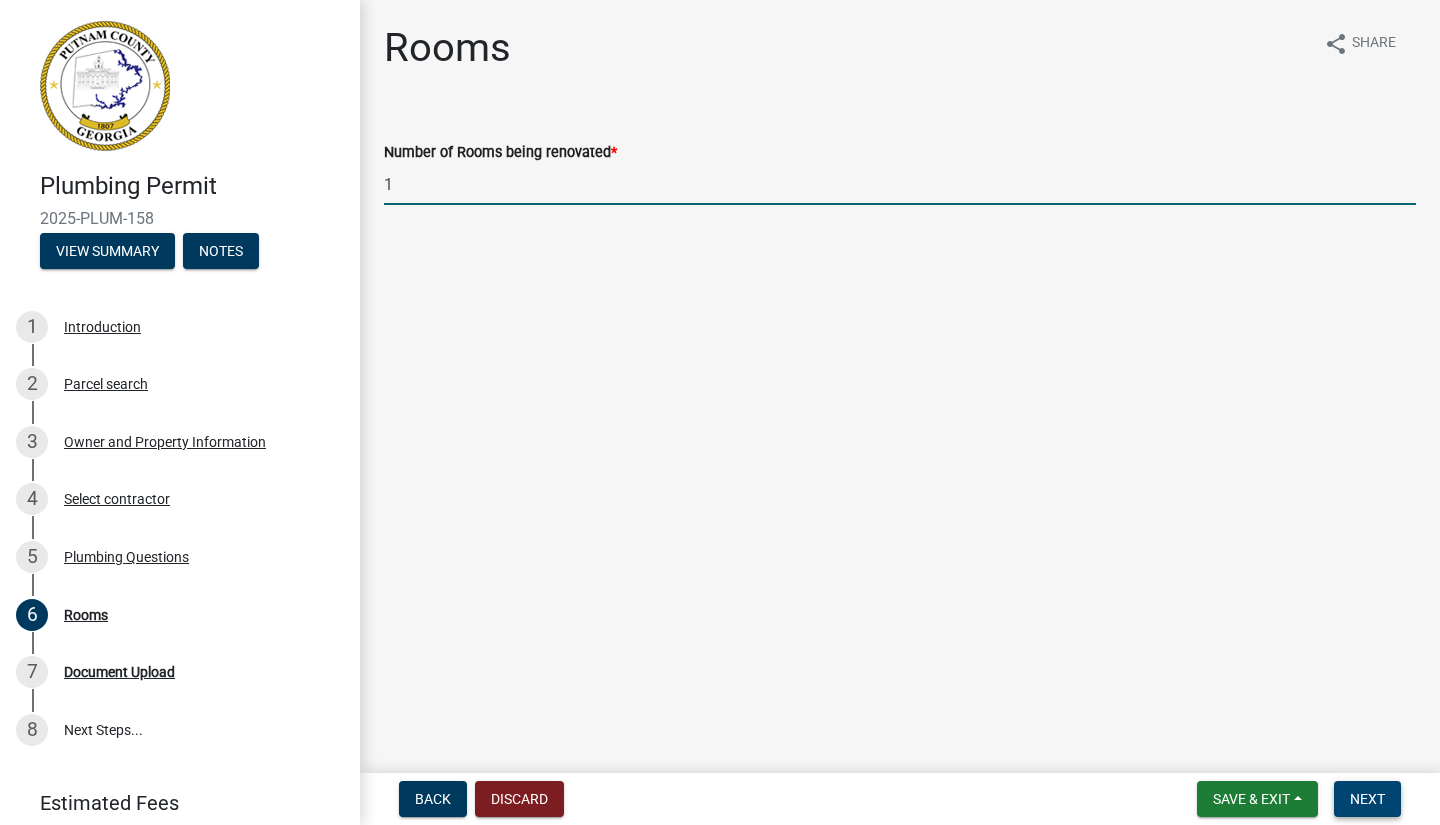 click on "Next" at bounding box center (1367, 799) 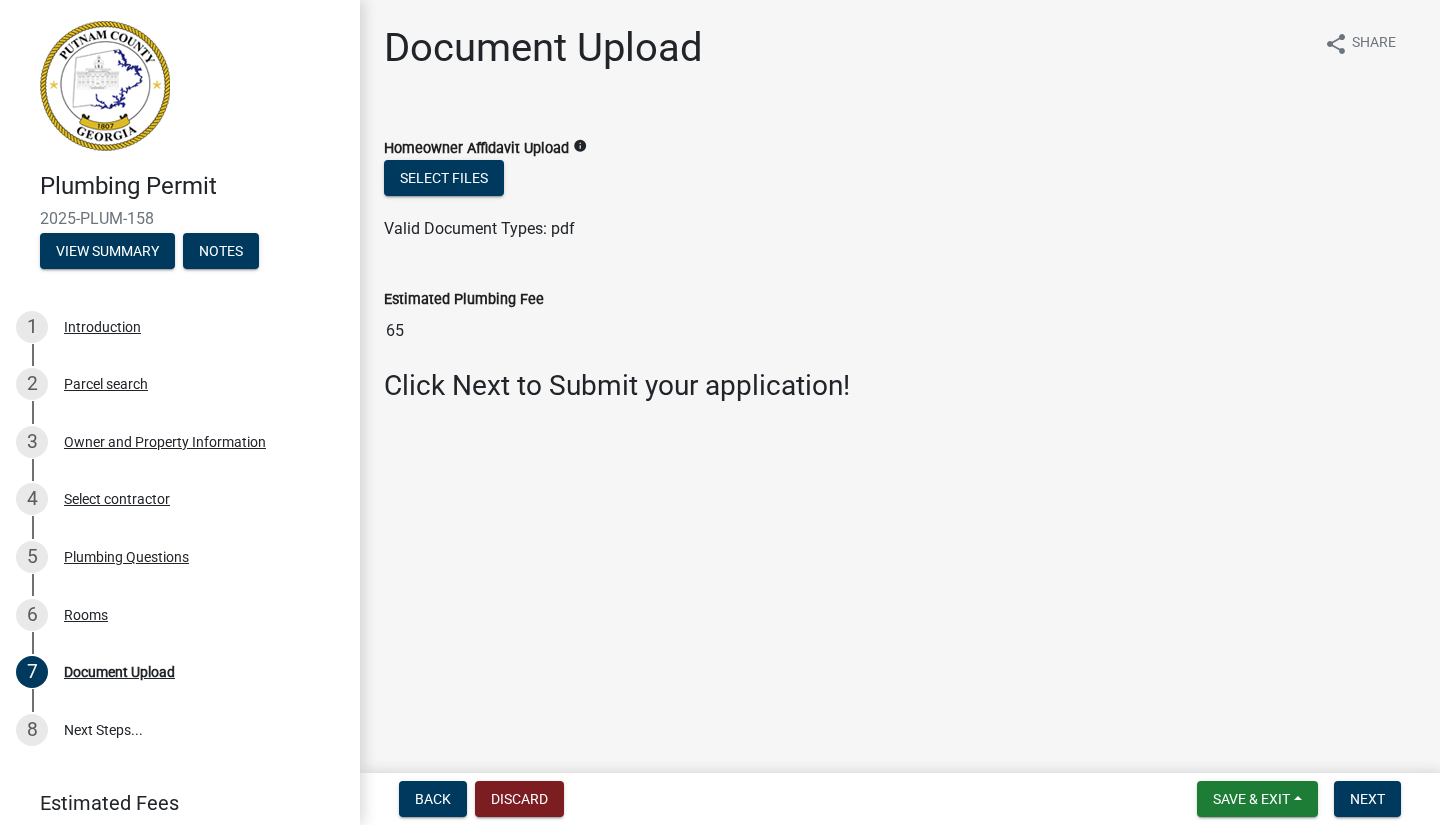 click on "info" 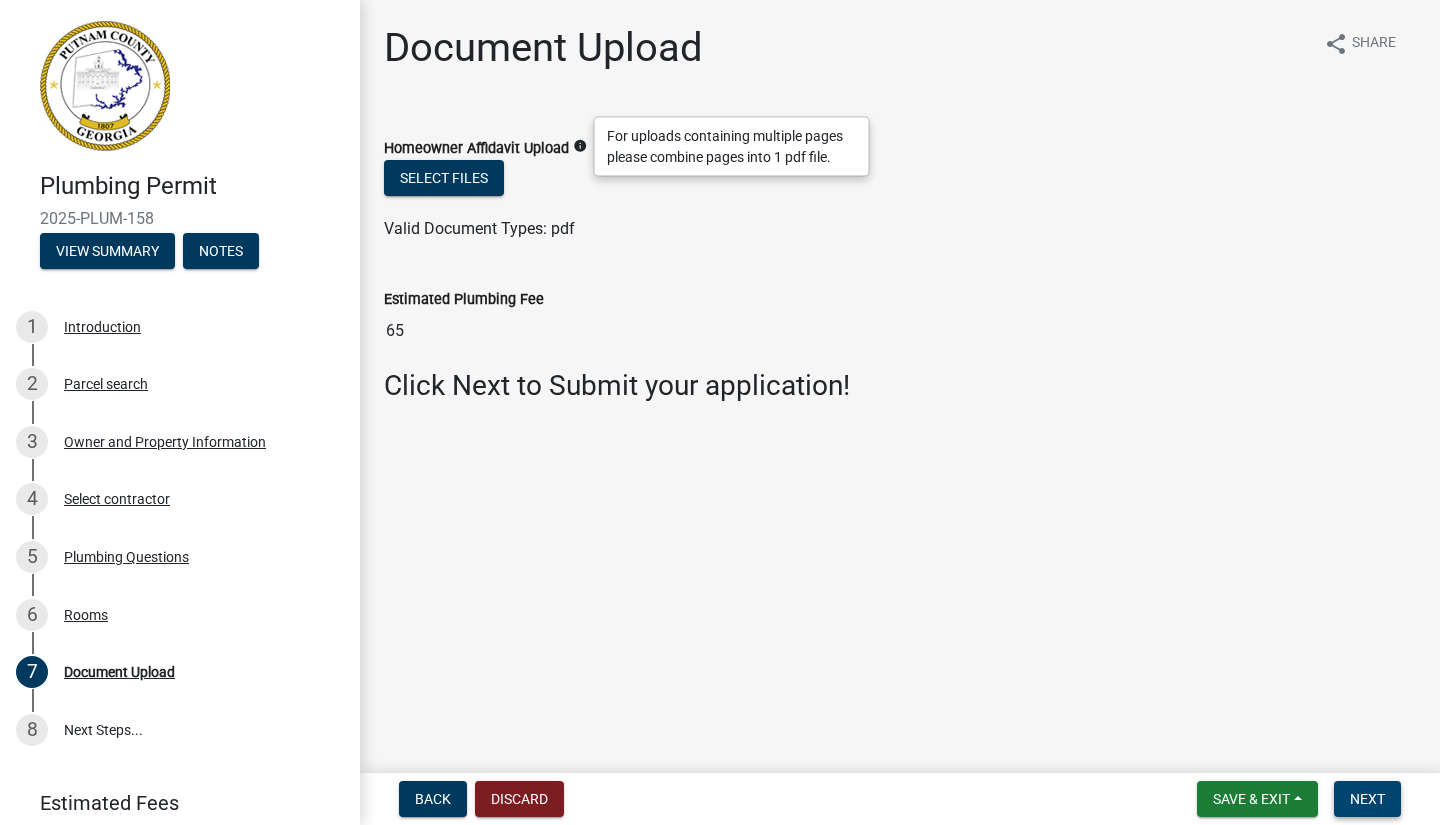 click on "Next" at bounding box center (1367, 799) 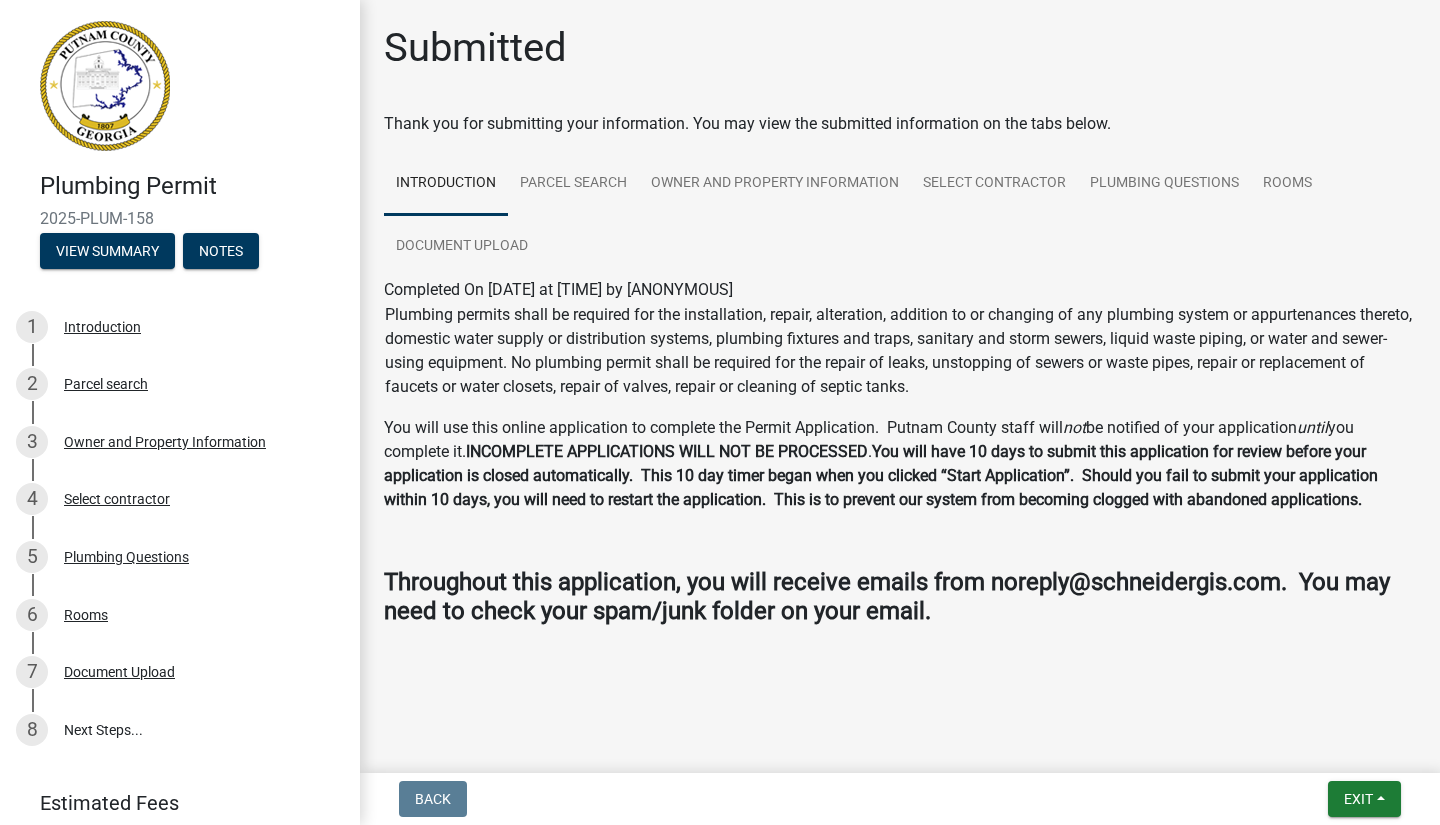click on "8   Next Steps..." at bounding box center [180, 730] 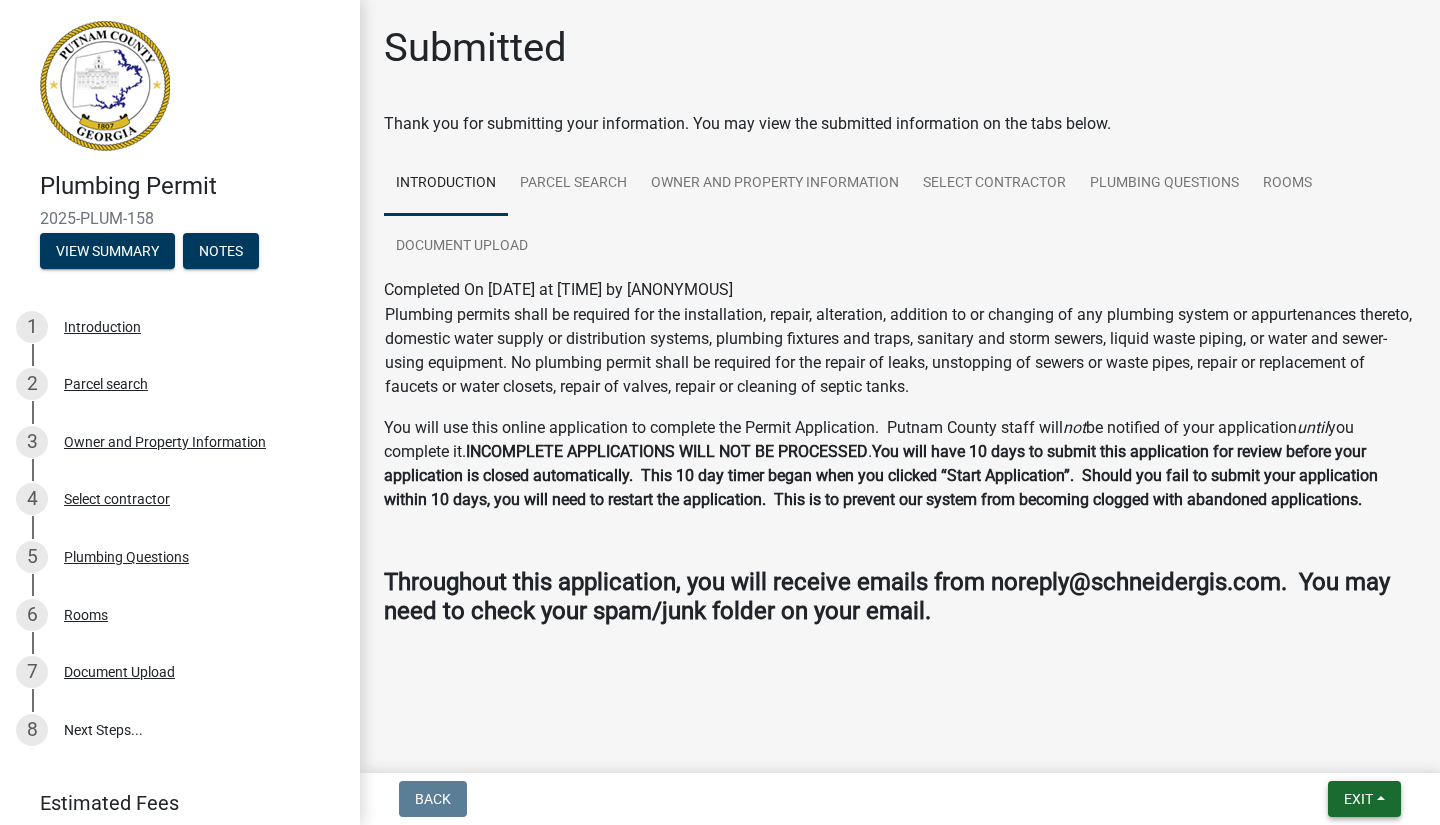 click on "Exit" at bounding box center (1358, 799) 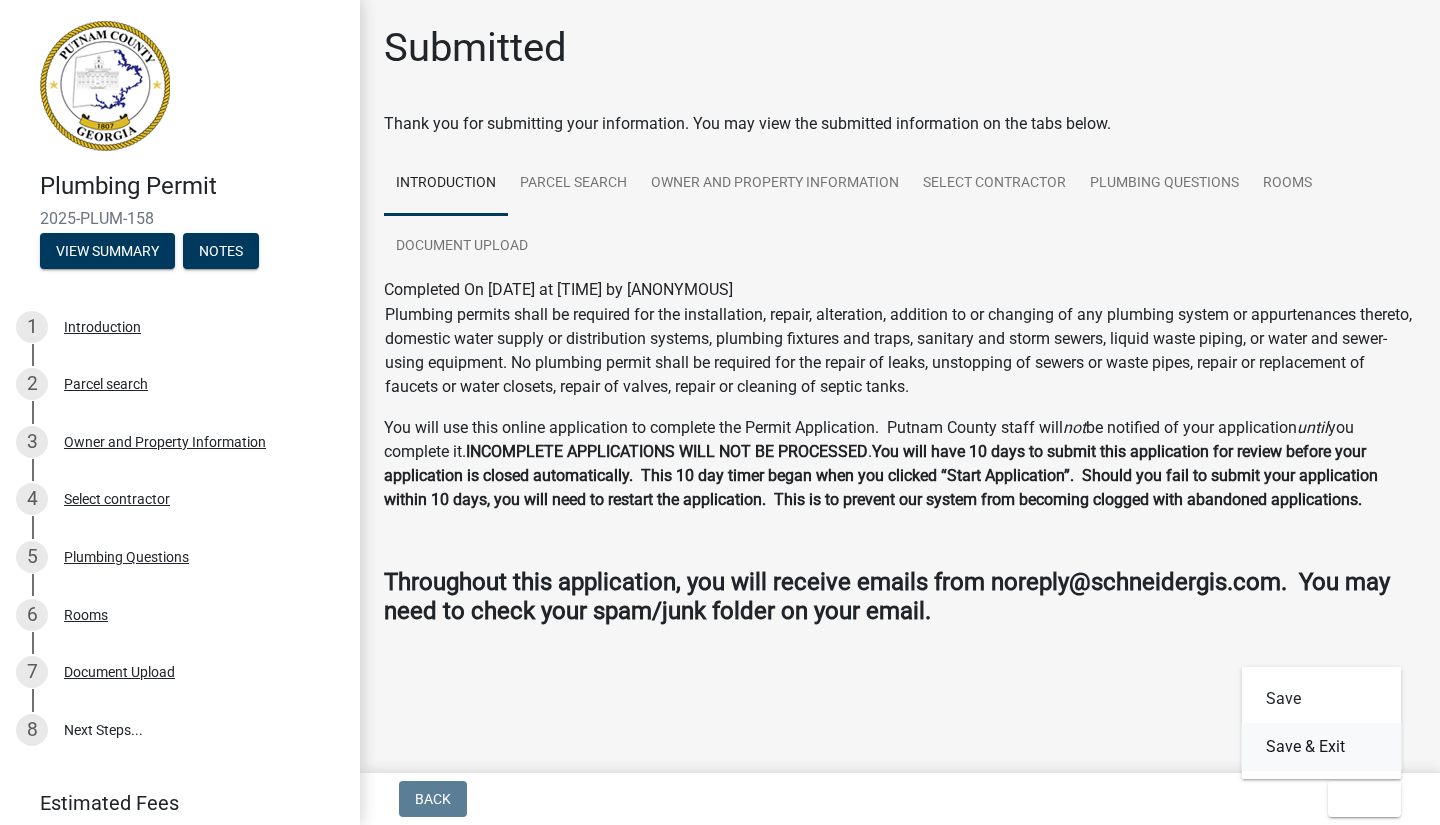 click on "Save & Exit" at bounding box center [1322, 747] 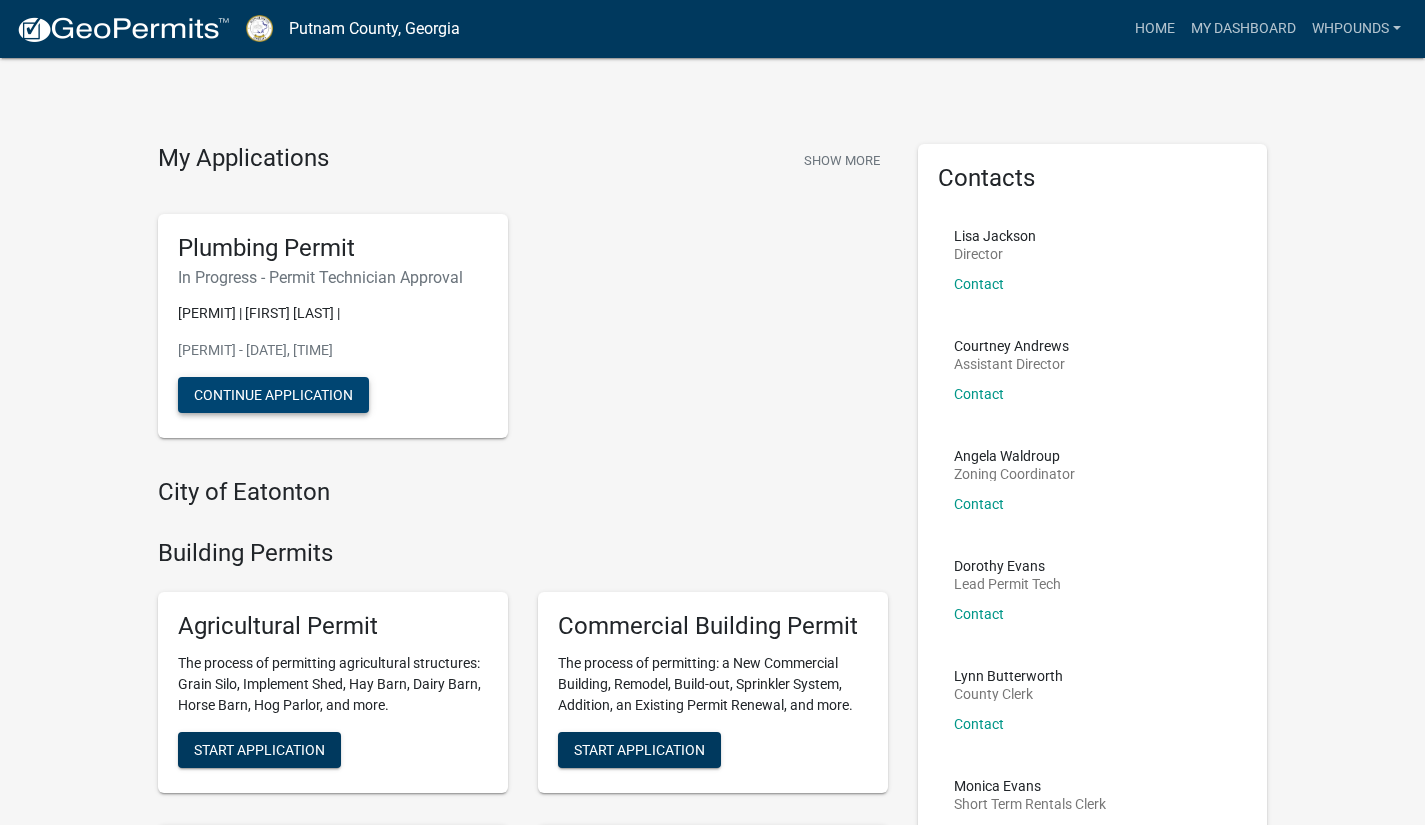 click on "Continue Application" 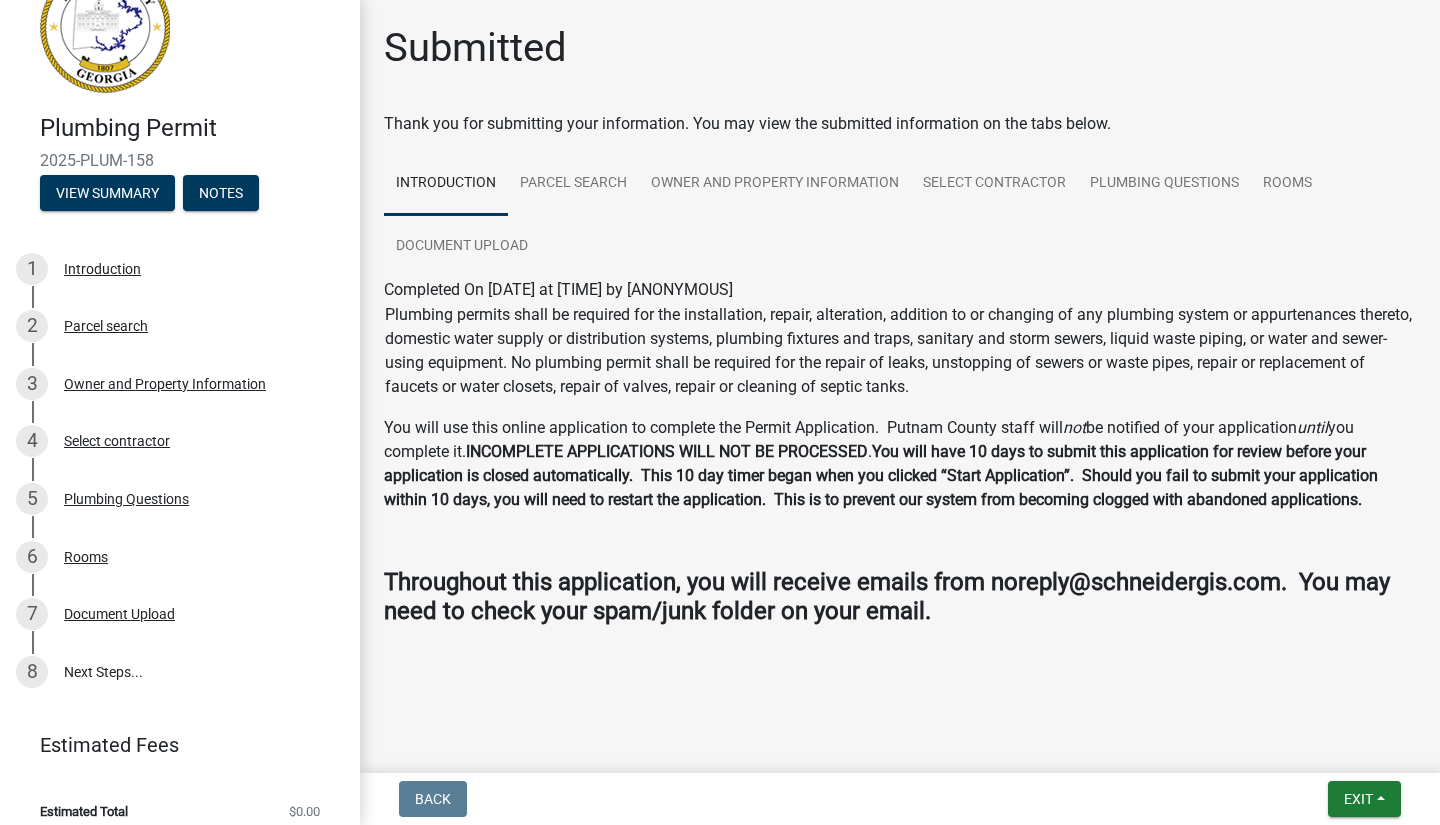scroll, scrollTop: 74, scrollLeft: 0, axis: vertical 